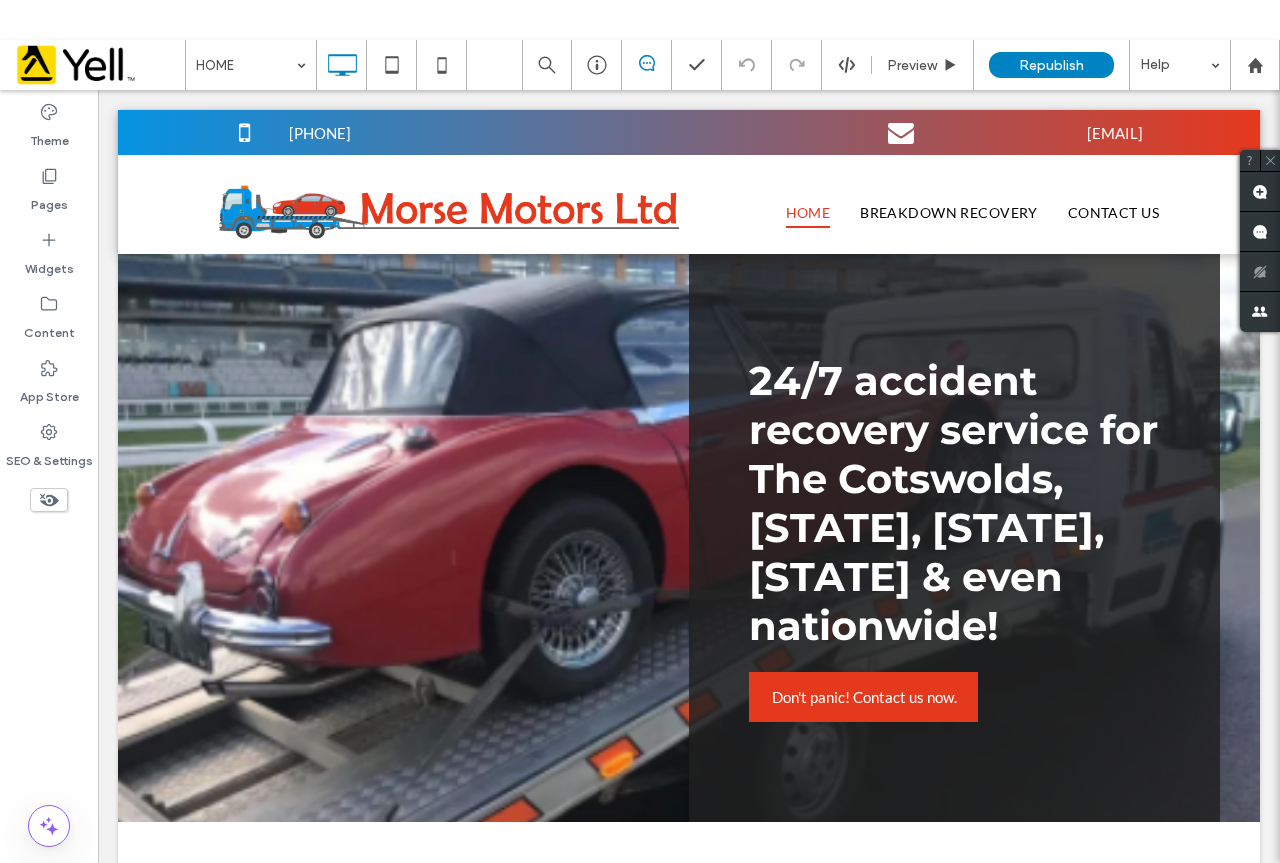 scroll, scrollTop: 0, scrollLeft: 0, axis: both 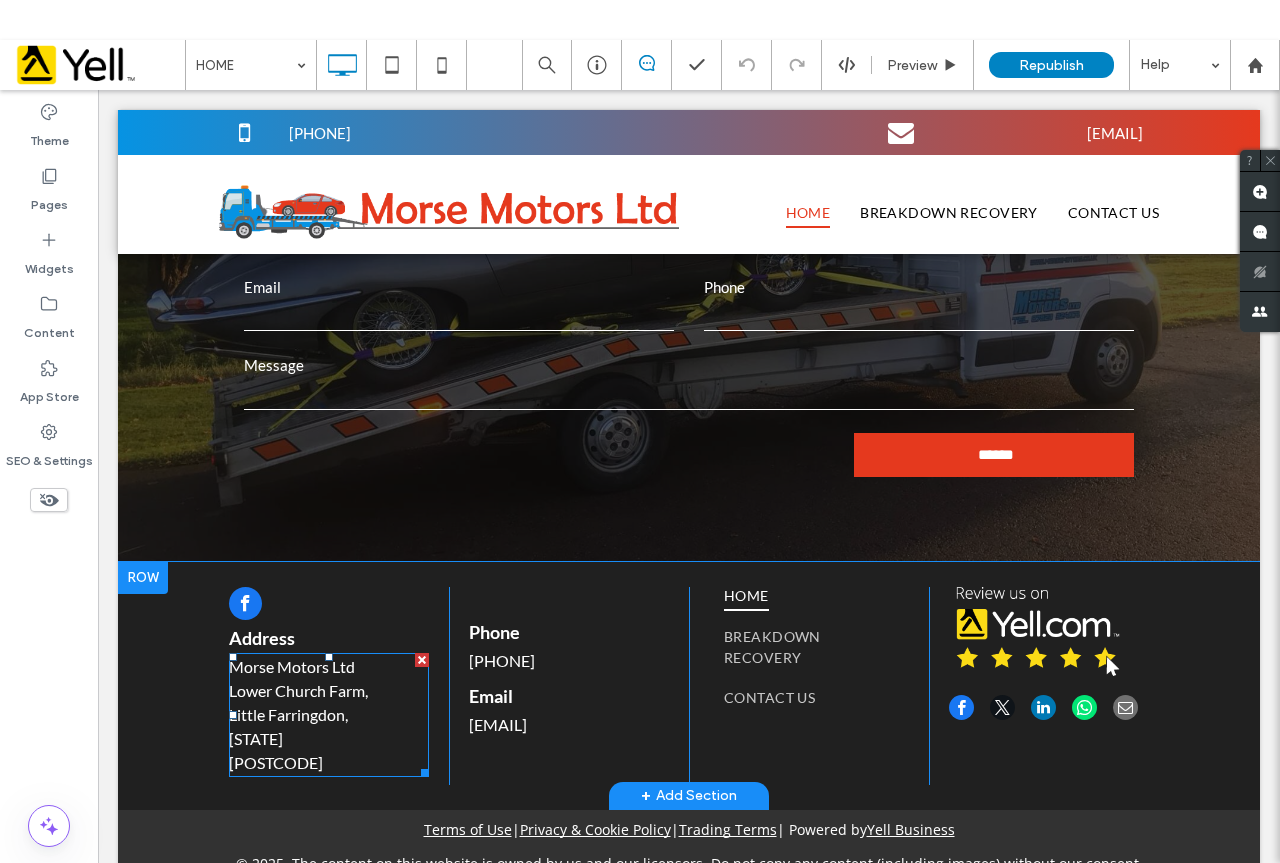 click on "[STATE]" at bounding box center (329, 739) 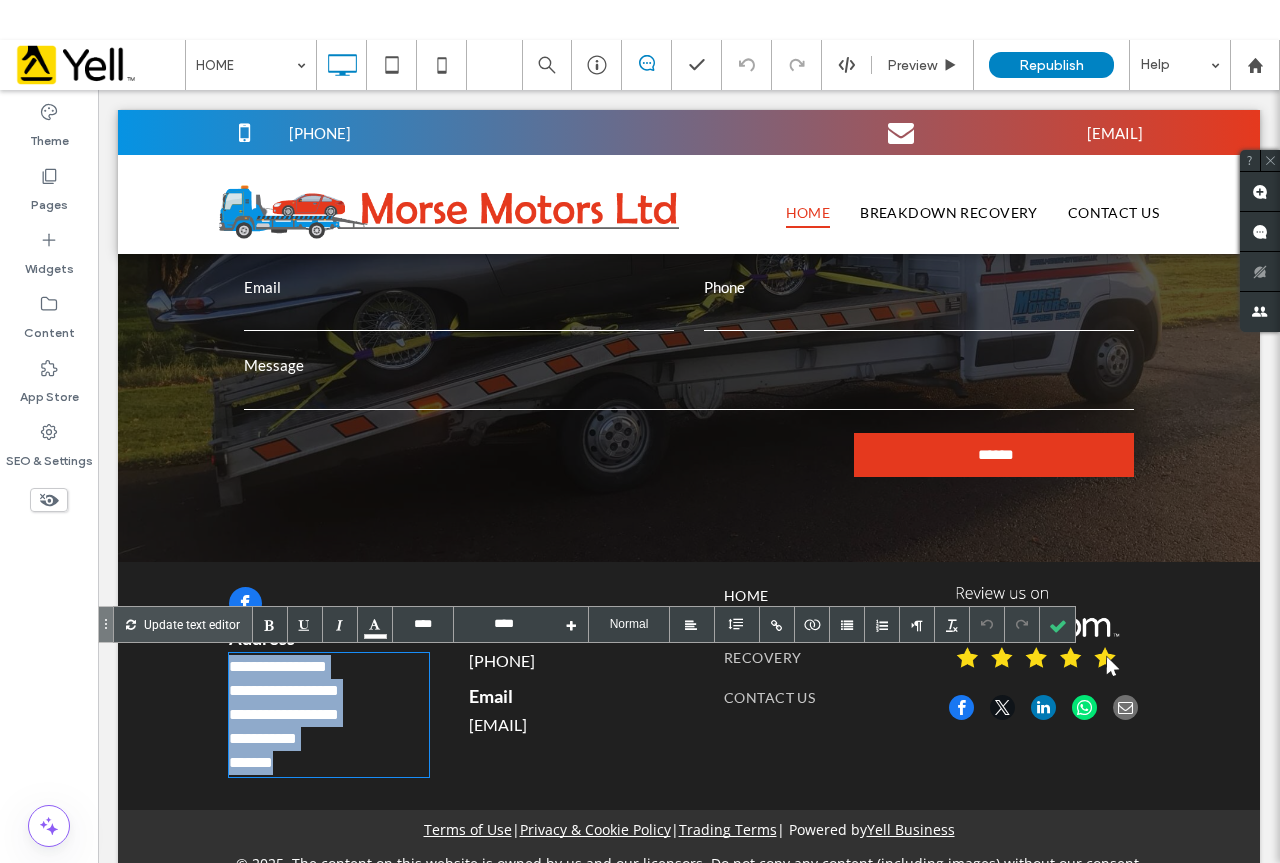 drag, startPoint x: 303, startPoint y: 765, endPoint x: 222, endPoint y: 672, distance: 123.32883 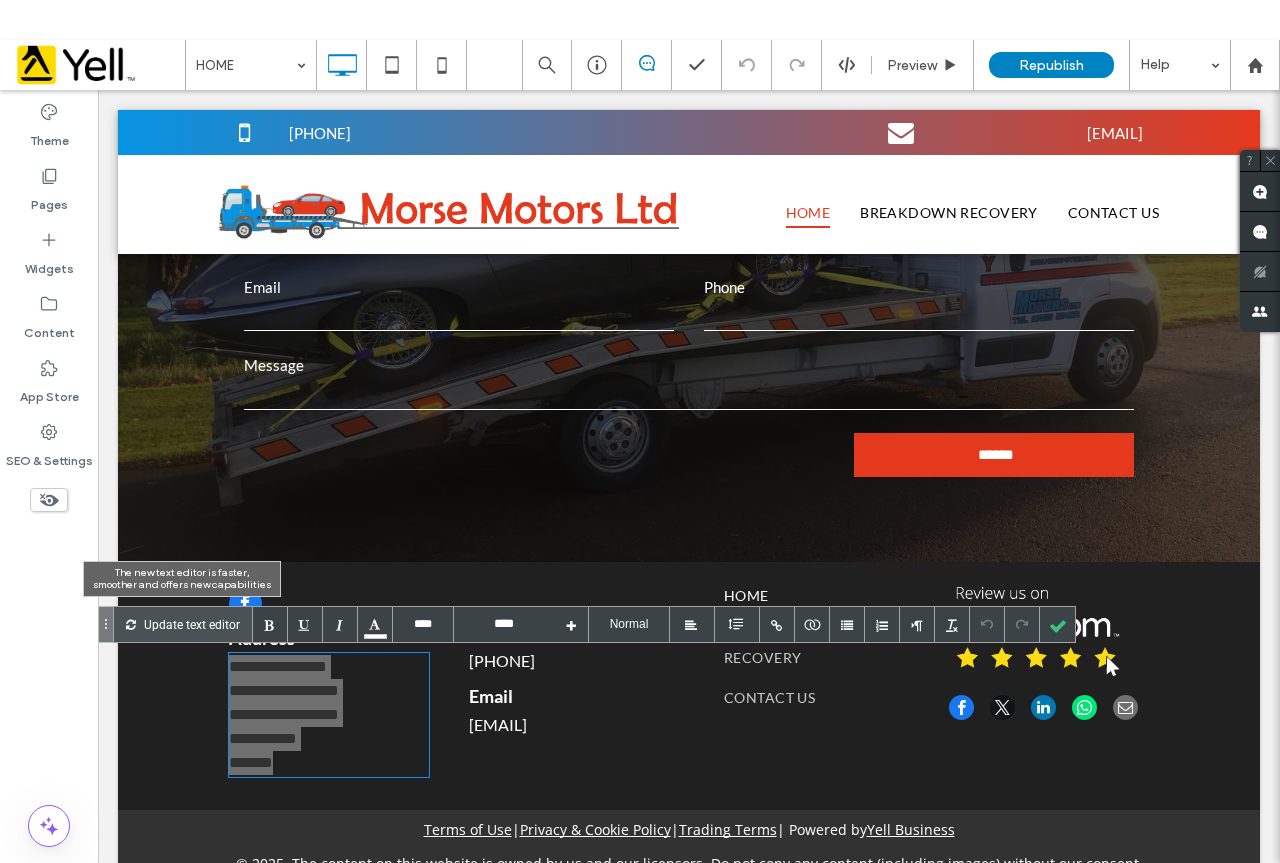 click on "Update text editor" at bounding box center [192, 624] 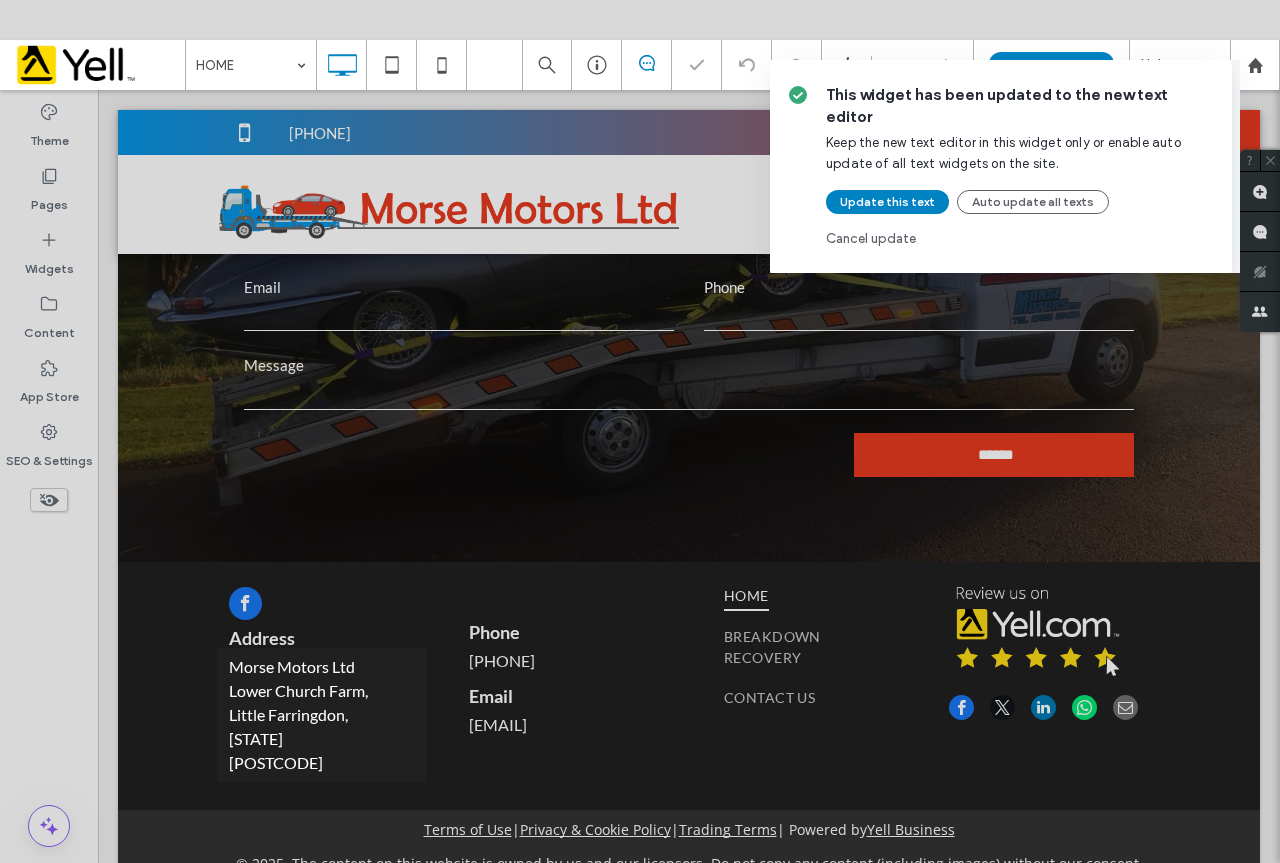 type on "****" 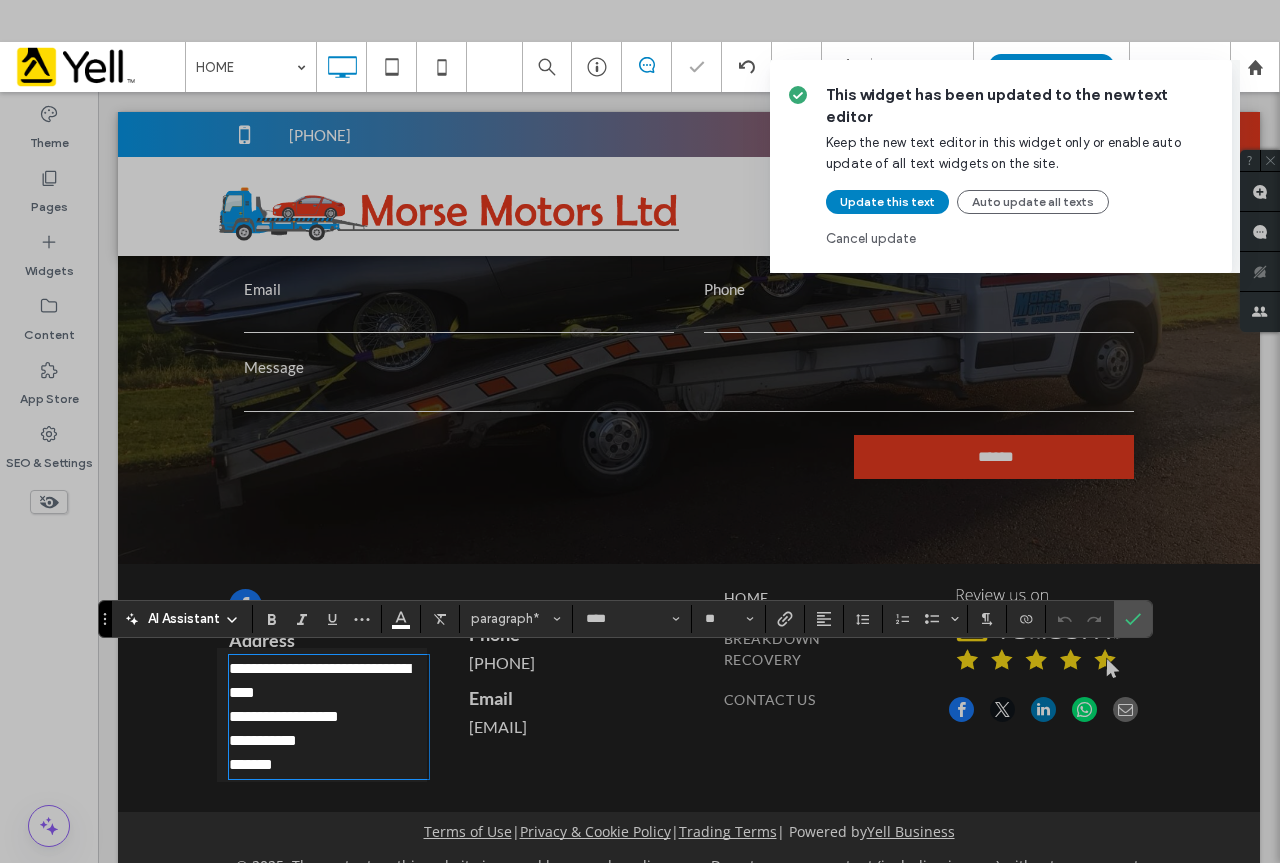 click on "This widget has been updated to the new text editor Keep the new text editor in this widget only or enable auto update of all text widgets on the site. Update this text Auto update all texts Cancel update" at bounding box center [640, 431] 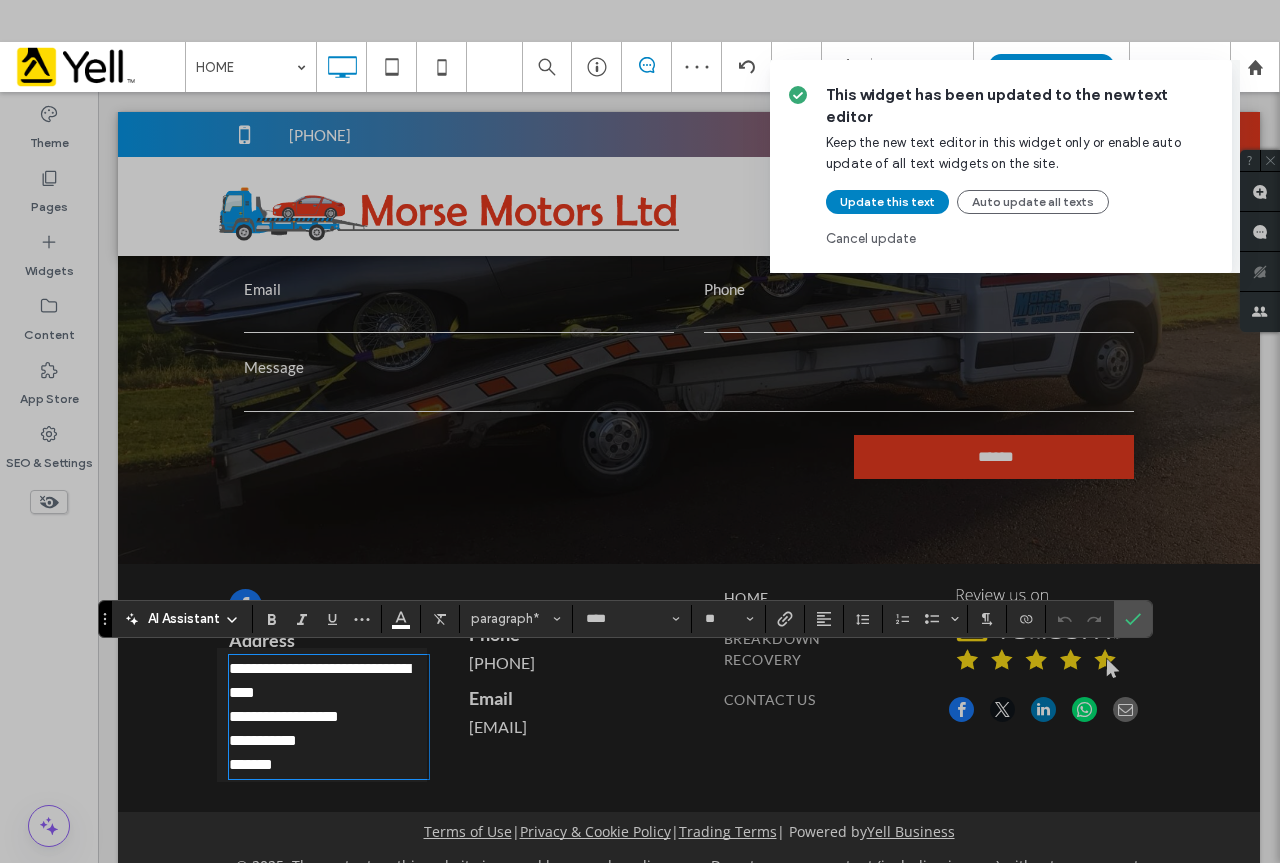 click on "This widget has been updated to the new text editor Keep the new text editor in this widget only or enable auto update of all text widgets on the site. Update this text Auto update all texts Cancel update" at bounding box center [640, 431] 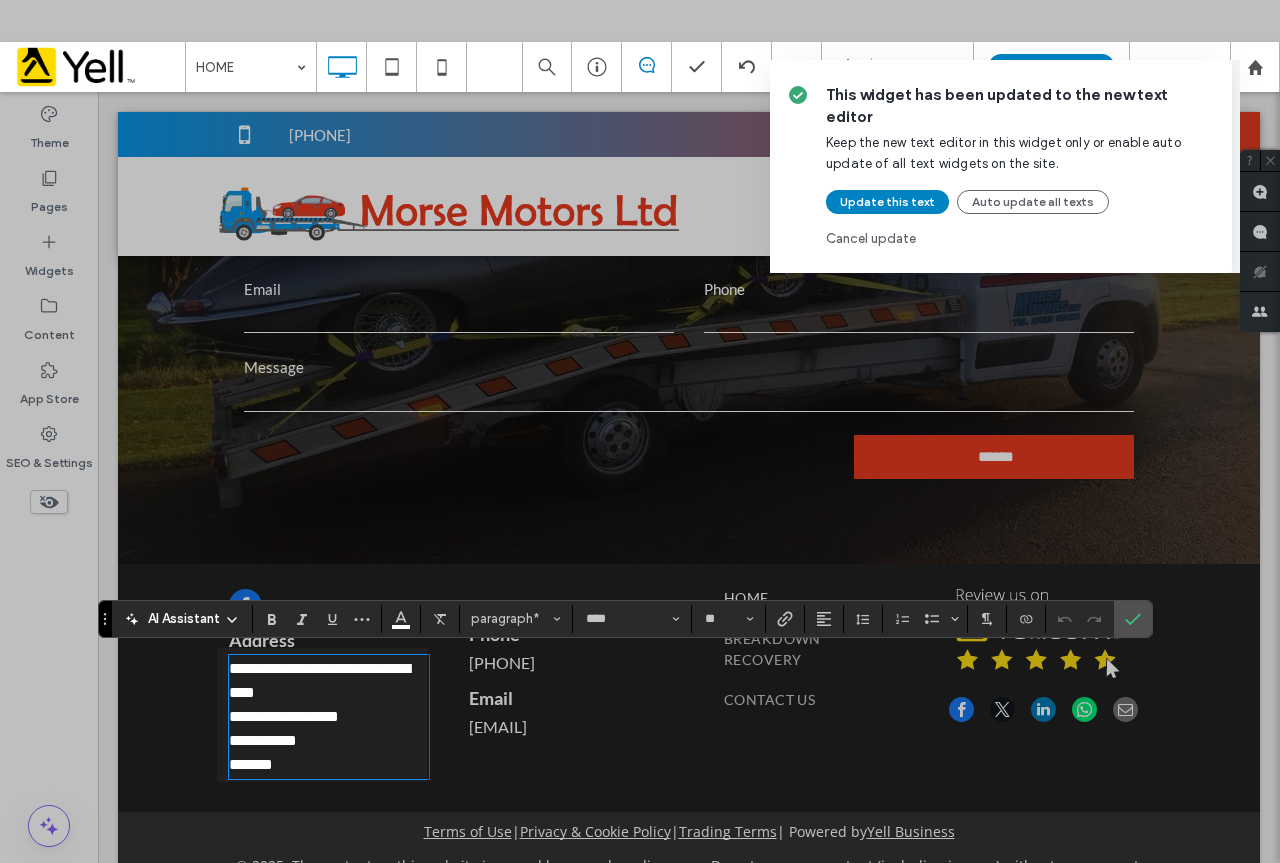 click on "This widget has been updated to the new text editor Keep the new text editor in this widget only or enable auto update of all text widgets on the site. Update this text Auto update all texts Cancel update" at bounding box center (640, 431) 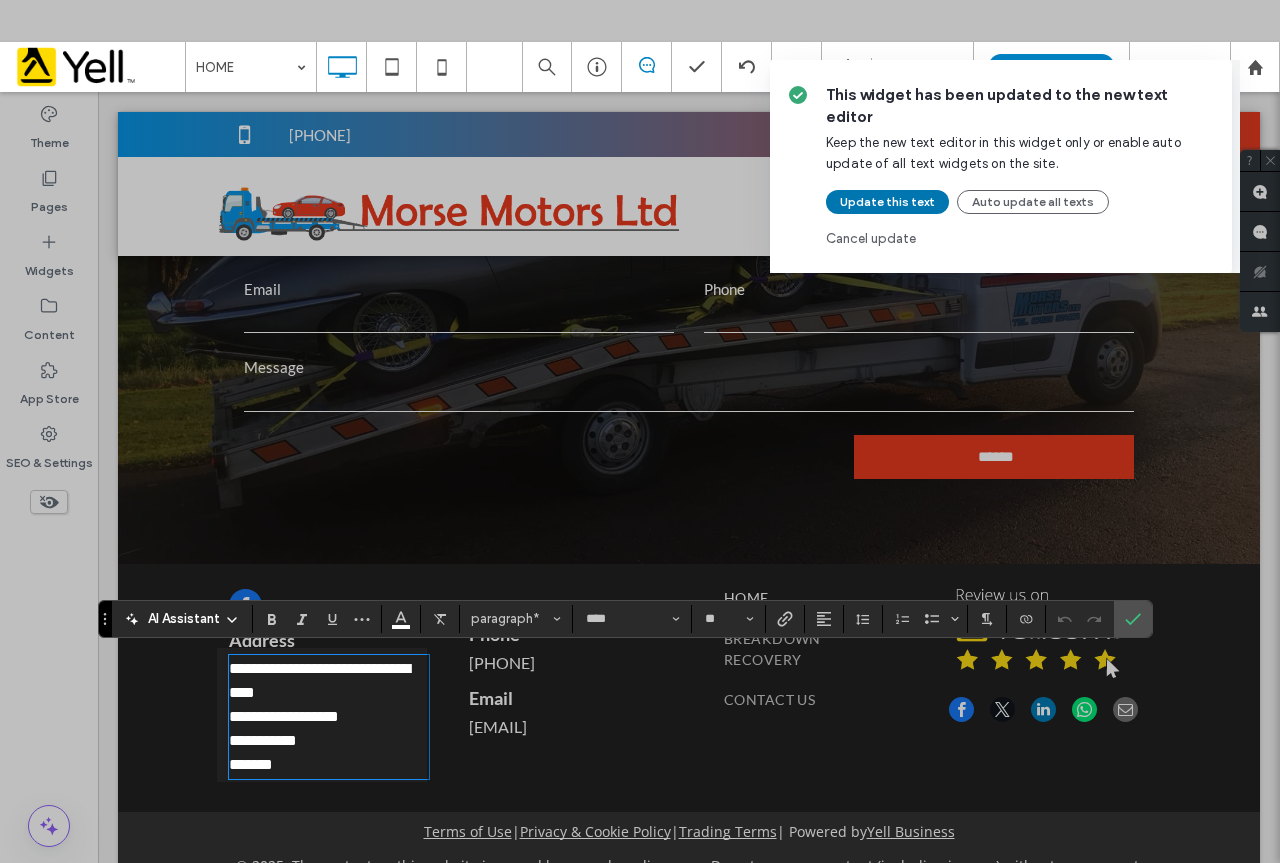 click on "Update this text" at bounding box center (887, 202) 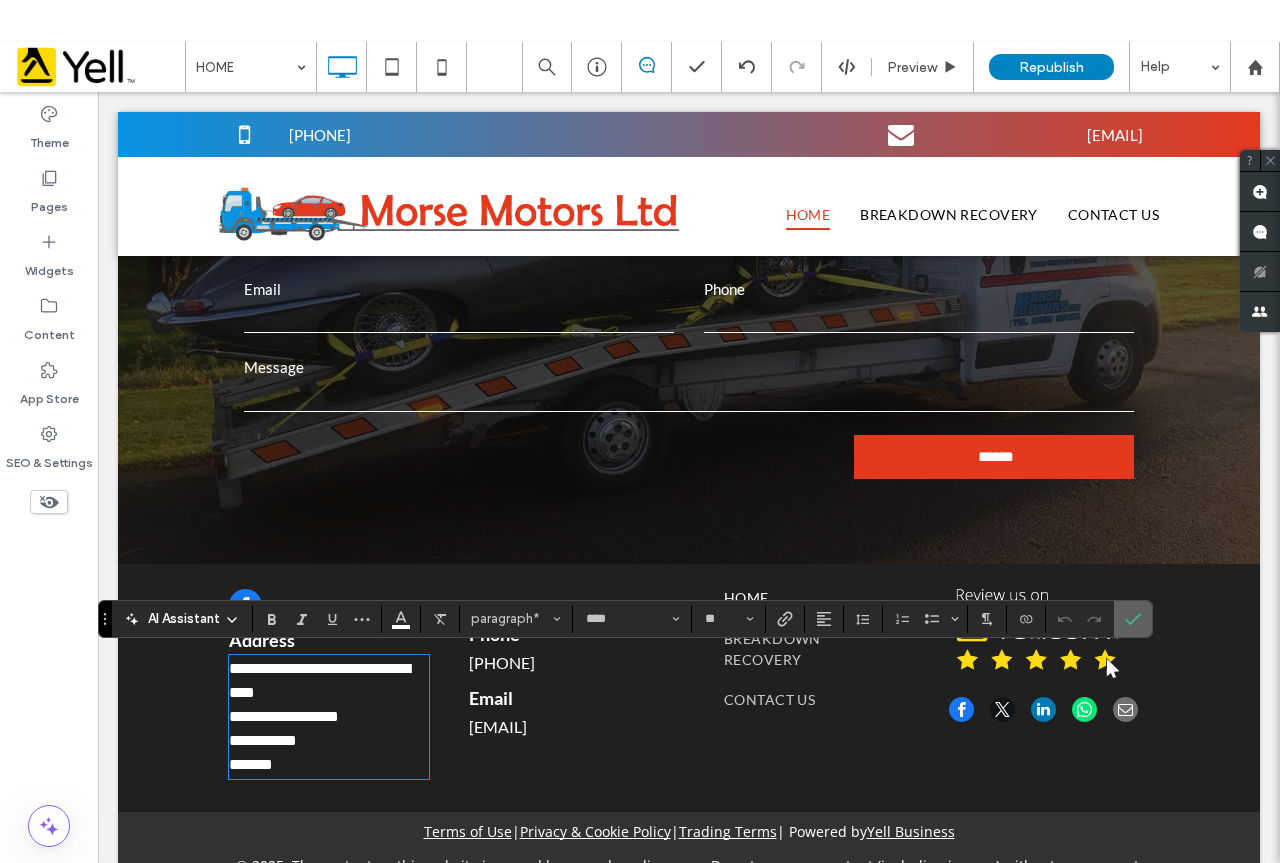 drag, startPoint x: 1129, startPoint y: 614, endPoint x: 1033, endPoint y: 522, distance: 132.96616 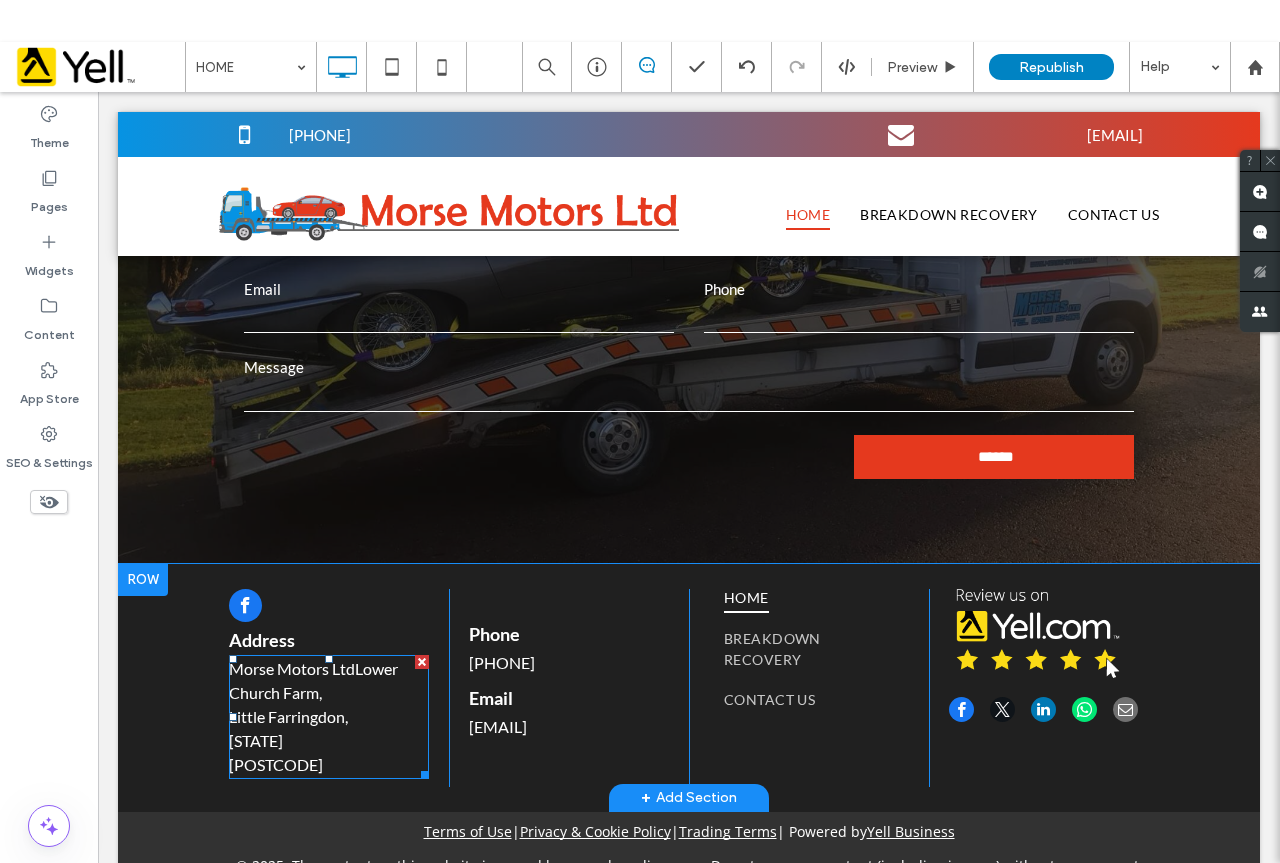 click on "Morse Motors LtdLower Church Farm," at bounding box center [329, 681] 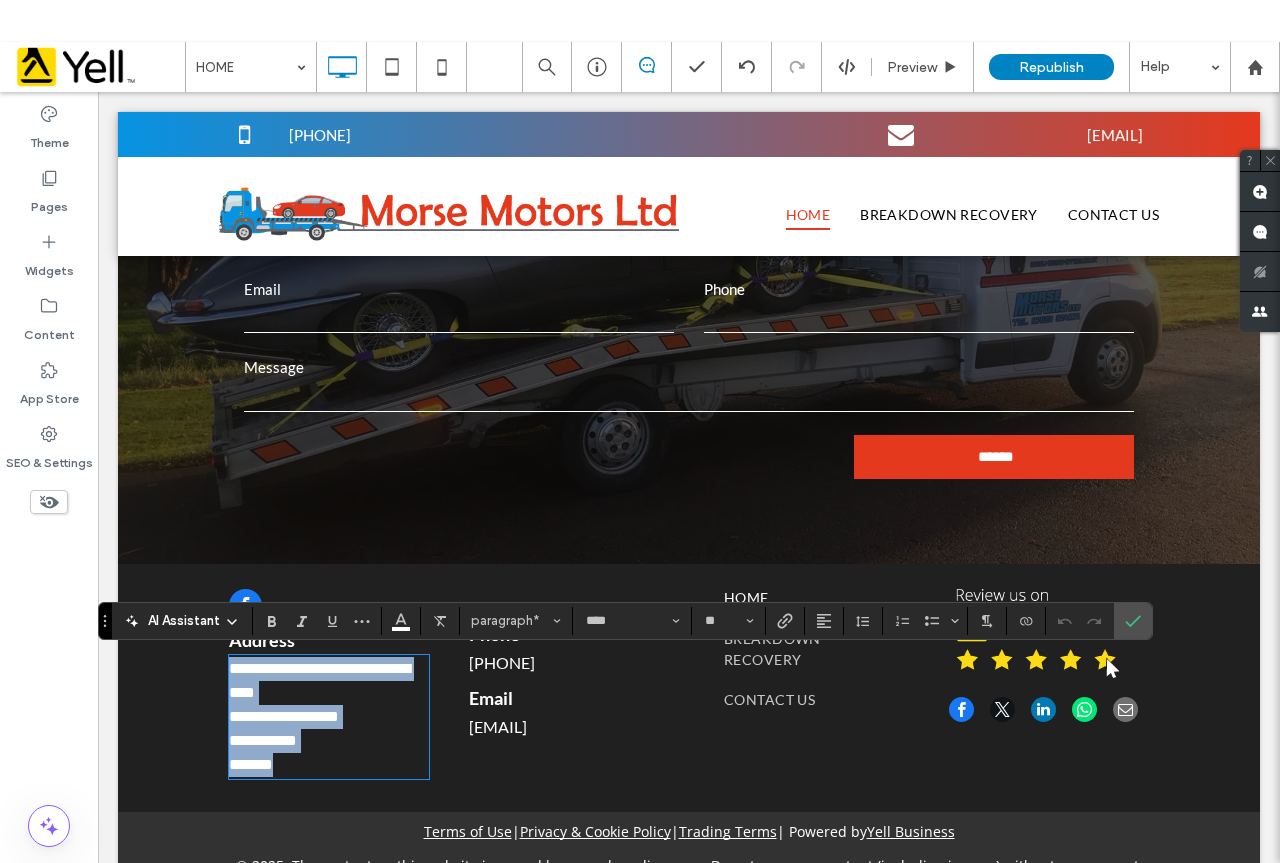 click on "**********" at bounding box center (319, 680) 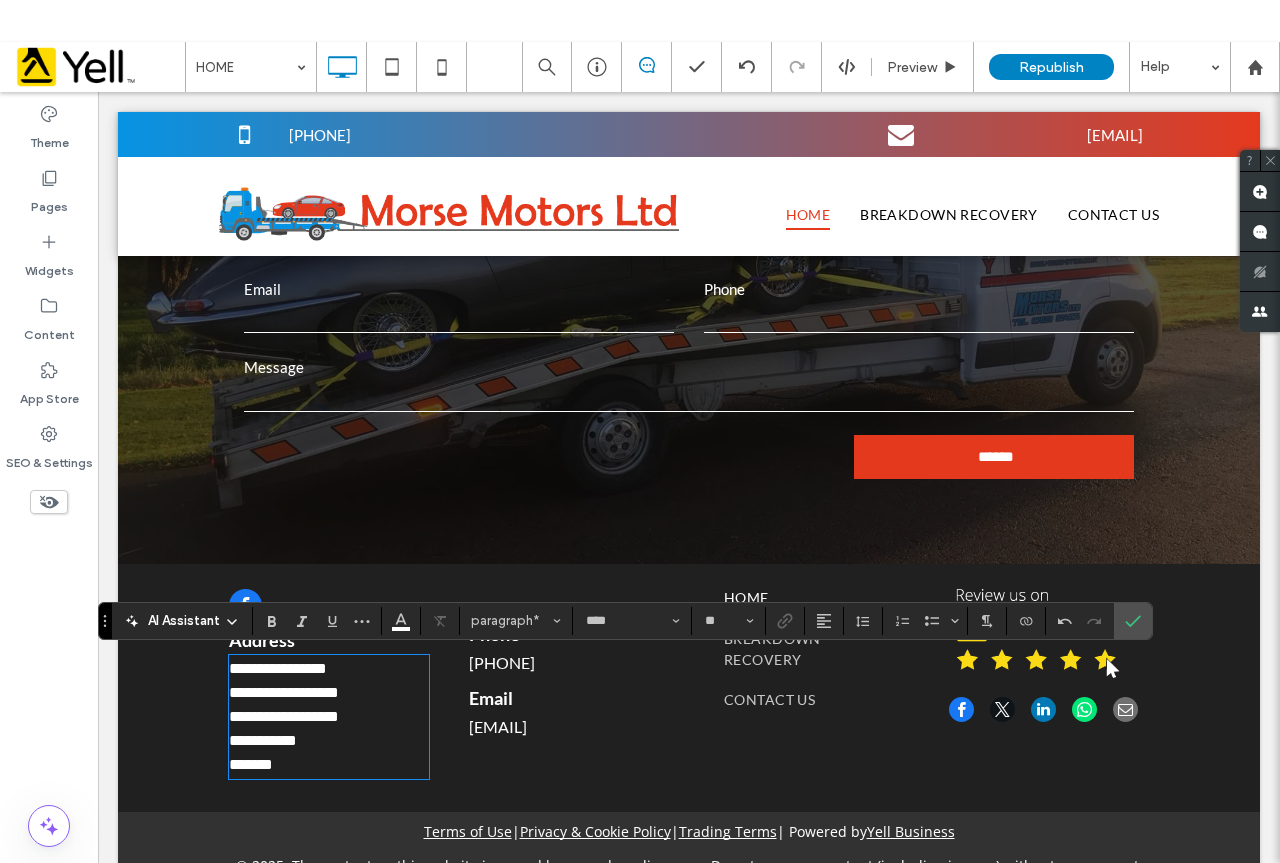 click on "**********" at bounding box center [329, 693] 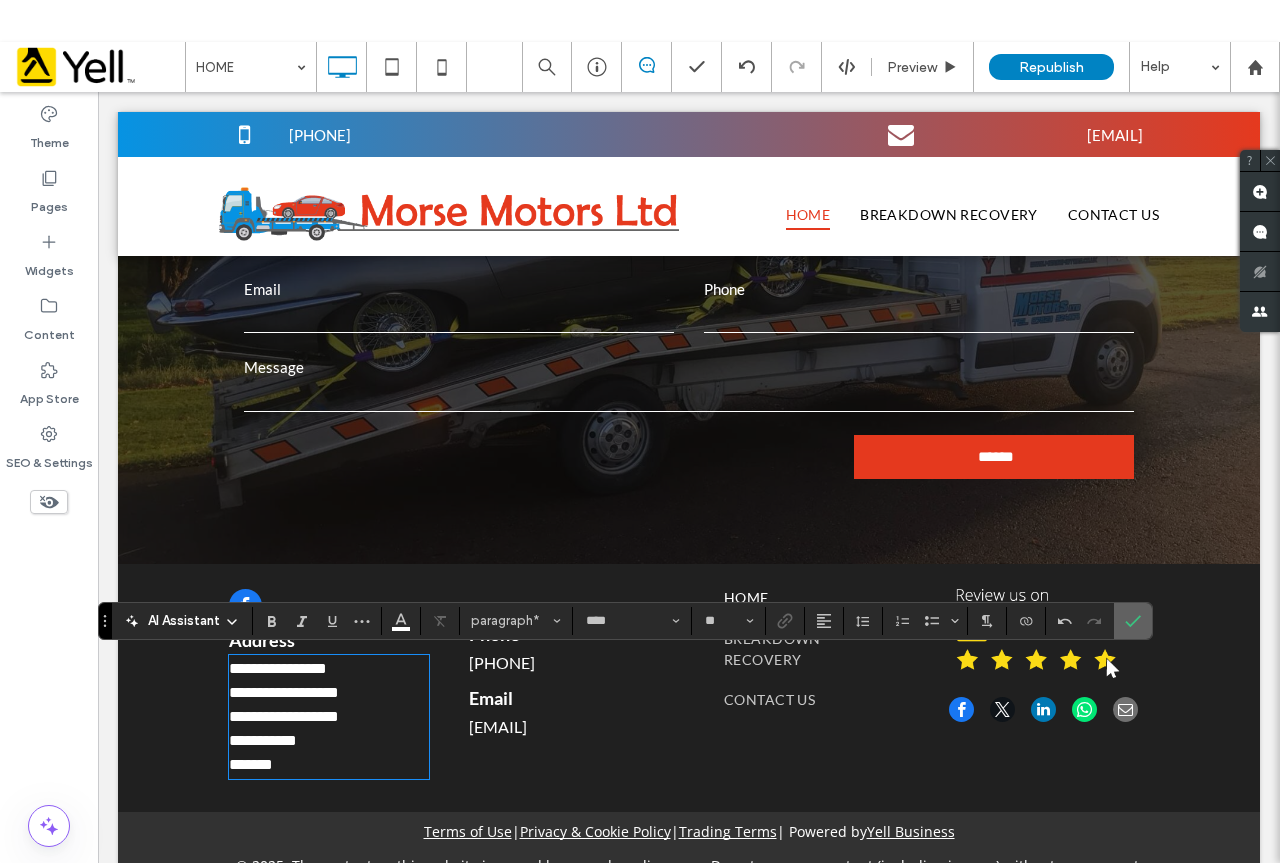 click 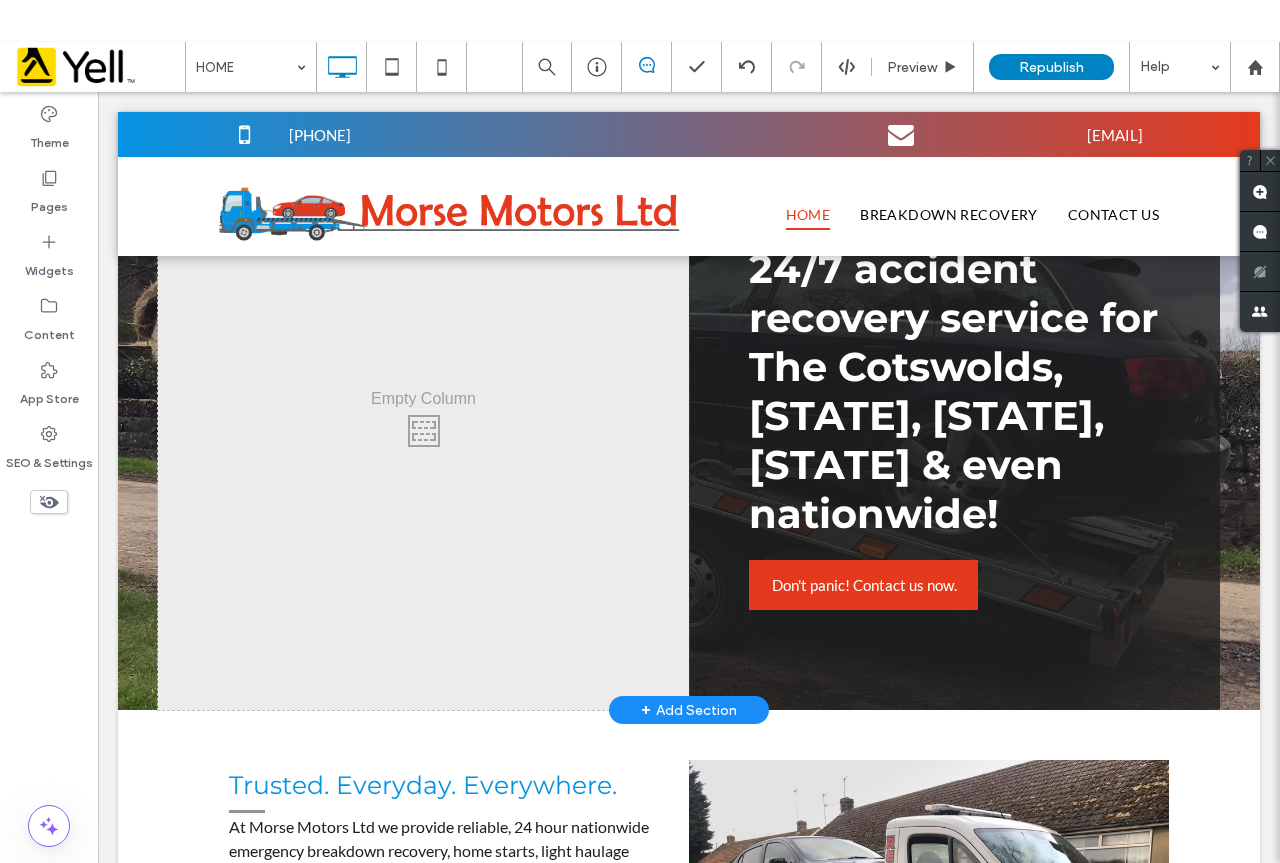 scroll, scrollTop: 0, scrollLeft: 0, axis: both 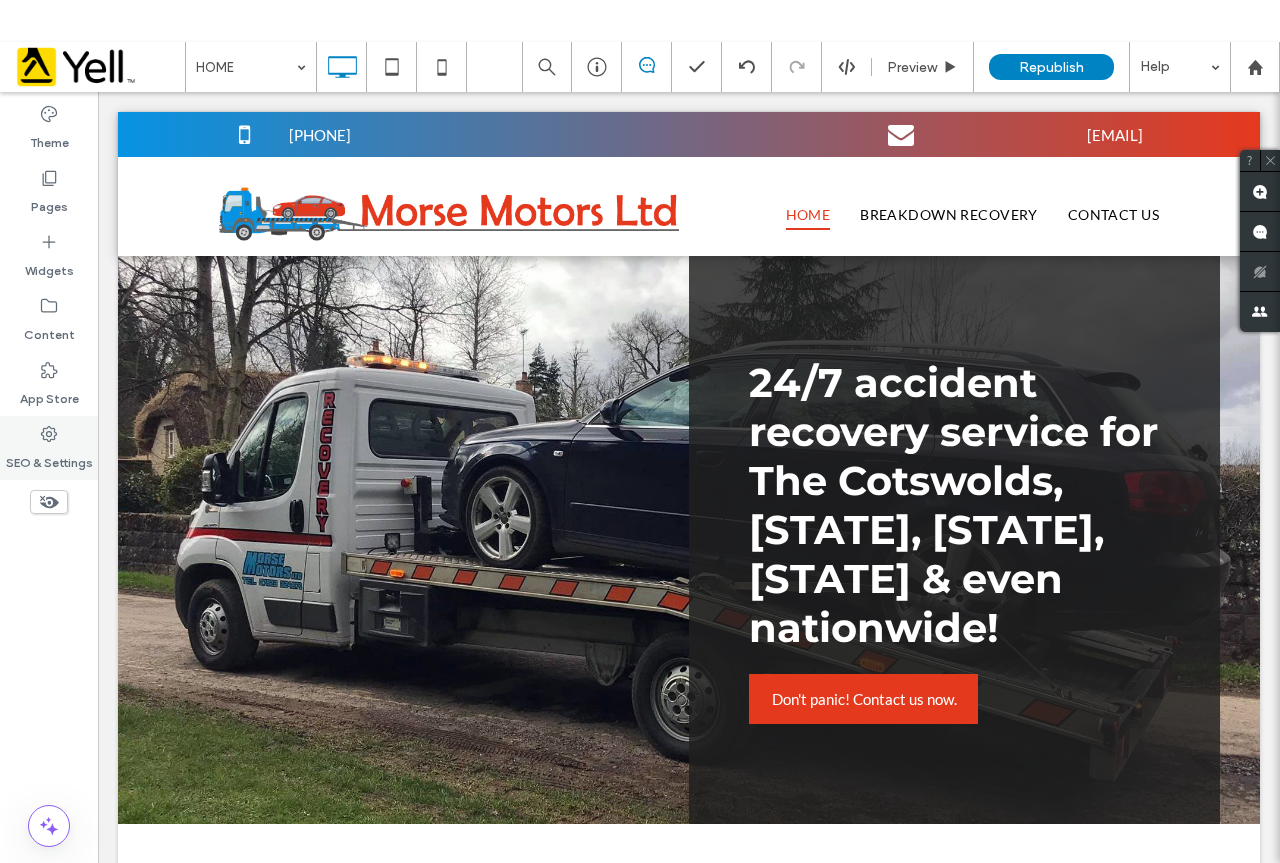 click on "SEO & Settings" at bounding box center (49, 458) 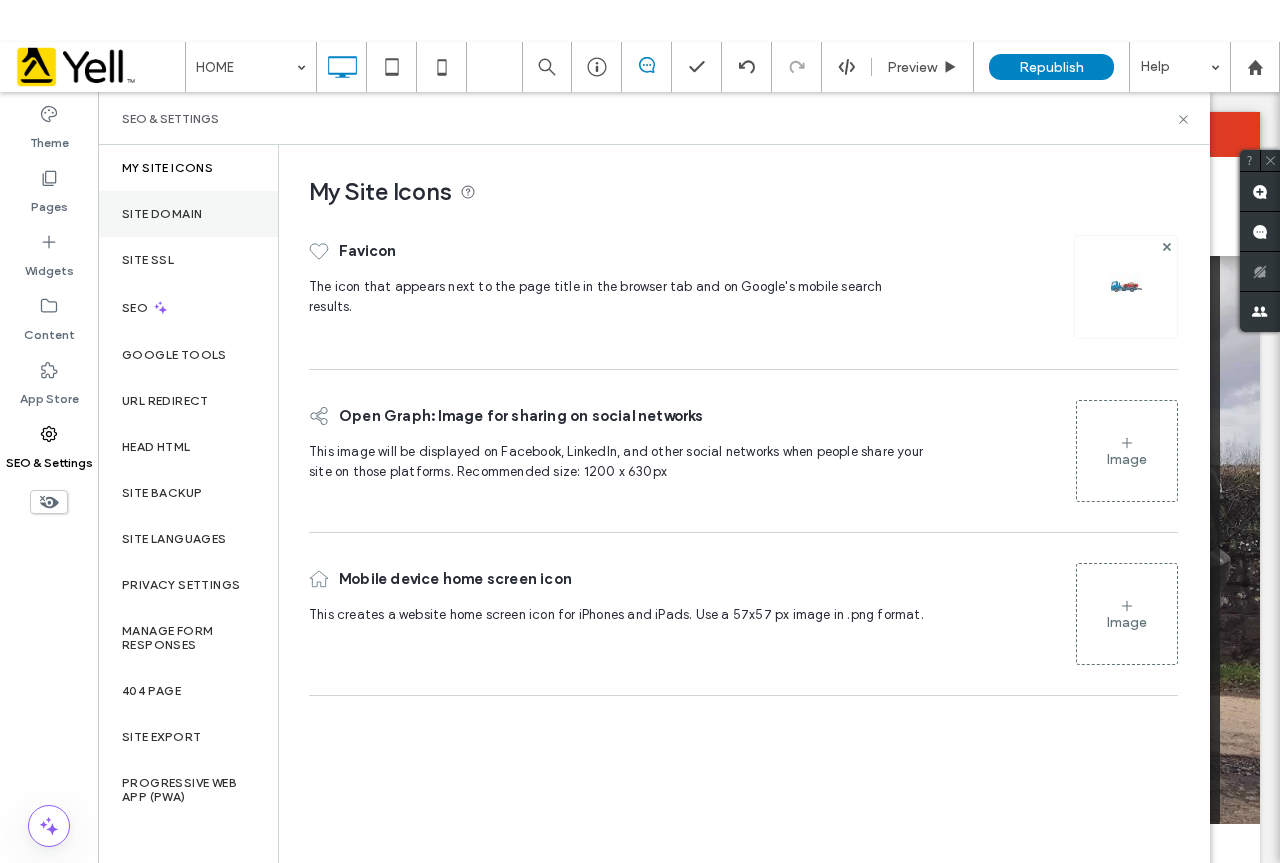 click on "Site Domain" at bounding box center (188, 214) 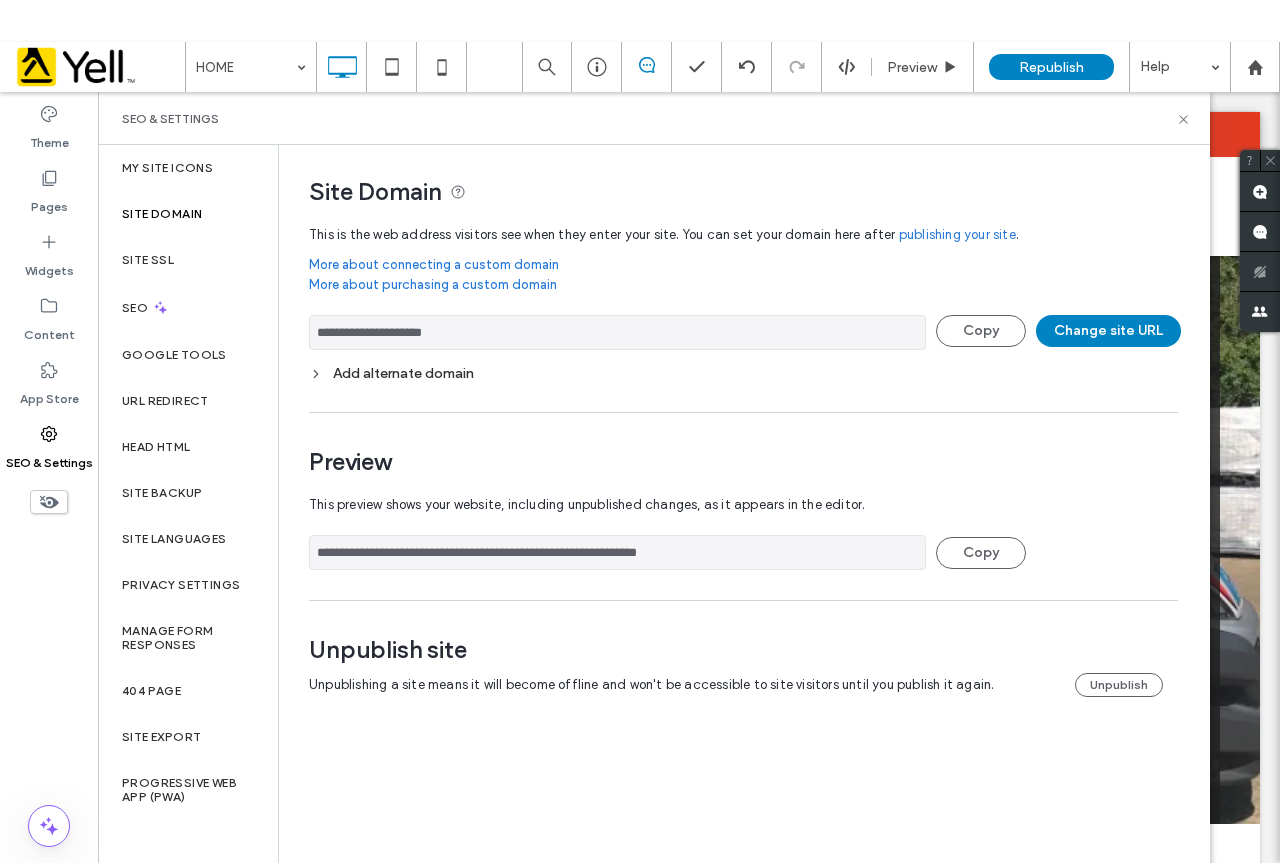 drag, startPoint x: 511, startPoint y: 325, endPoint x: 351, endPoint y: 330, distance: 160.07811 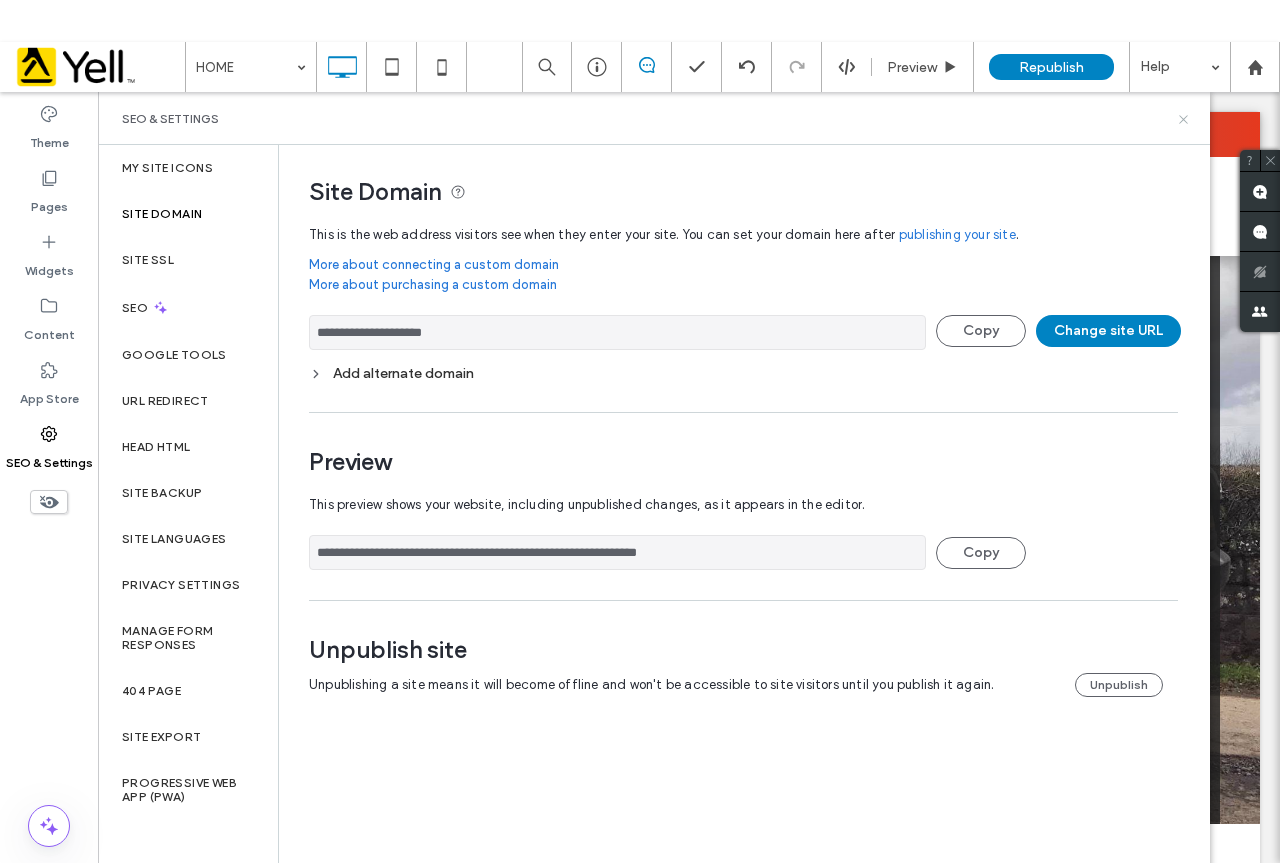 click on "SEO & Settings" at bounding box center [654, 118] 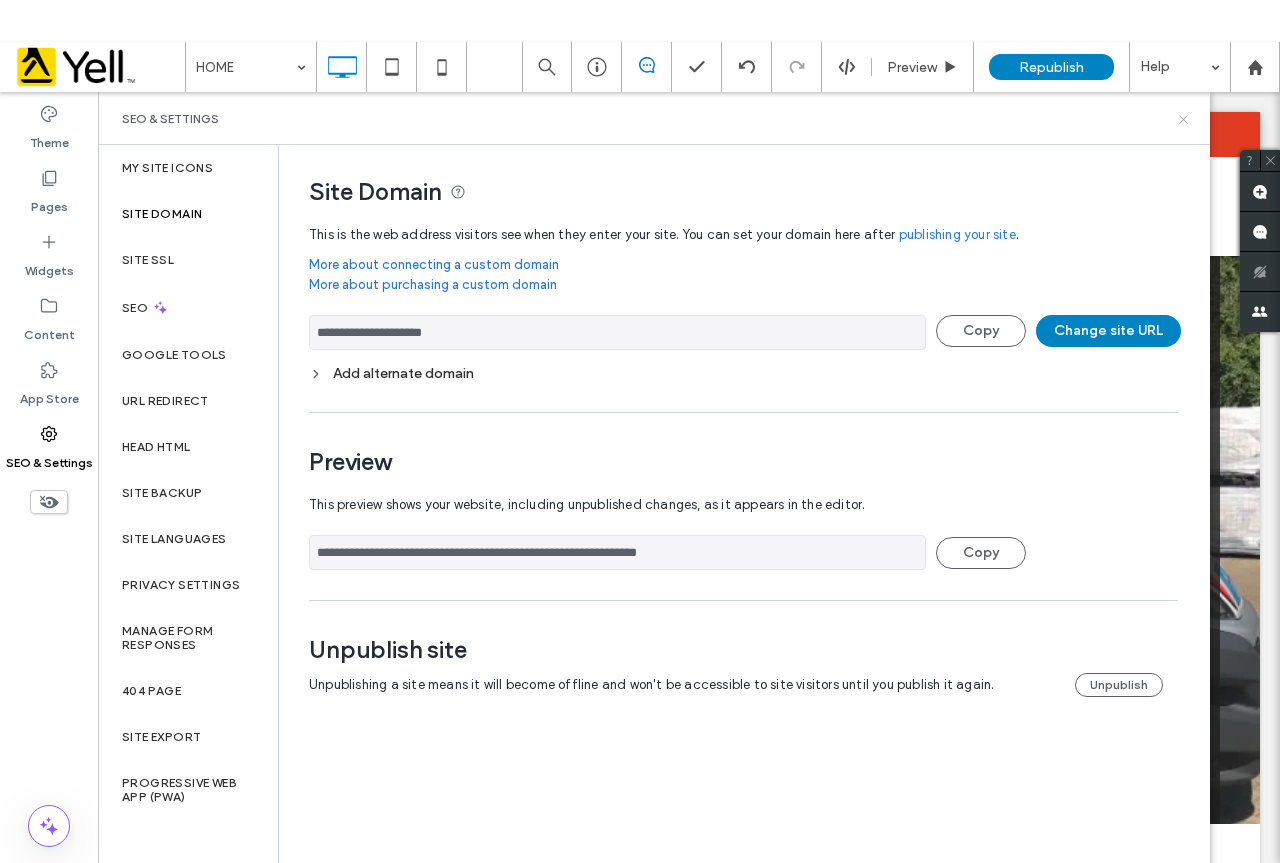 click 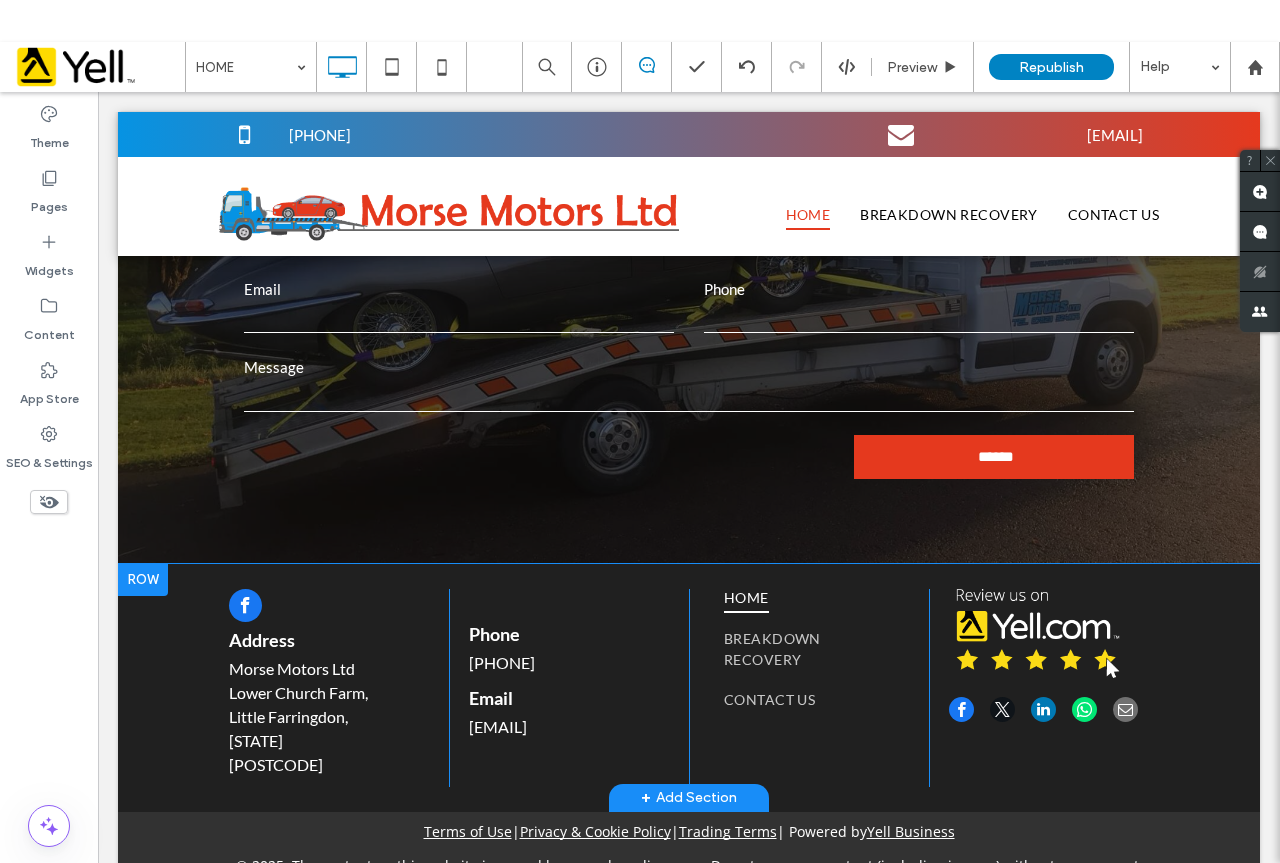 scroll, scrollTop: 2603, scrollLeft: 0, axis: vertical 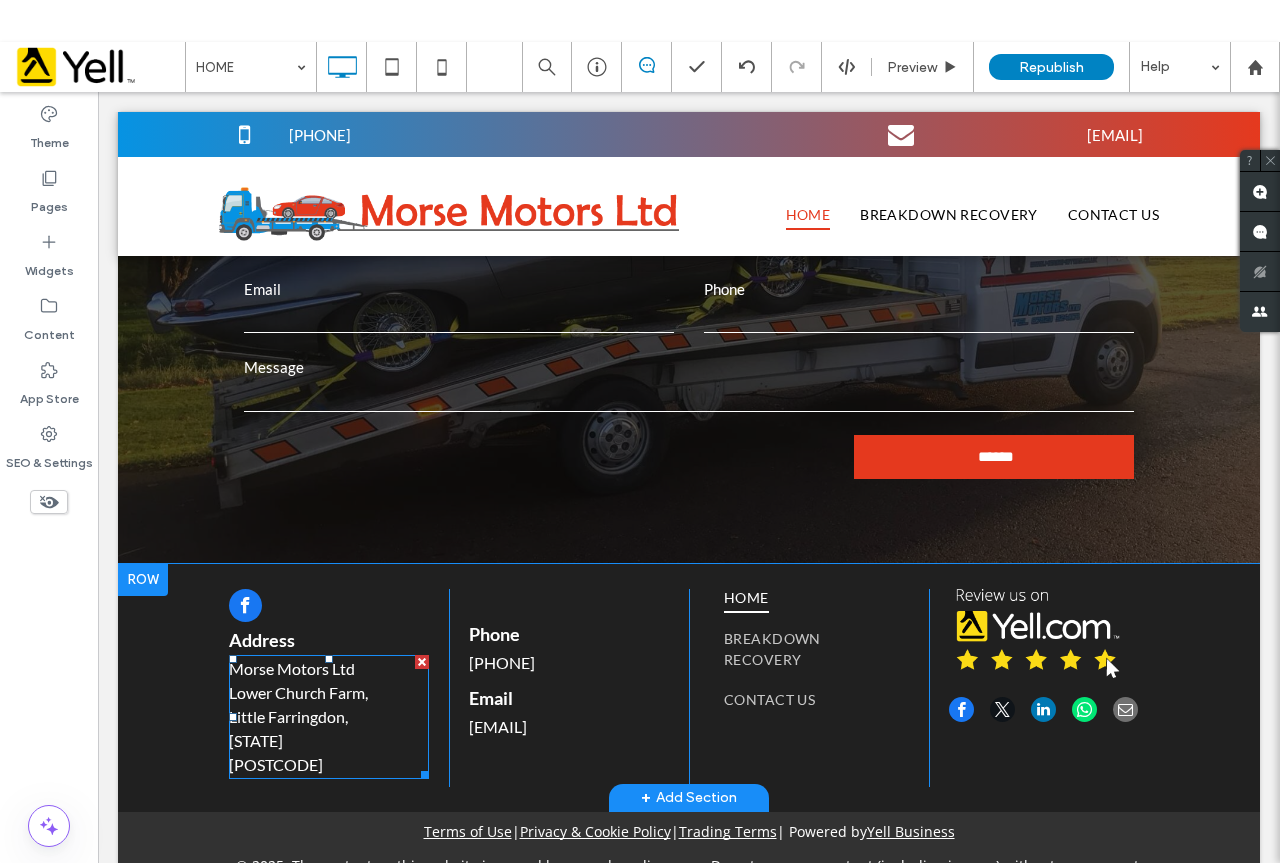 click on "[STATE]" at bounding box center (256, 740) 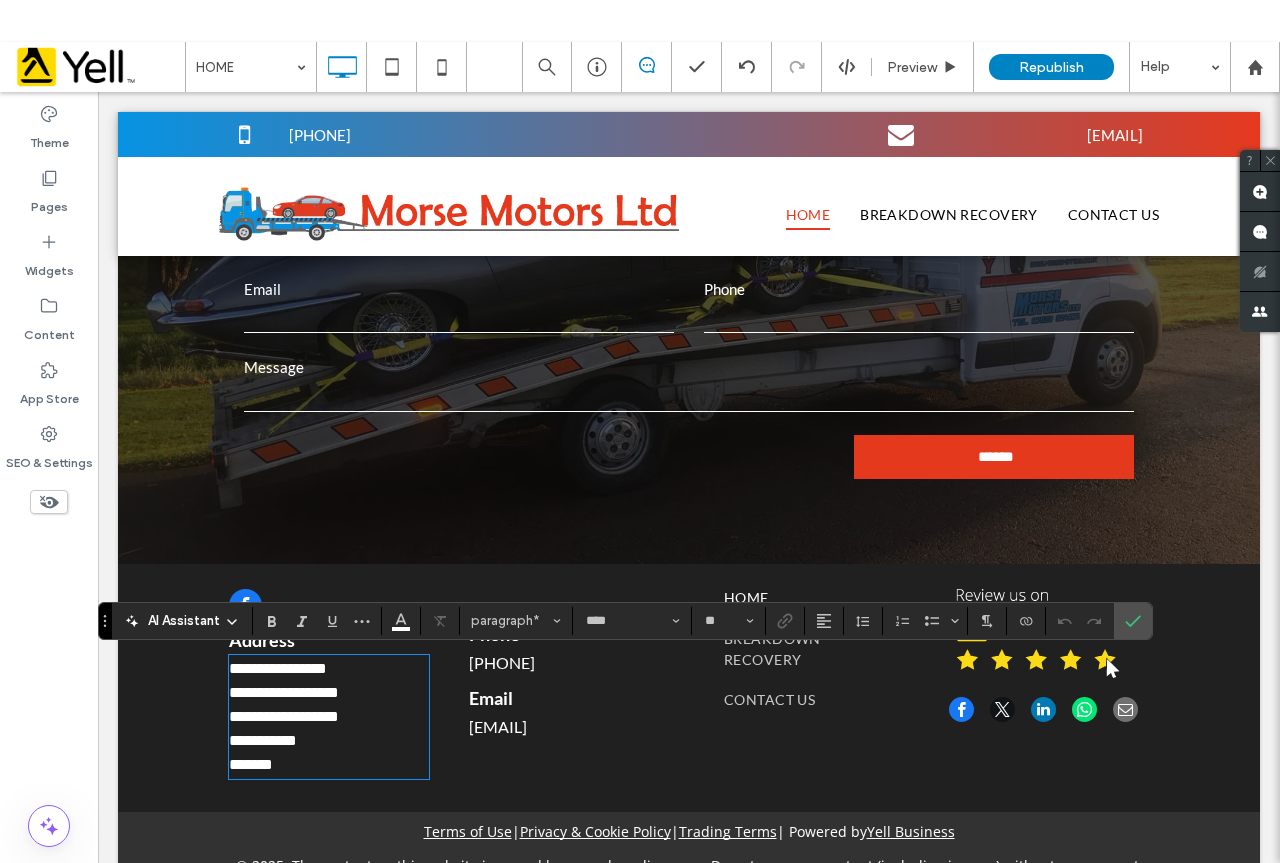 click on "*******" at bounding box center [329, 765] 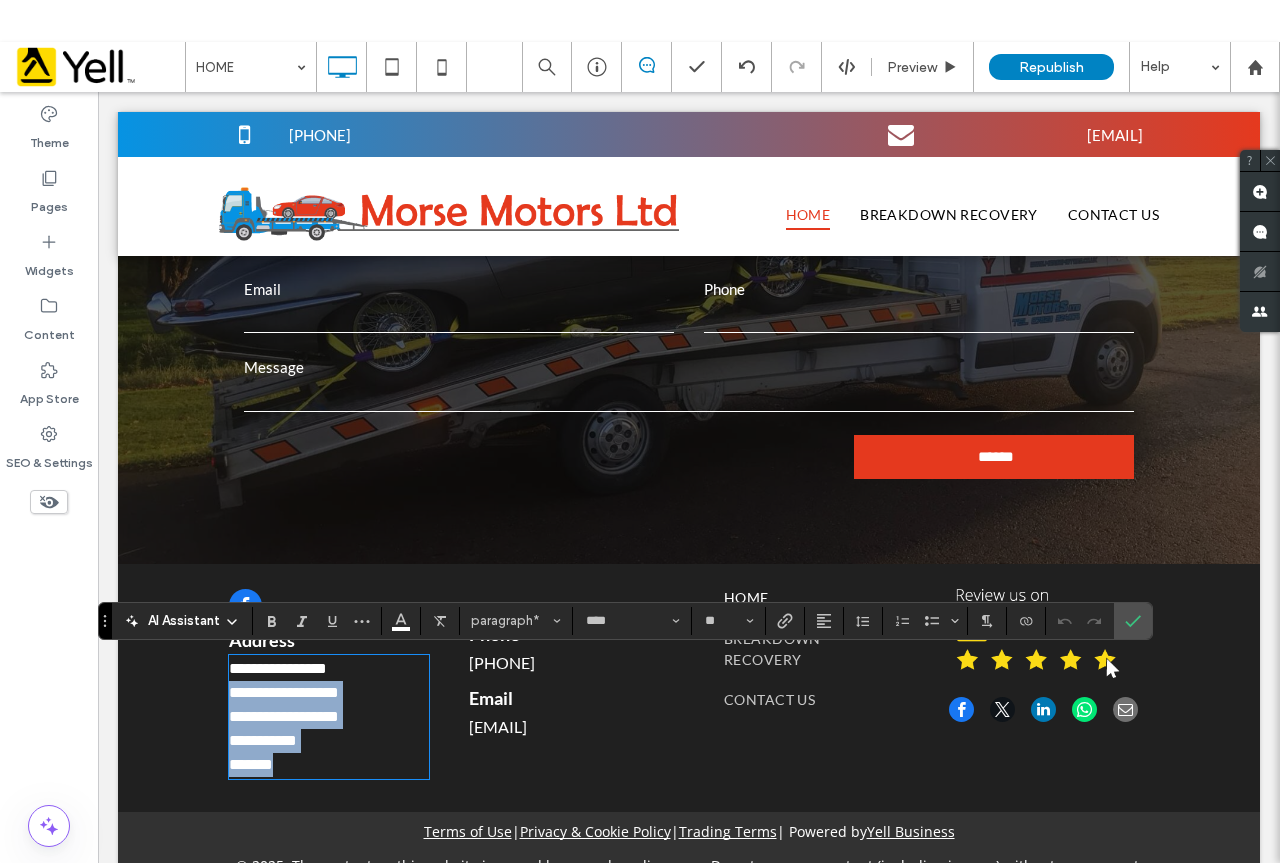 drag, startPoint x: 253, startPoint y: 761, endPoint x: 219, endPoint y: 697, distance: 72.47068 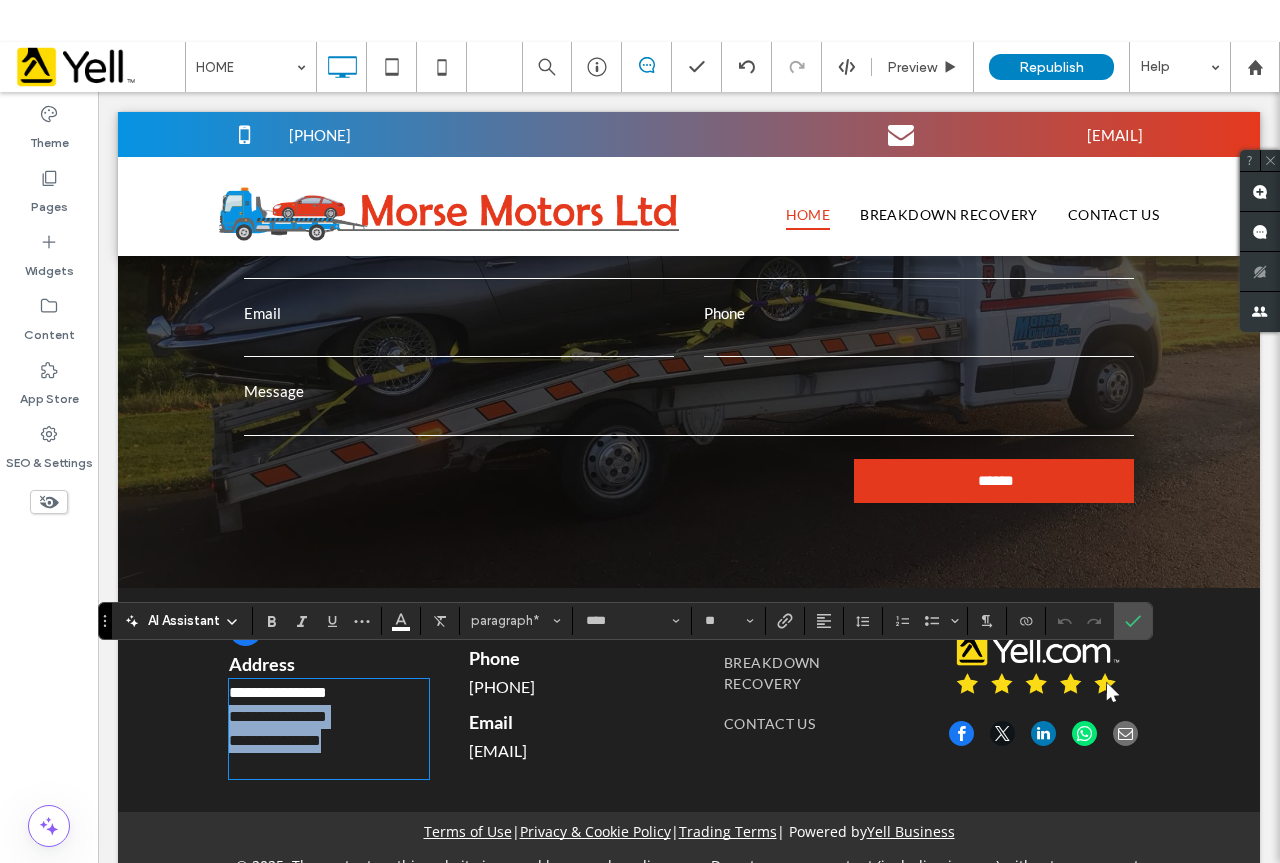 scroll, scrollTop: 2589, scrollLeft: 0, axis: vertical 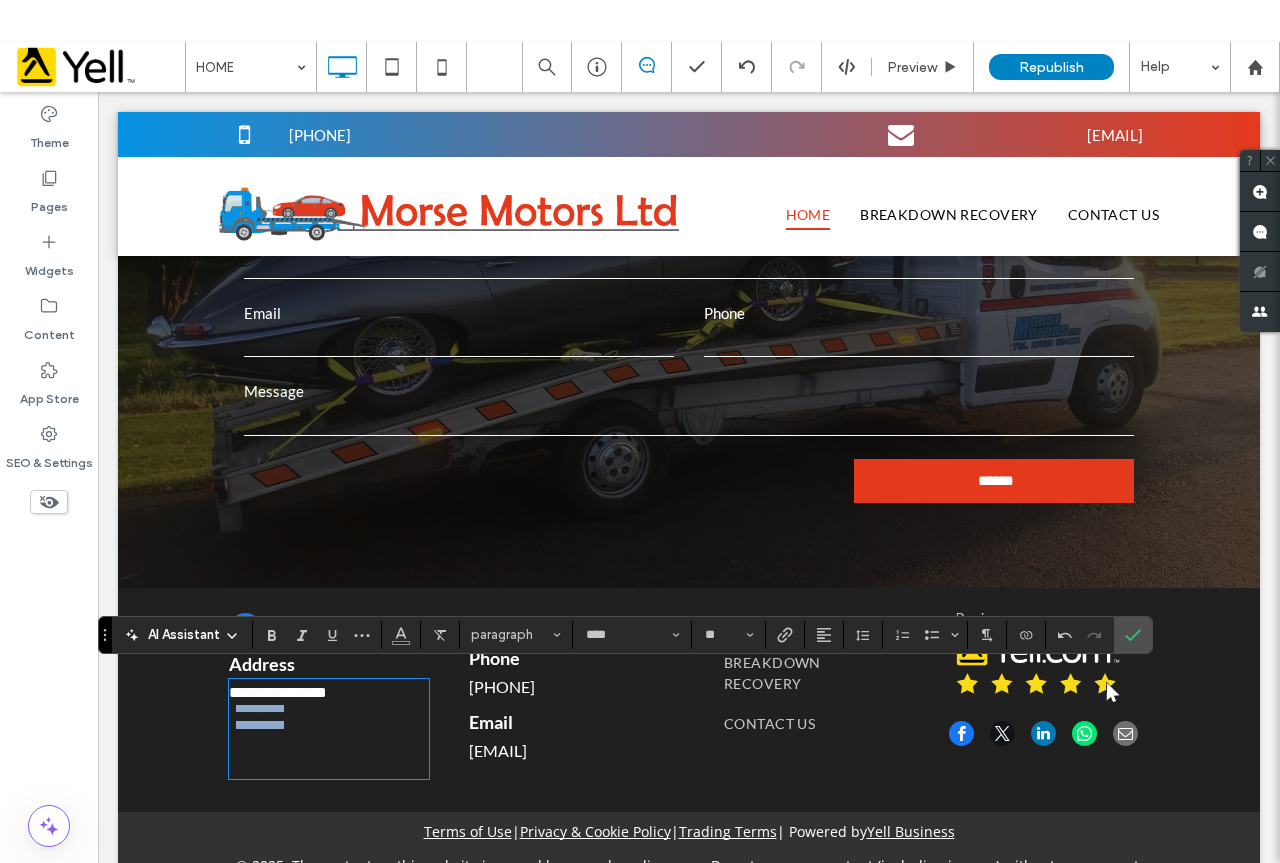 drag, startPoint x: 231, startPoint y: 699, endPoint x: 295, endPoint y: 708, distance: 64.629715 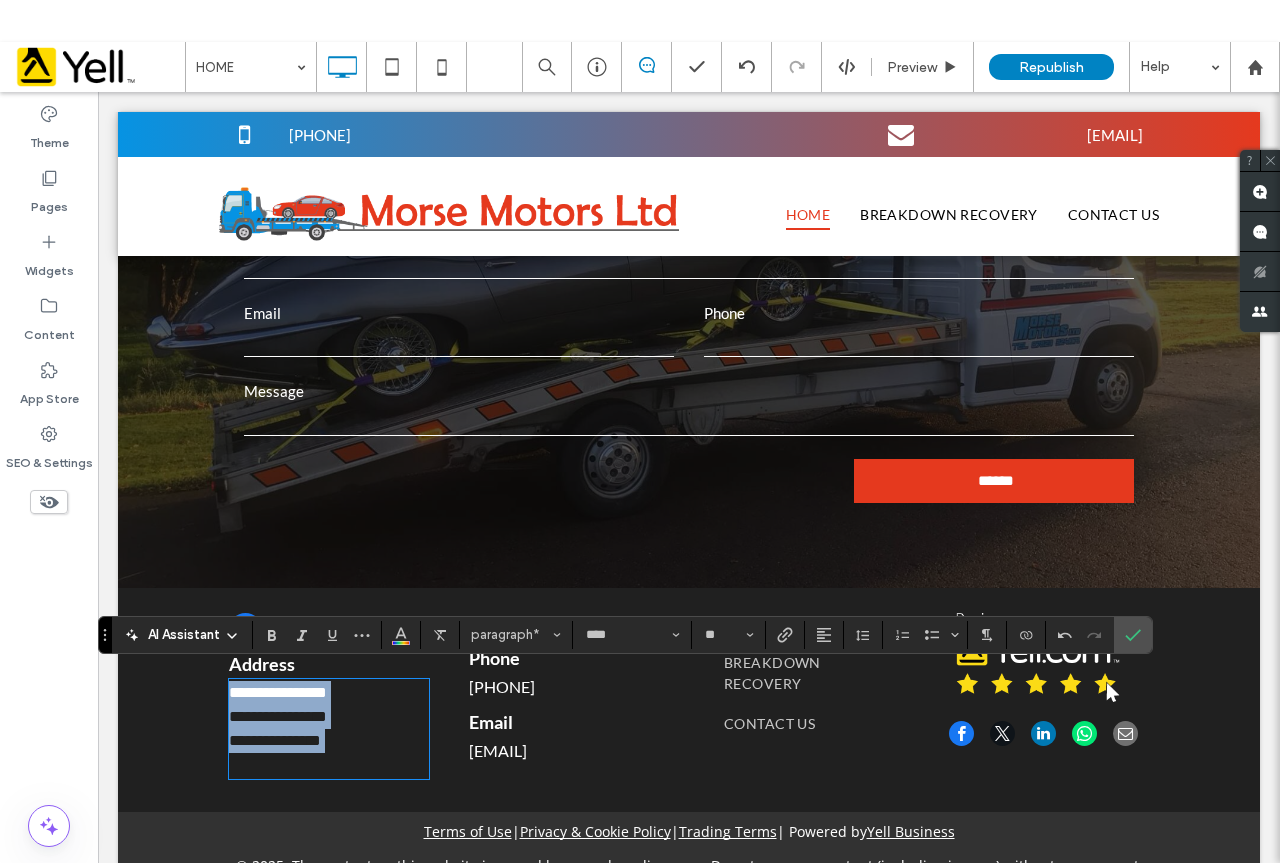 drag, startPoint x: 403, startPoint y: 761, endPoint x: 207, endPoint y: 685, distance: 210.21893 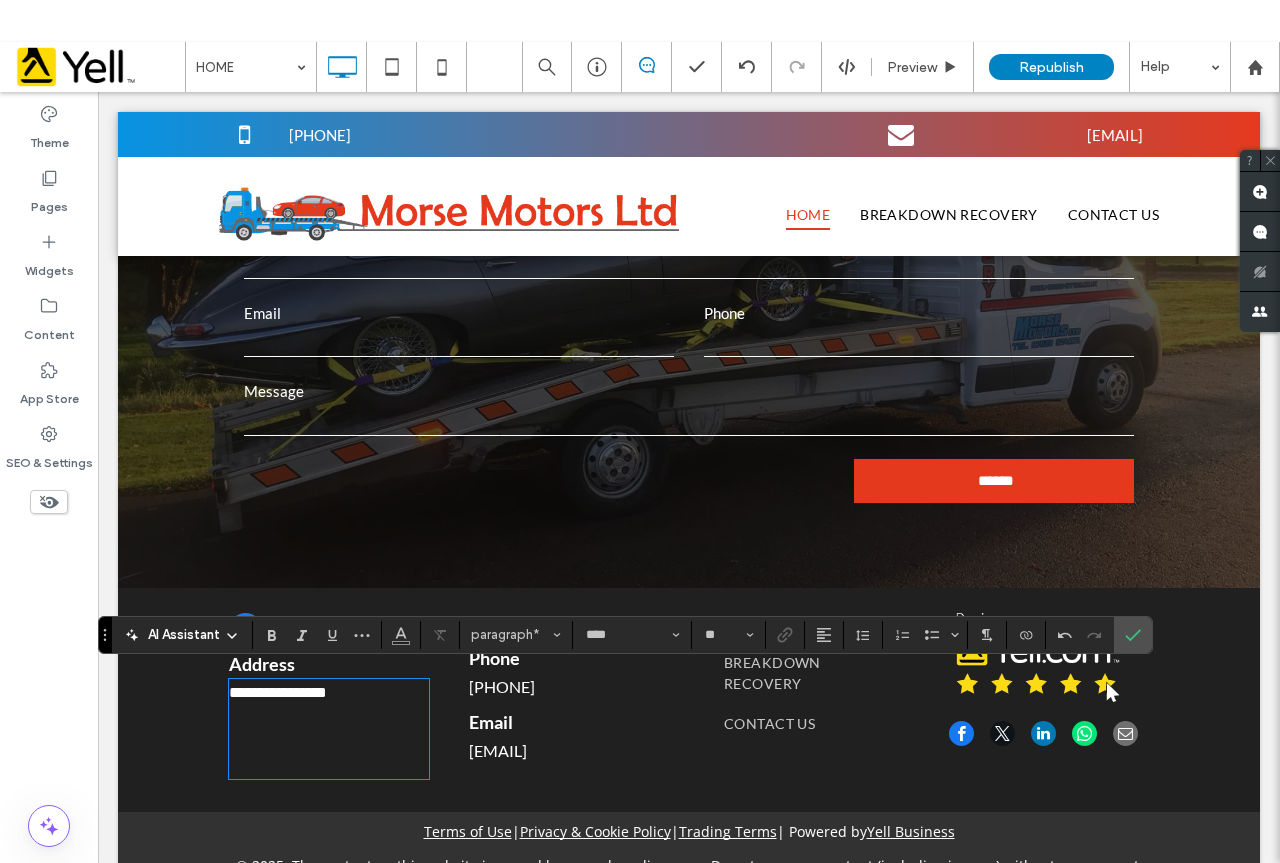 click on "**********" at bounding box center (275, 740) 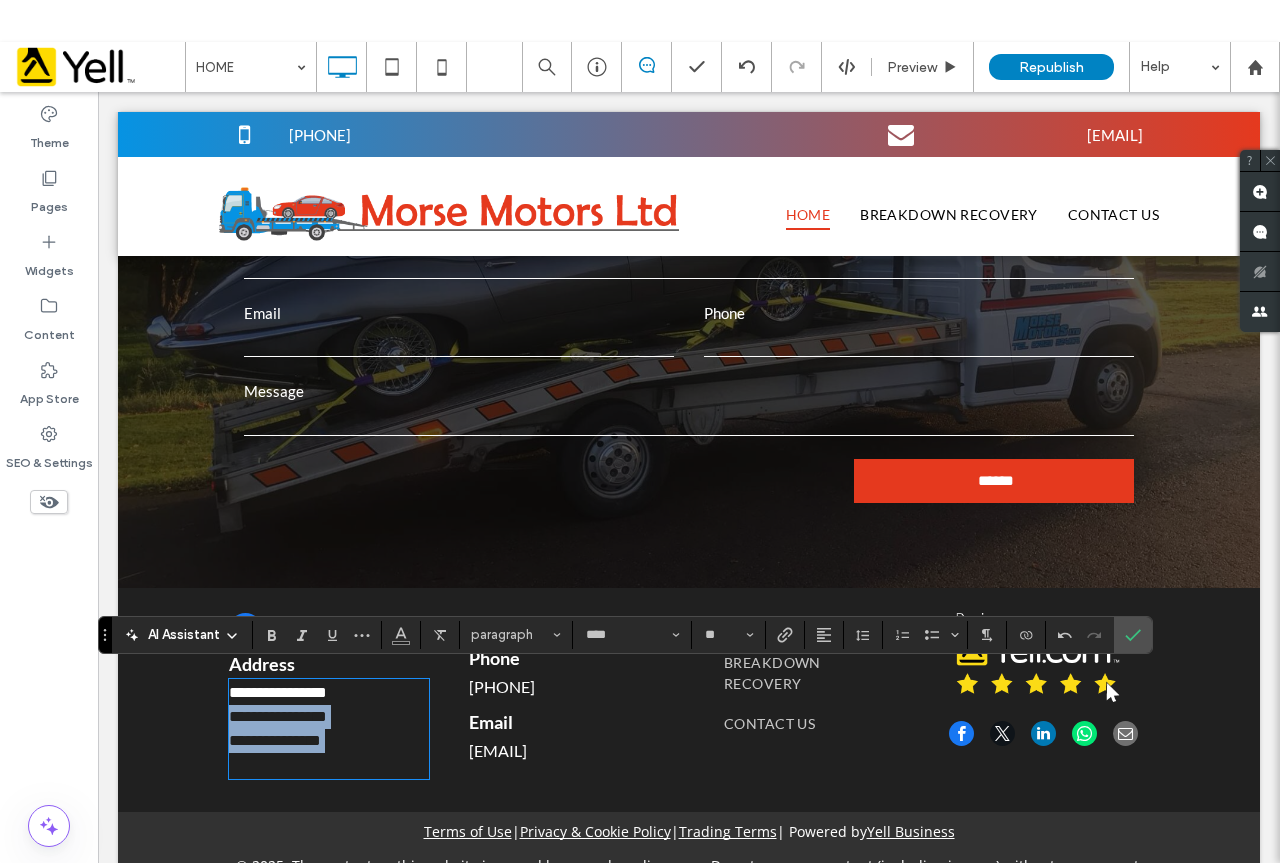 drag, startPoint x: 400, startPoint y: 757, endPoint x: 210, endPoint y: 698, distance: 198.94974 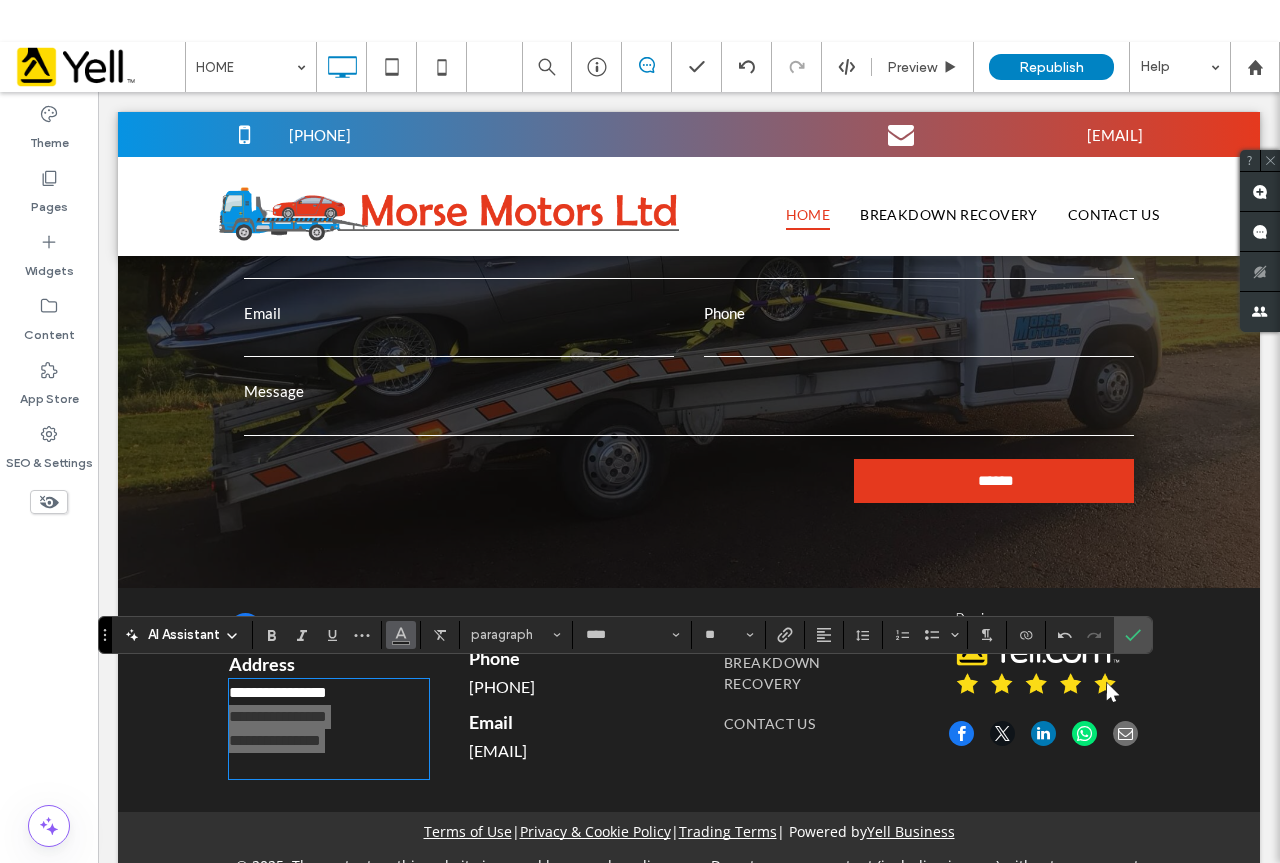 click 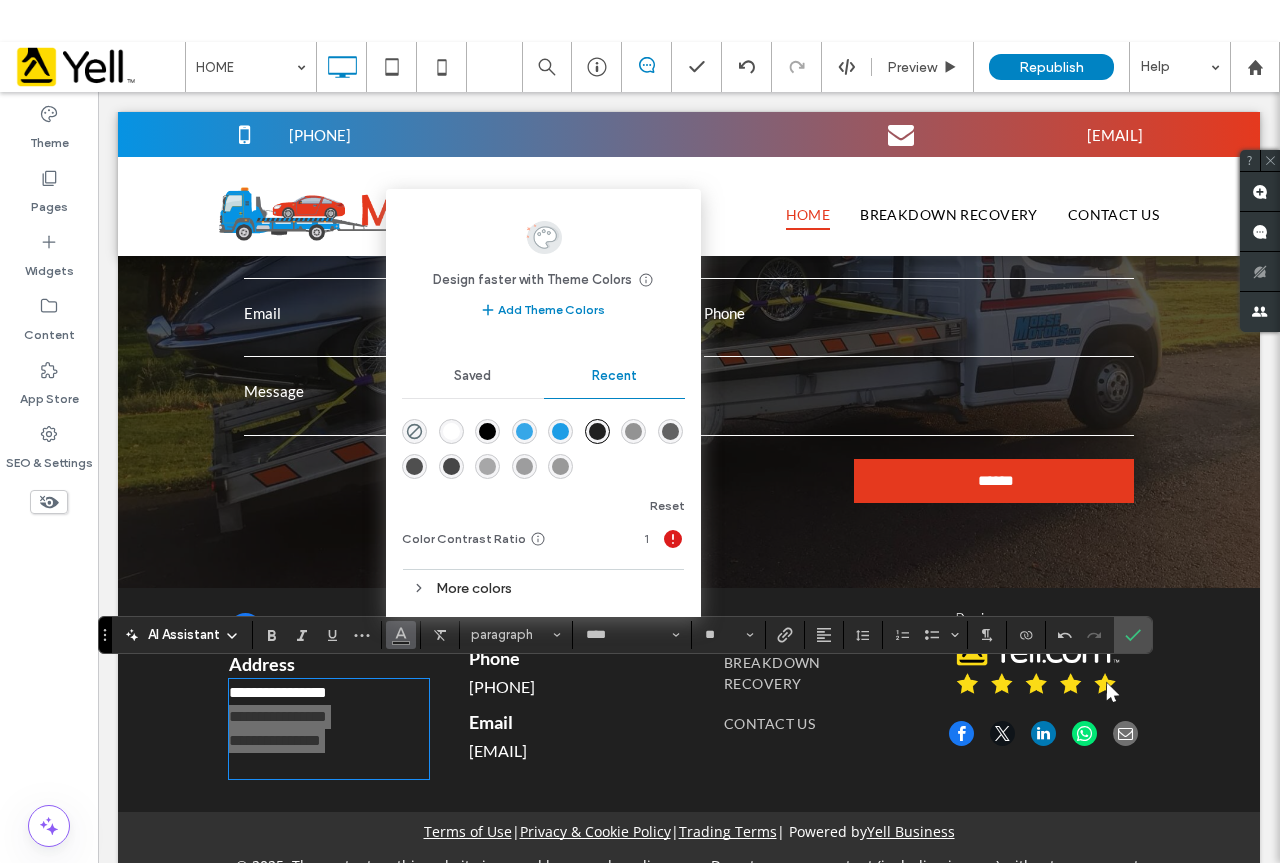 drag, startPoint x: 445, startPoint y: 435, endPoint x: 348, endPoint y: 367, distance: 118.46096 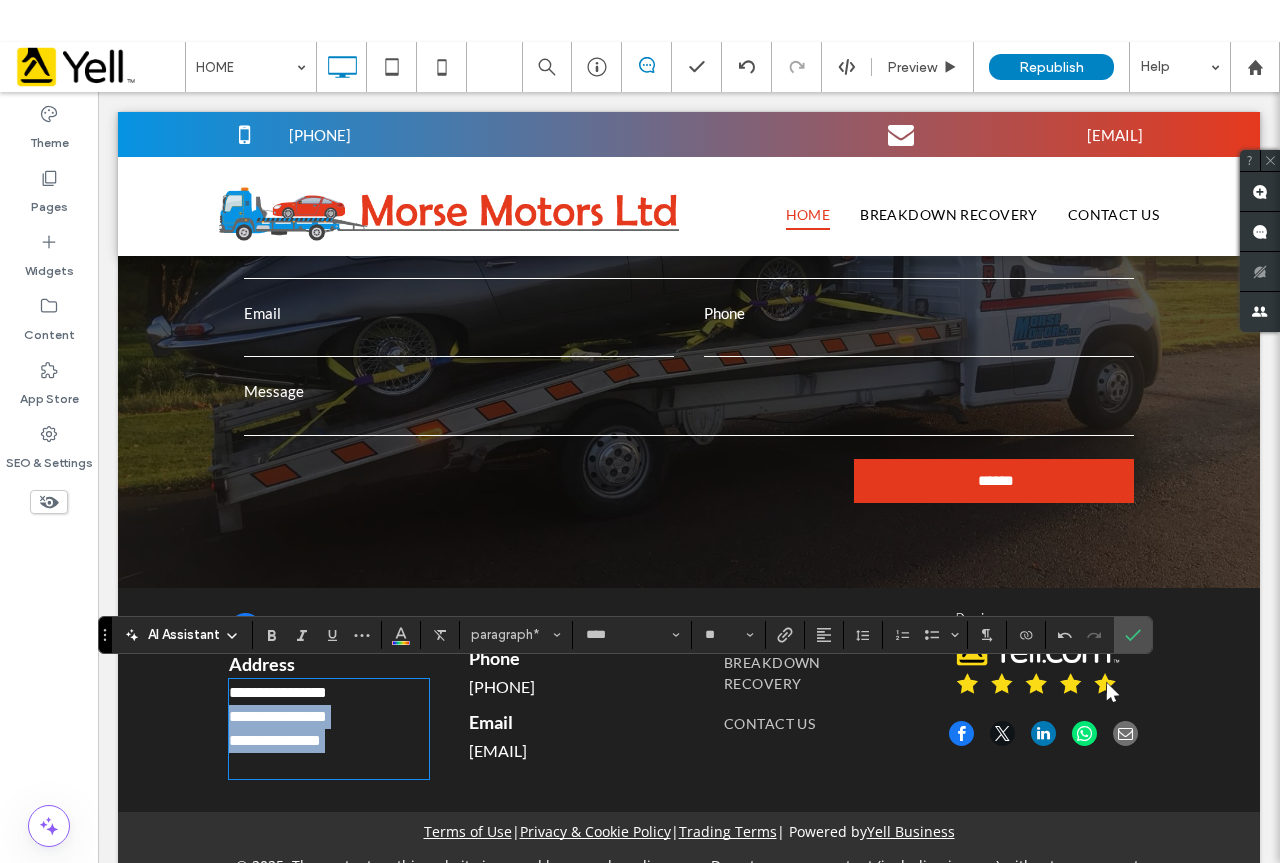 click on "**********" at bounding box center [275, 740] 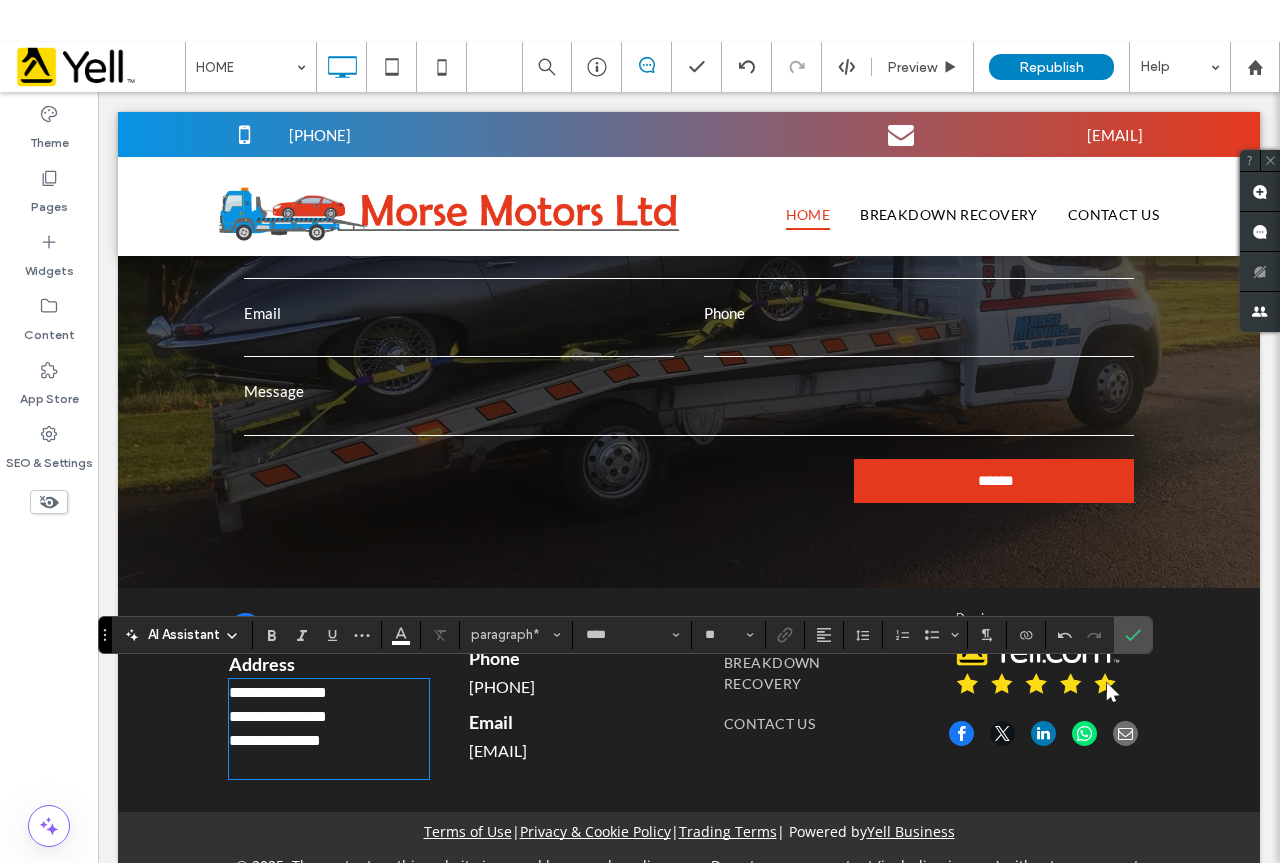 click on "**********" at bounding box center [275, 740] 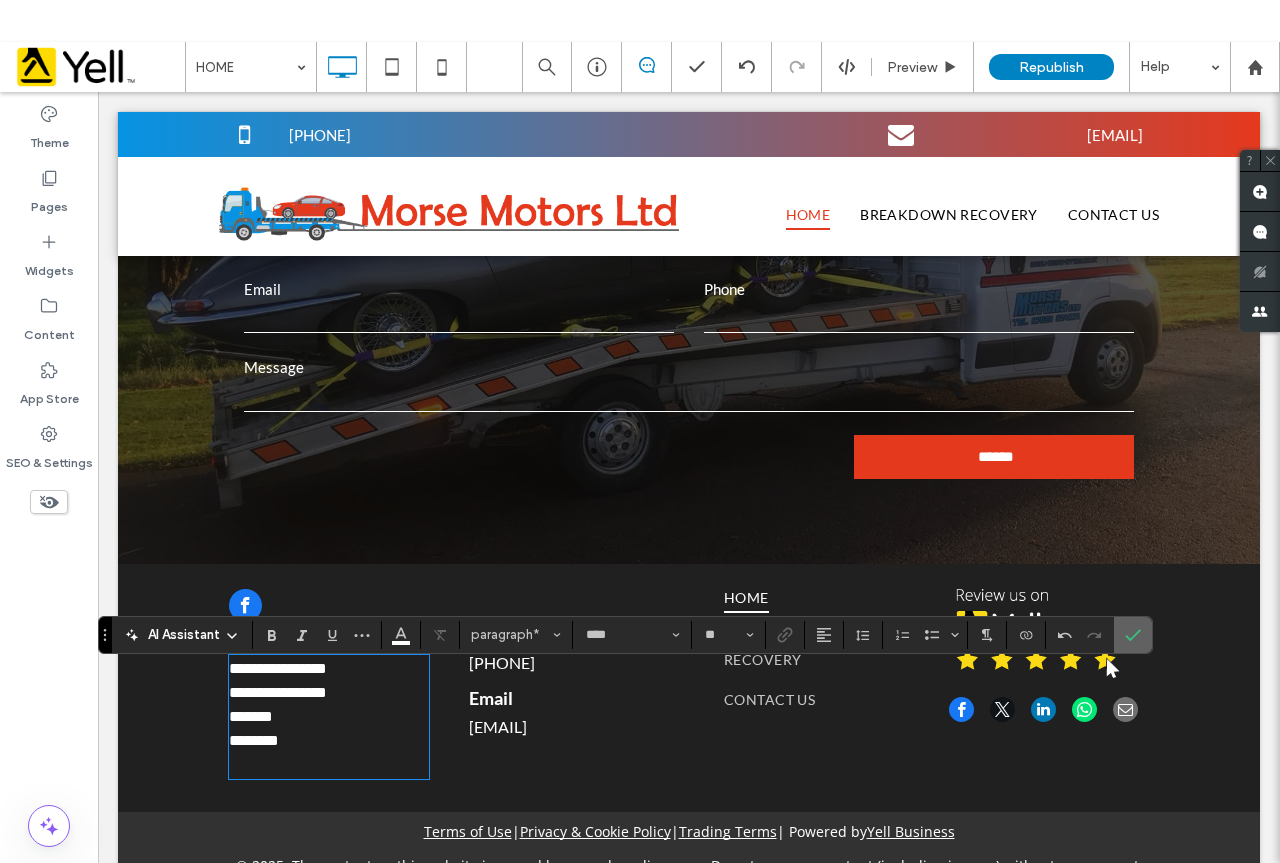 click 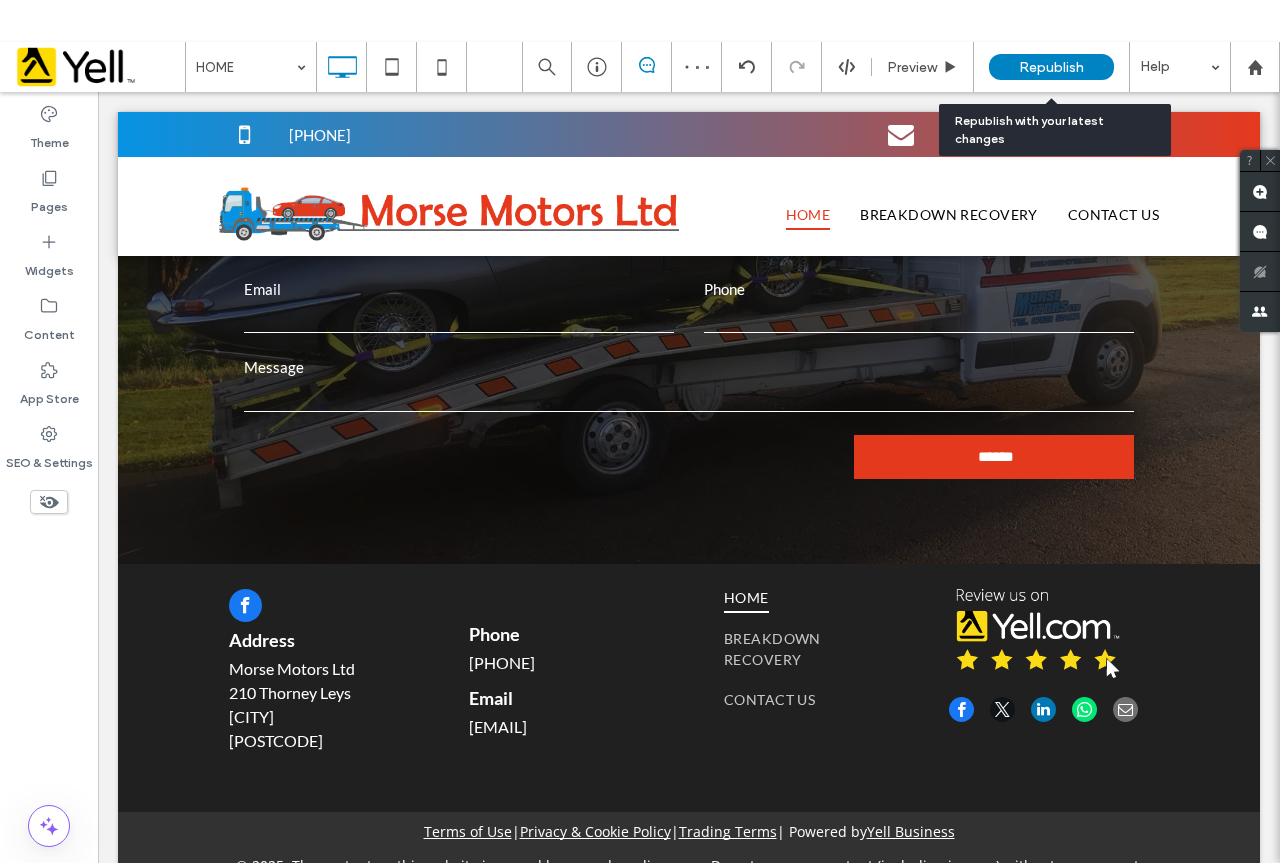 click on "Republish" at bounding box center [1051, 67] 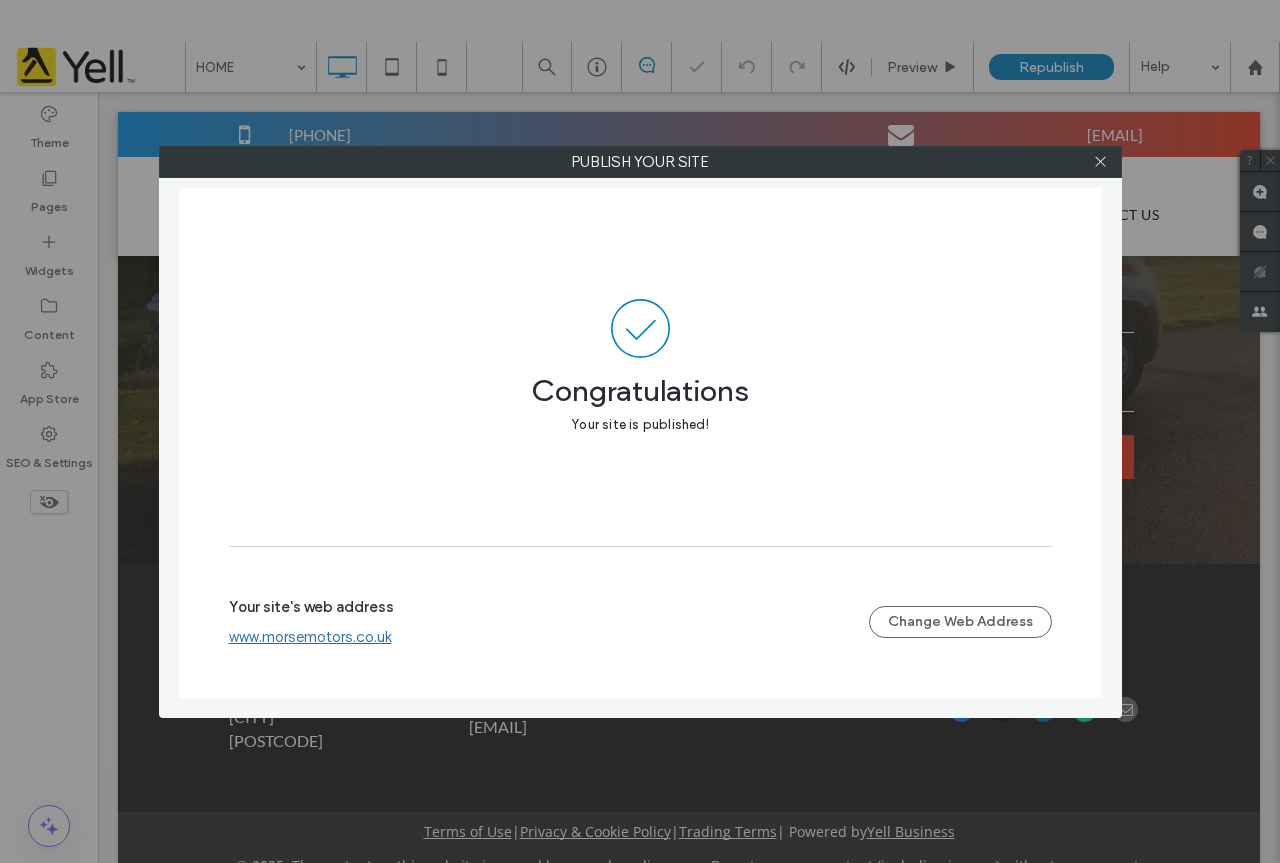 click on "Your site's web address" at bounding box center (311, 613) 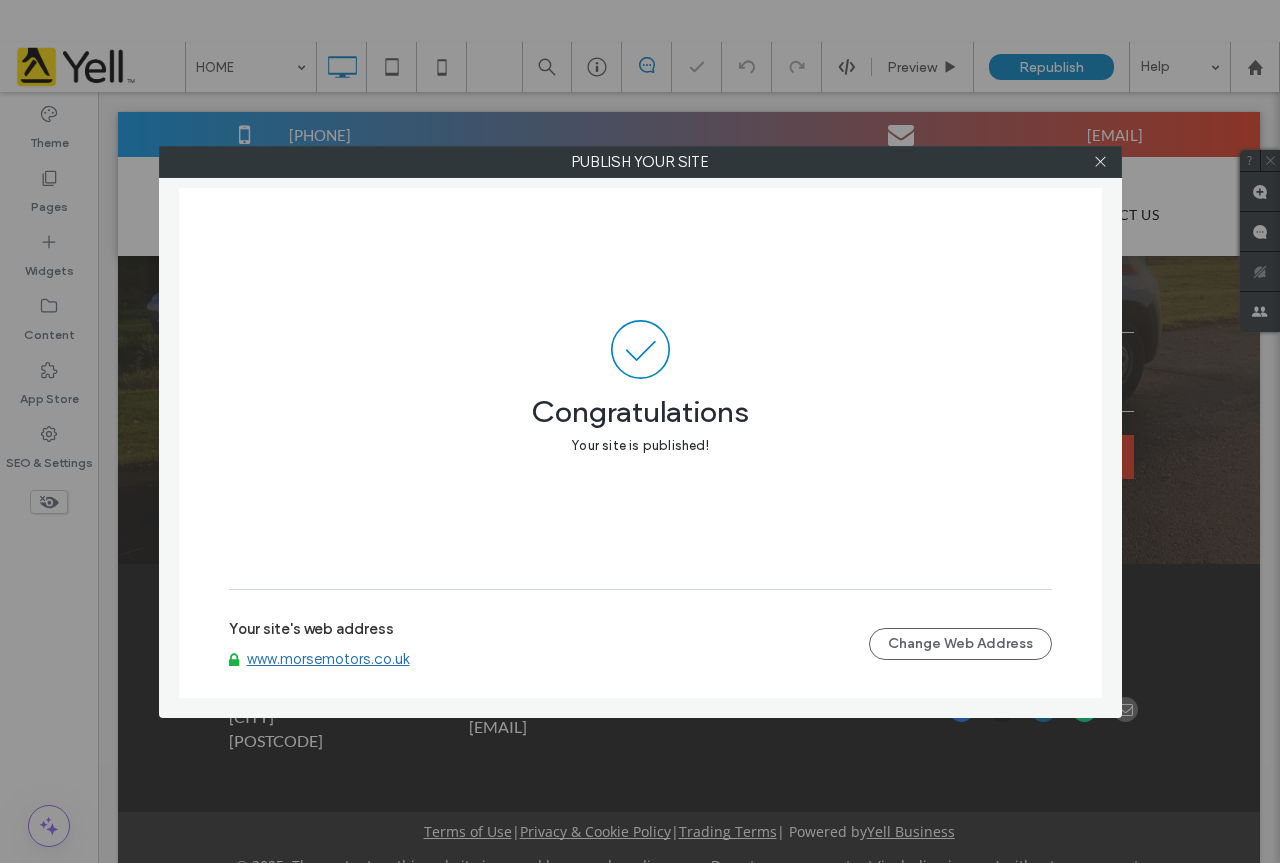 click on "www.morsemotors.co.uk" at bounding box center [328, 659] 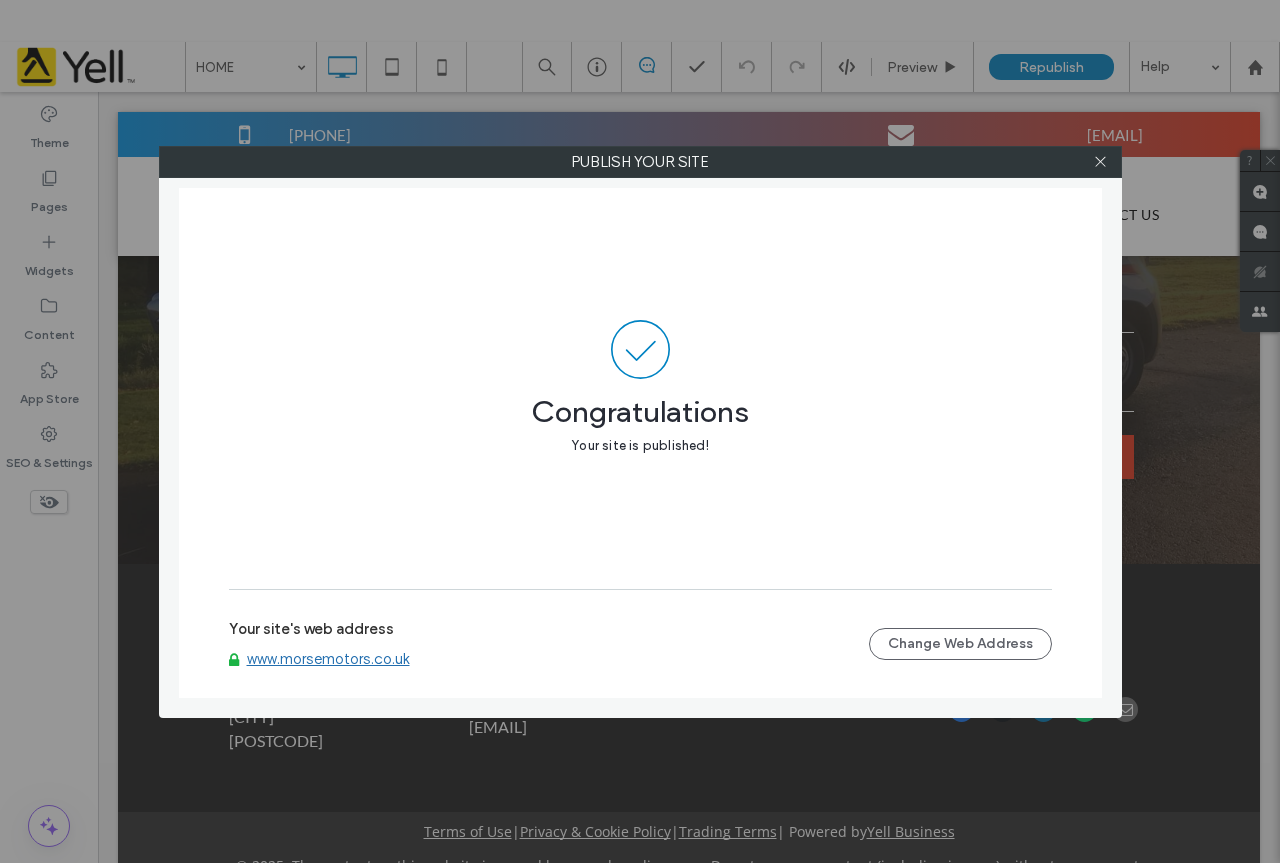click at bounding box center [1101, 162] 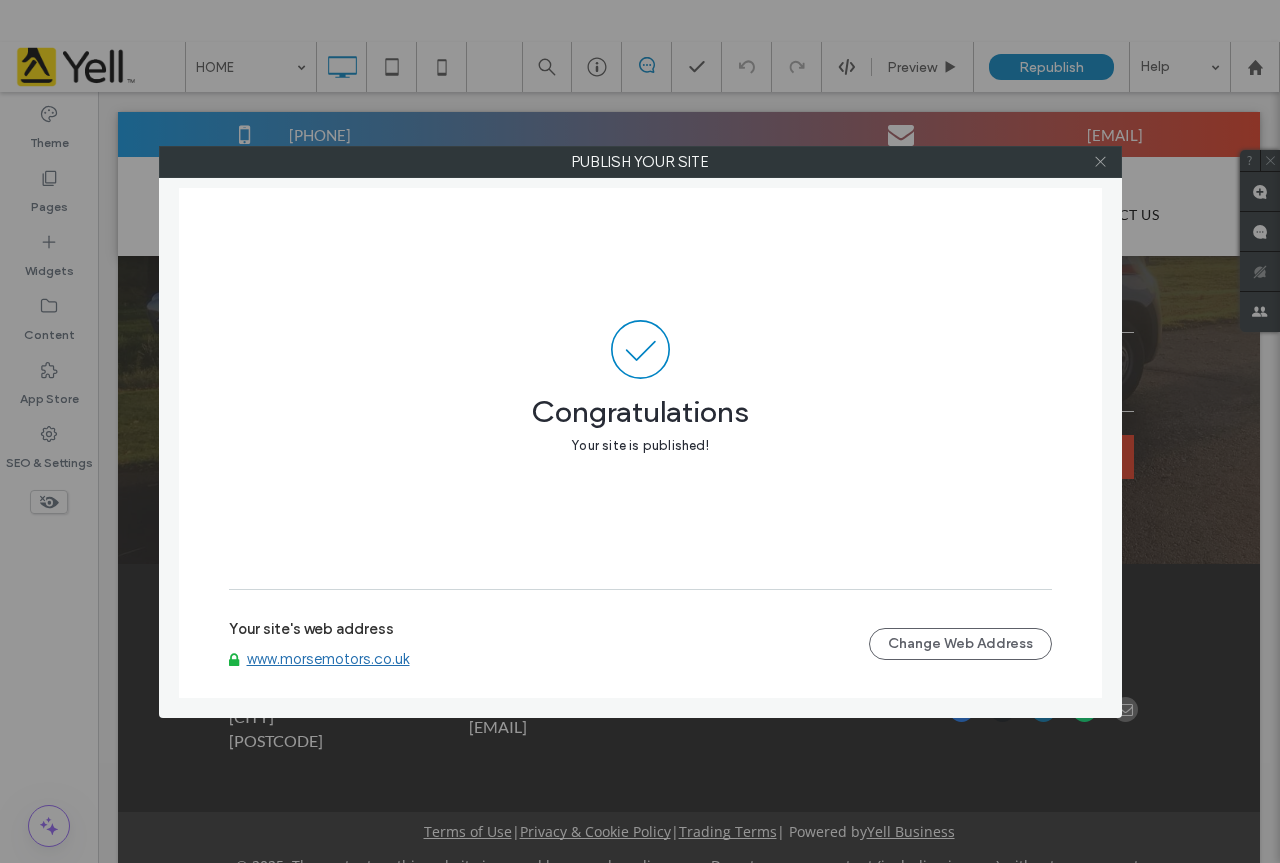 click 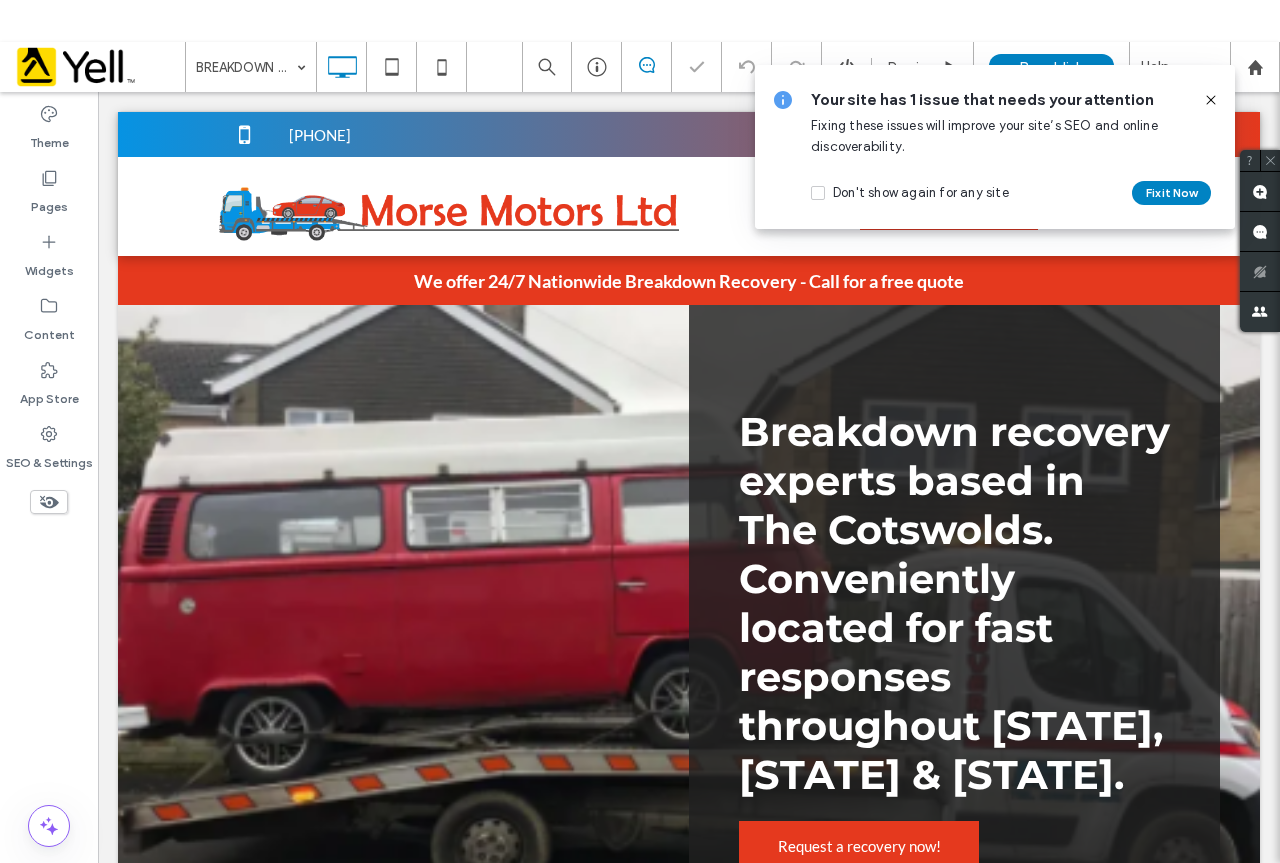 scroll, scrollTop: 1100, scrollLeft: 0, axis: vertical 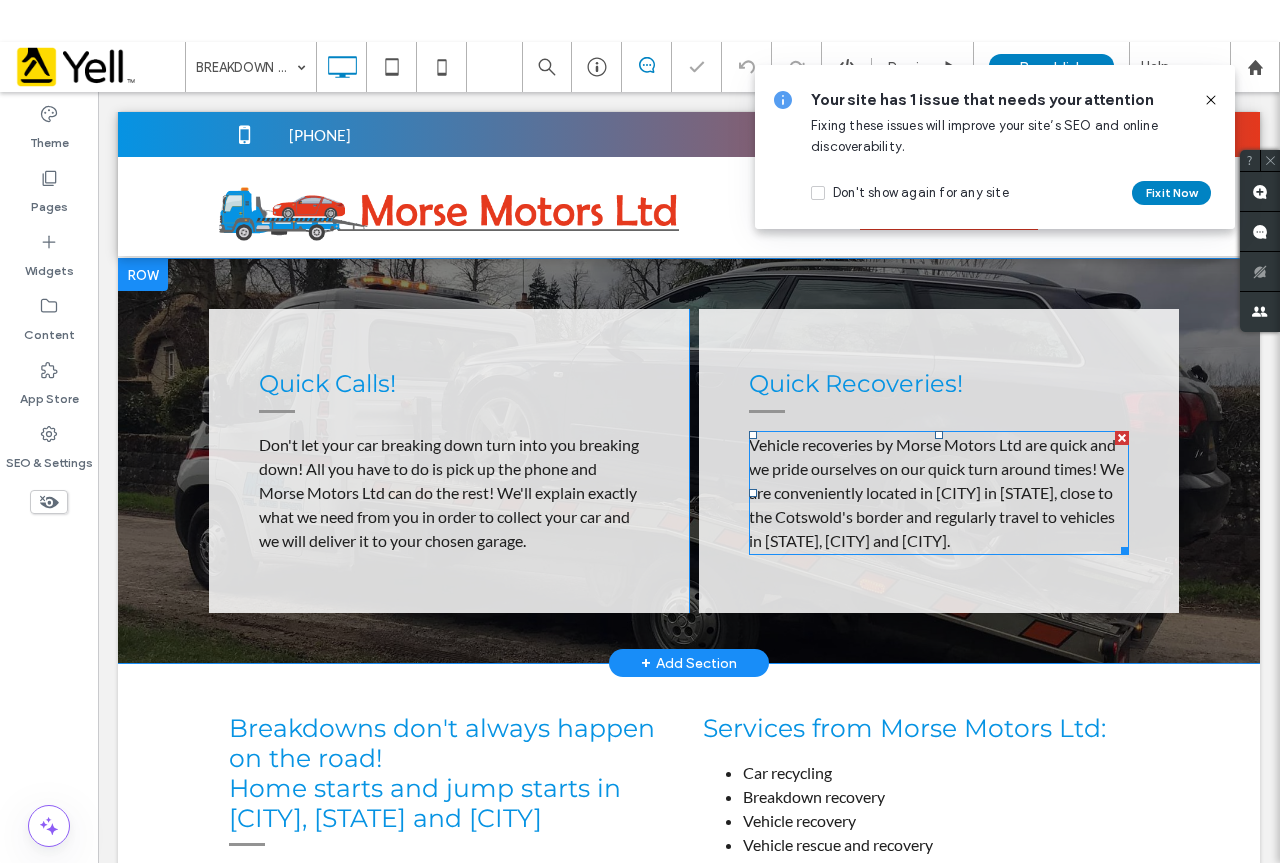 click on "Vehicle recoveries by Morse Motors Ltd are quick and we pride ourselves on our quick turn around times! We are conveniently located in [CITY] in [STATE], close to the Cotswold's border and regularly travel to vehicles in [STATE], [CITY] and [CITY]." at bounding box center (939, 493) 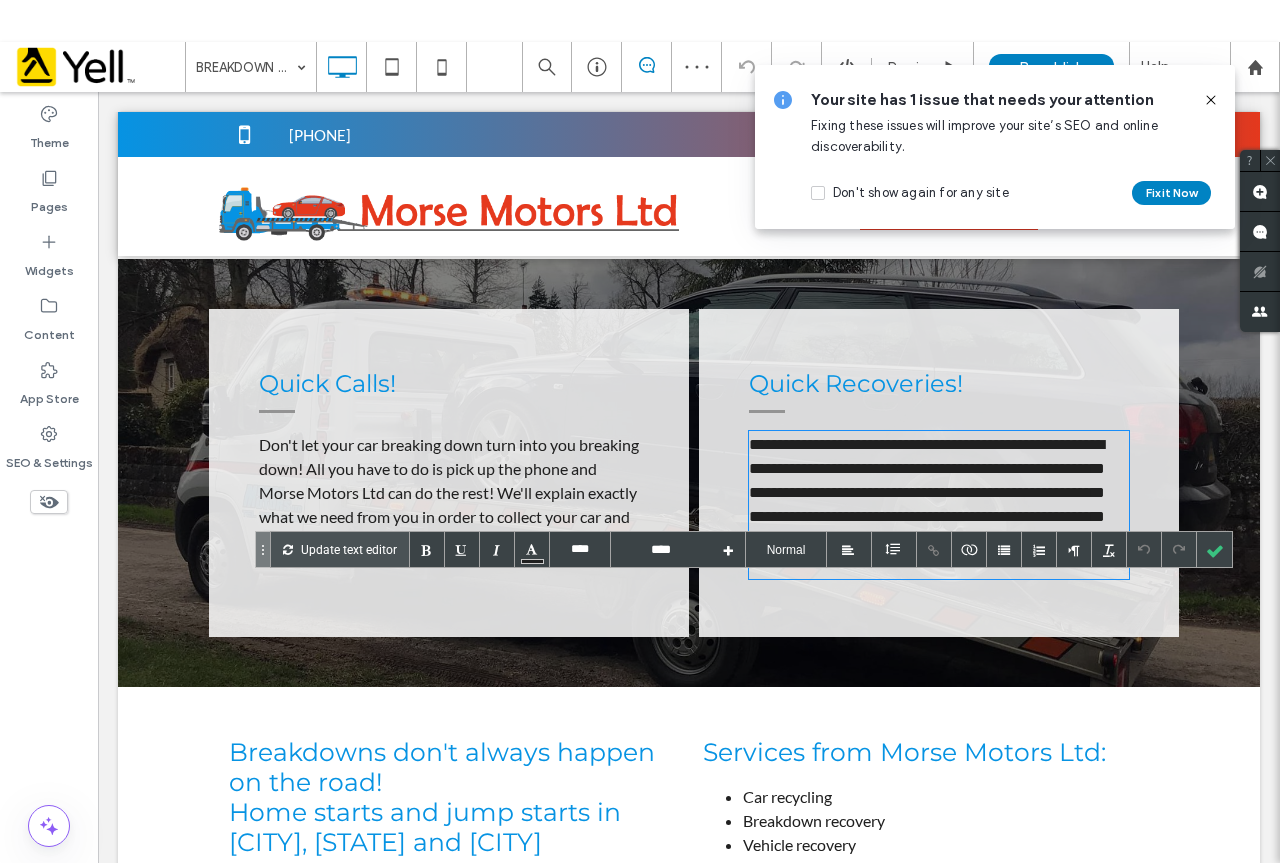click on "**********" at bounding box center [939, 505] 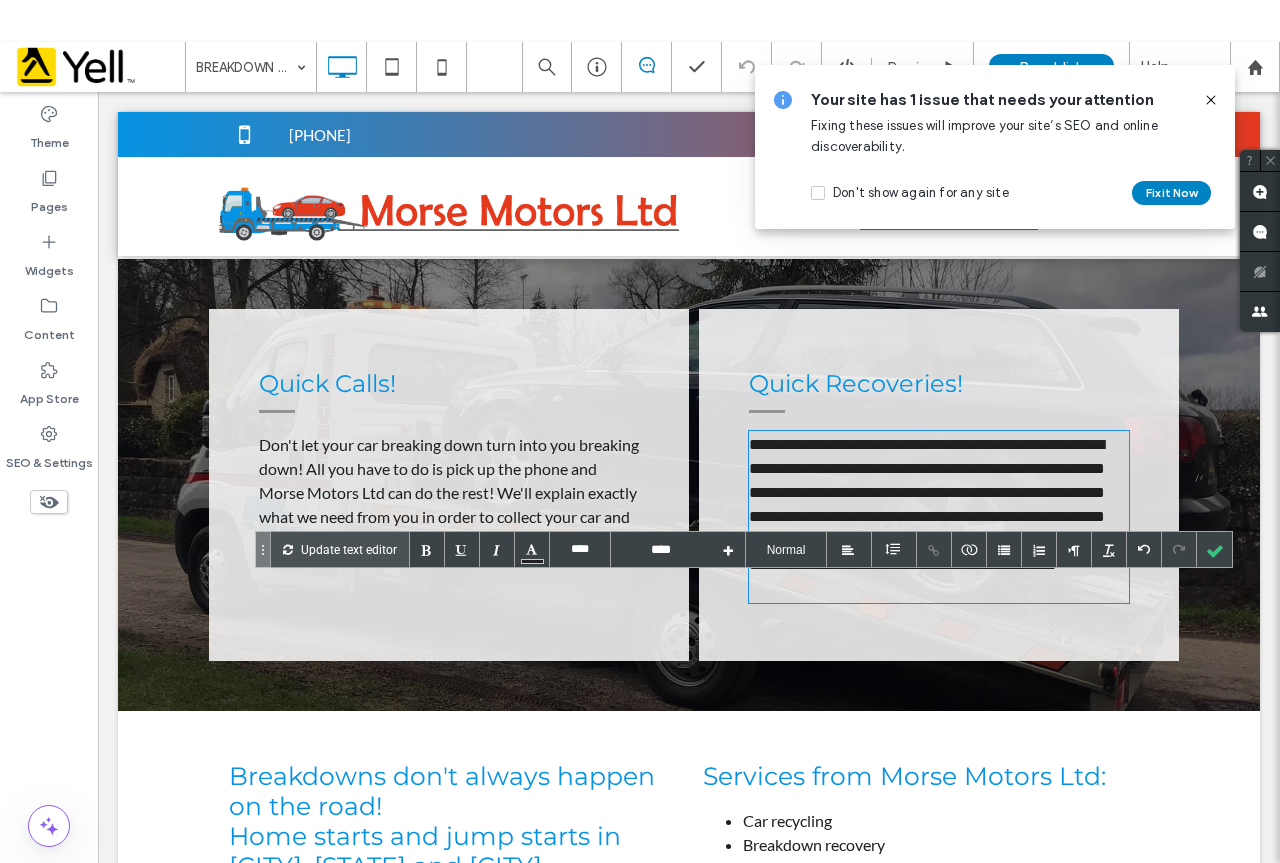click on "**********" at bounding box center (939, 517) 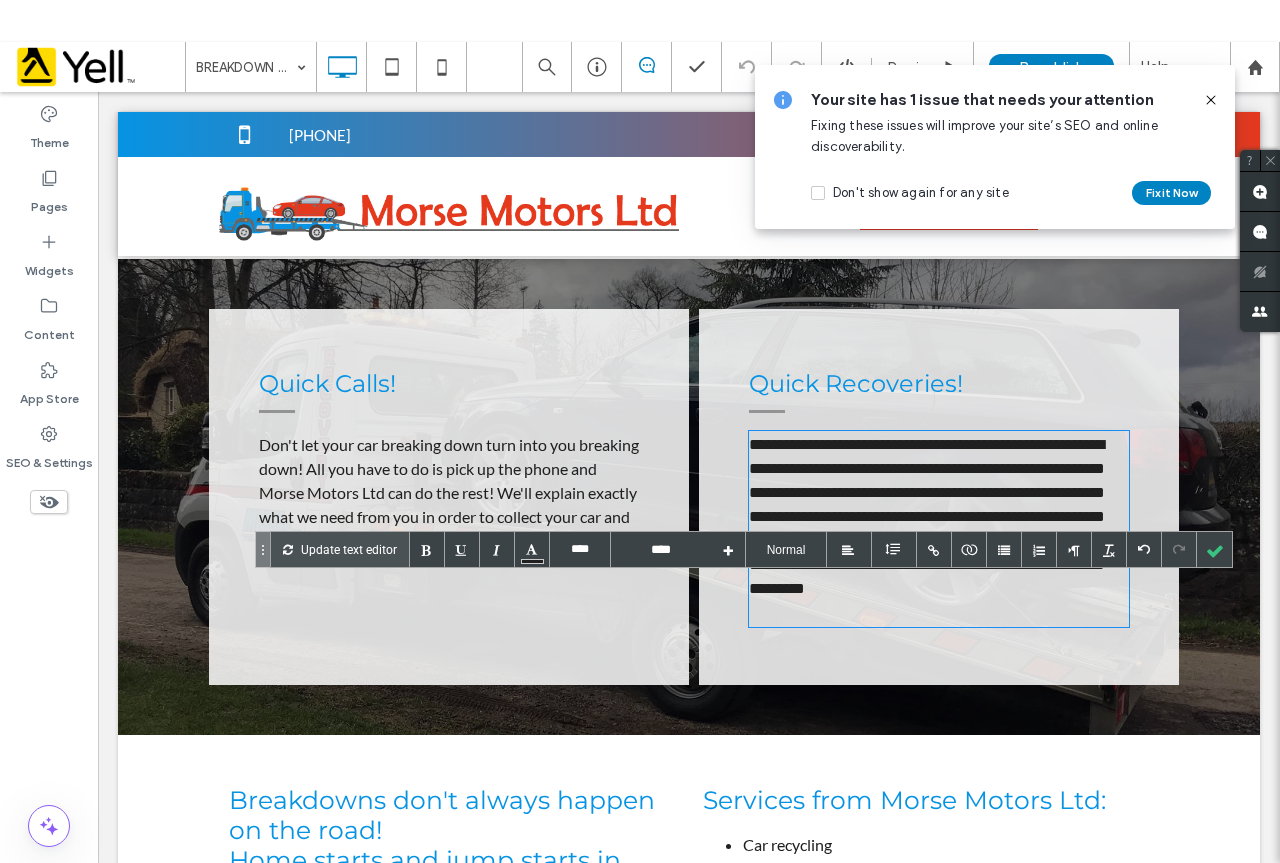 drag, startPoint x: 818, startPoint y: 664, endPoint x: 971, endPoint y: 730, distance: 166.62833 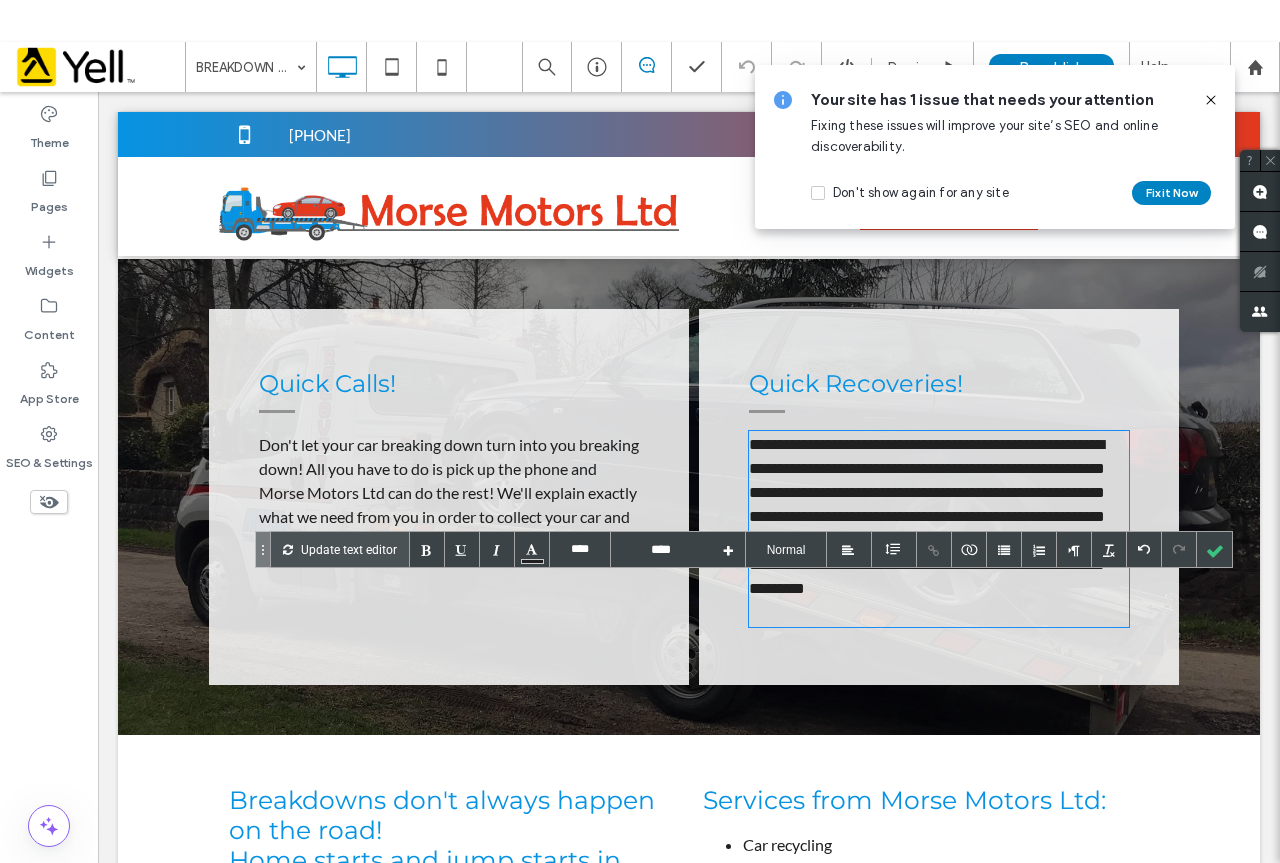 drag, startPoint x: 834, startPoint y: 648, endPoint x: 823, endPoint y: 669, distance: 23.70654 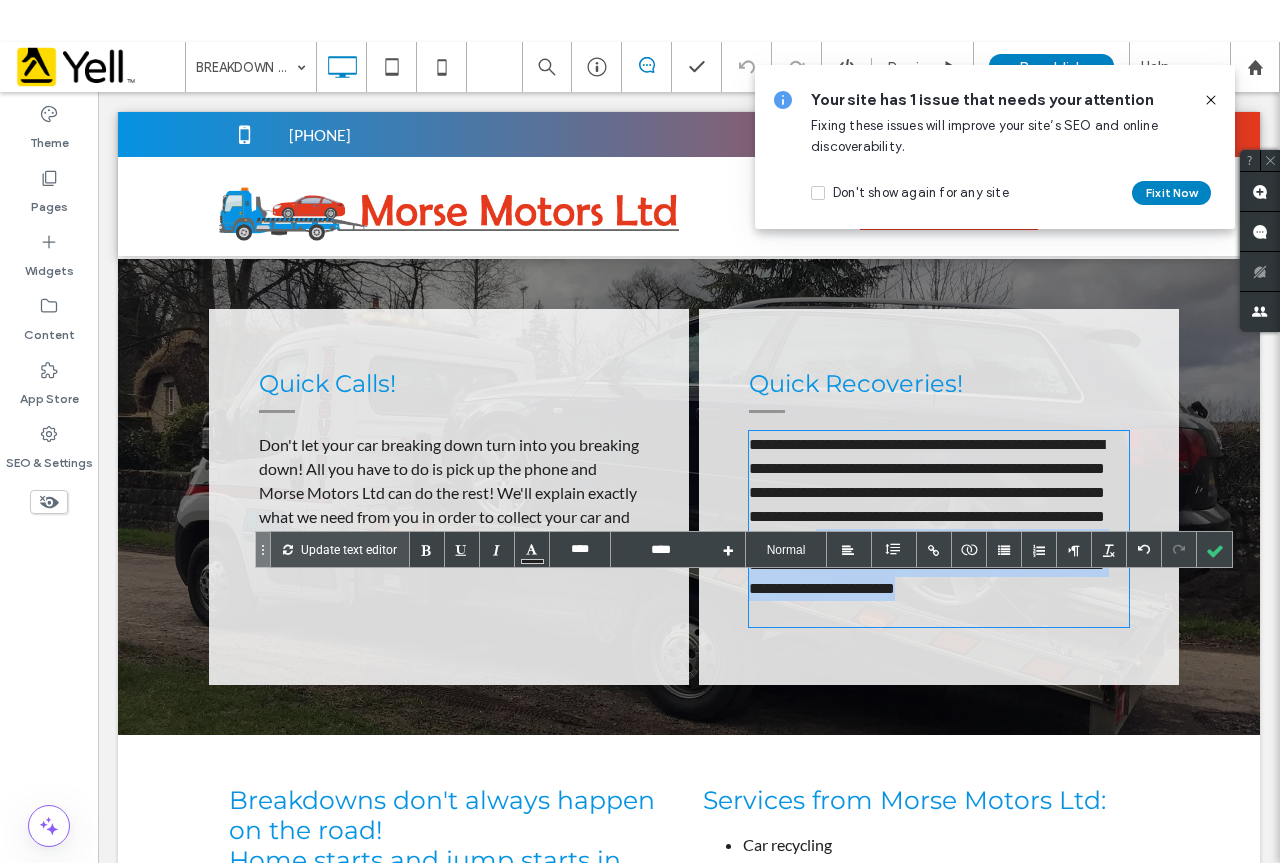drag, startPoint x: 1020, startPoint y: 765, endPoint x: 831, endPoint y: 716, distance: 195.24857 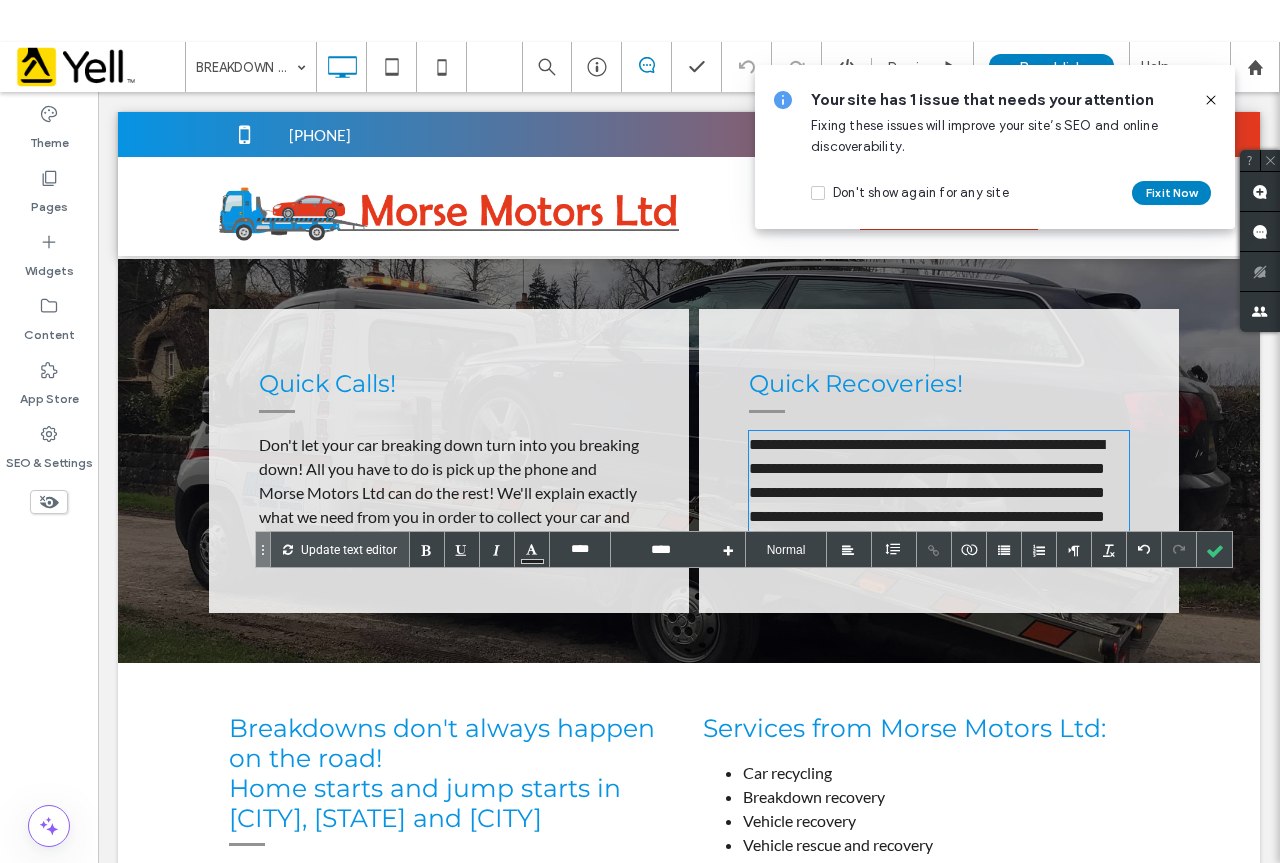 click on "**********" at bounding box center (939, 493) 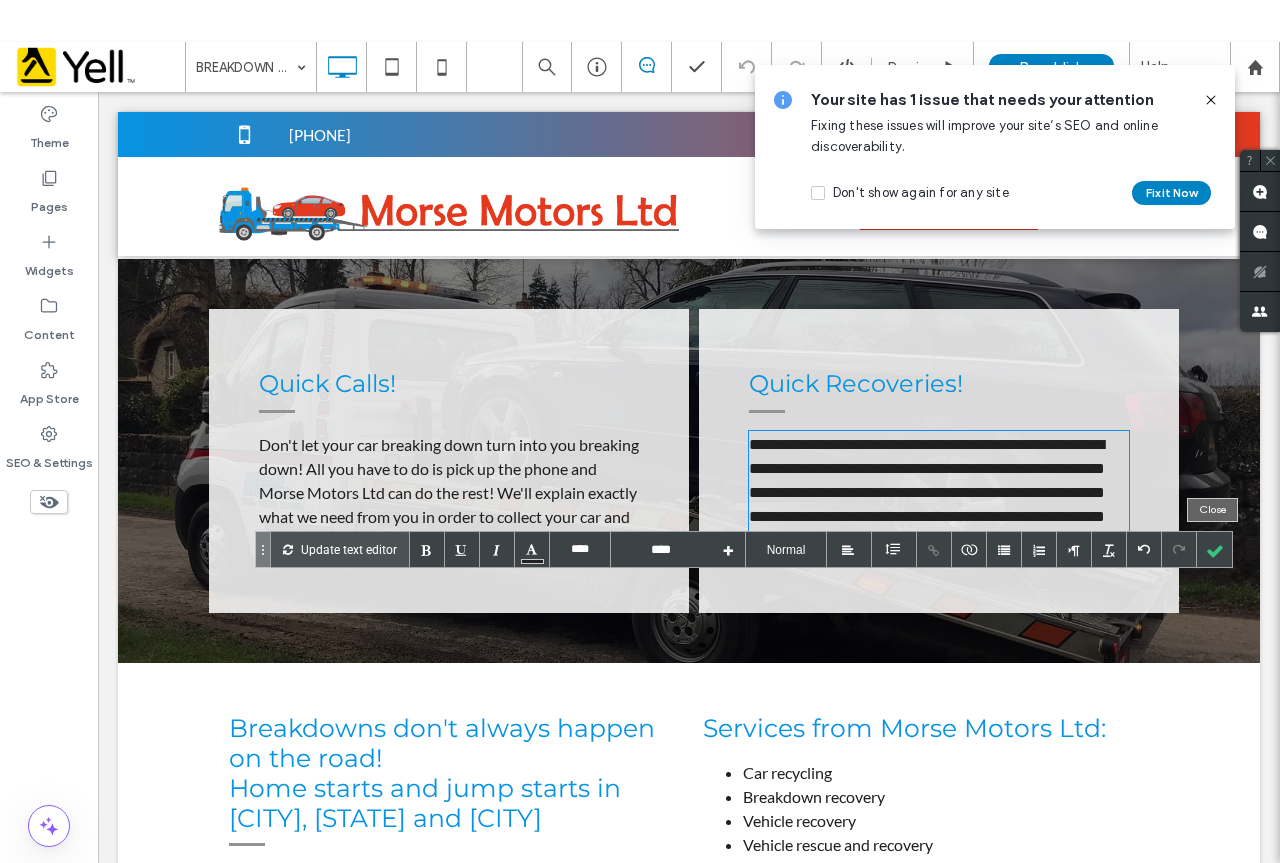 drag, startPoint x: 1204, startPoint y: 552, endPoint x: 1206, endPoint y: 575, distance: 23.086792 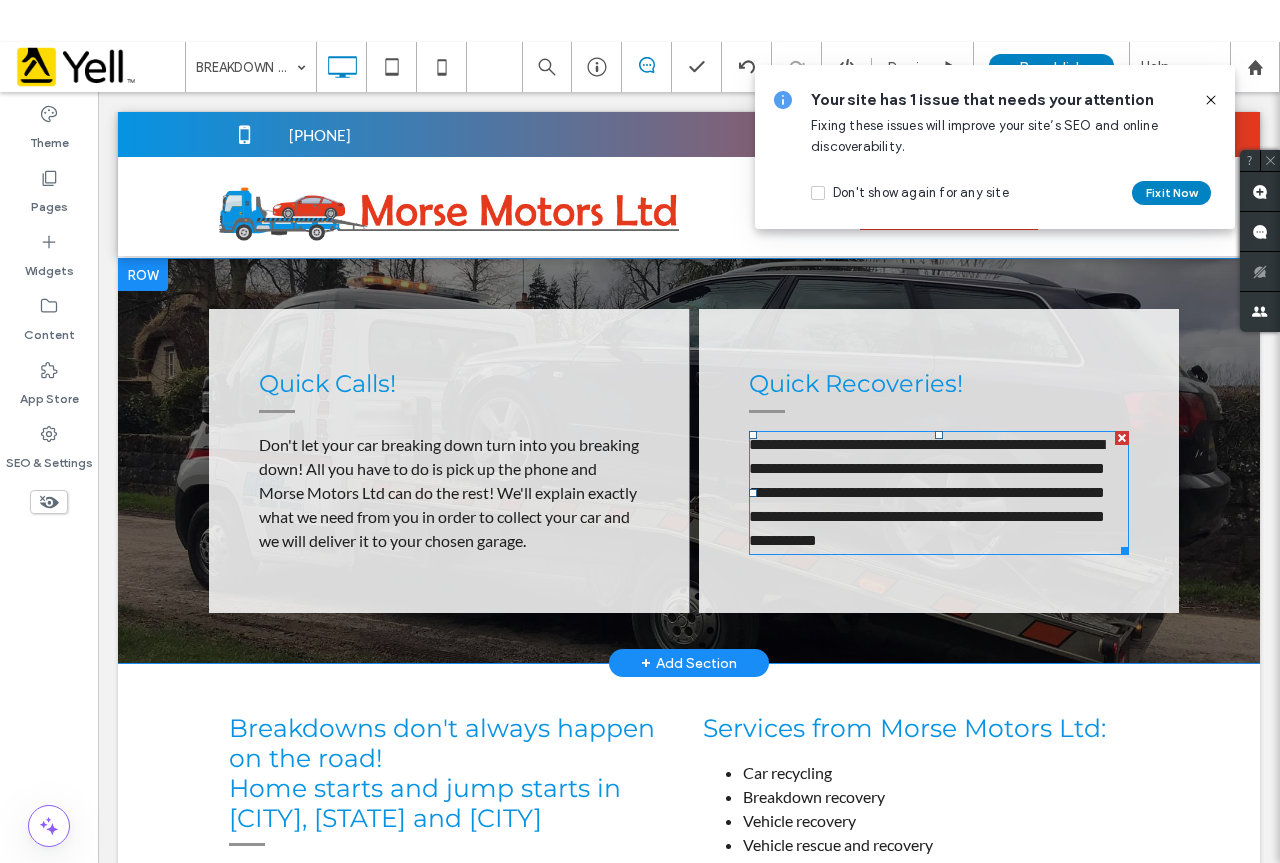click on "**********" at bounding box center [939, 493] 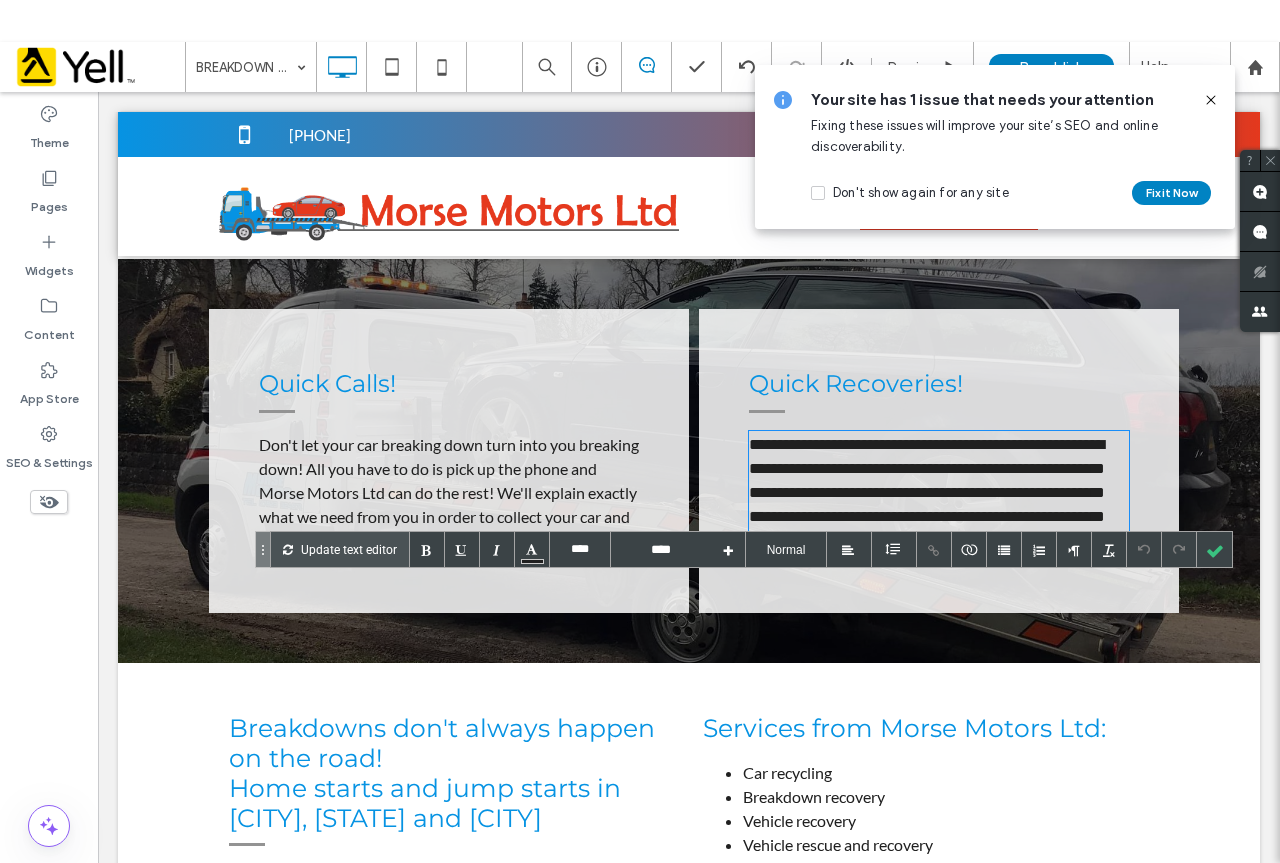 click on "**********" at bounding box center [939, 493] 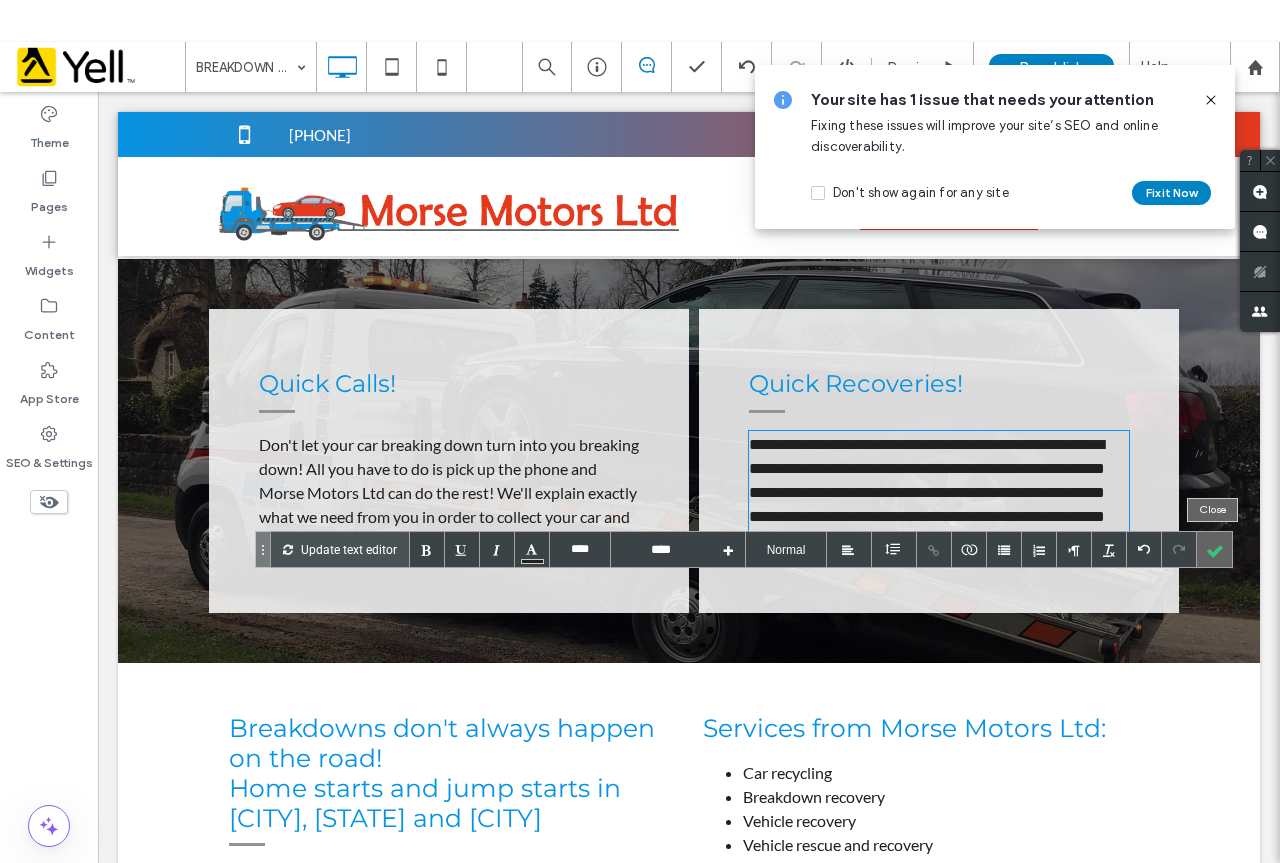 click at bounding box center (1214, 549) 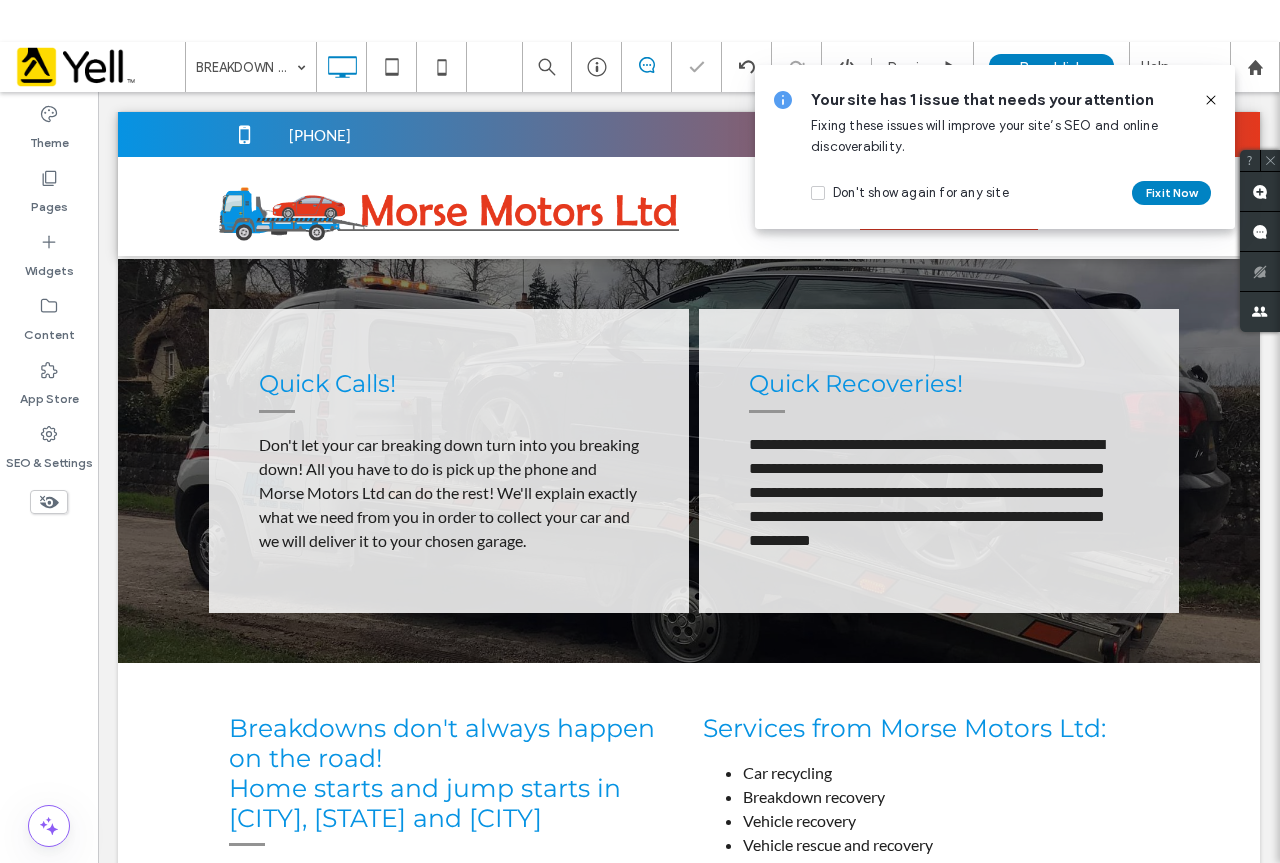 click 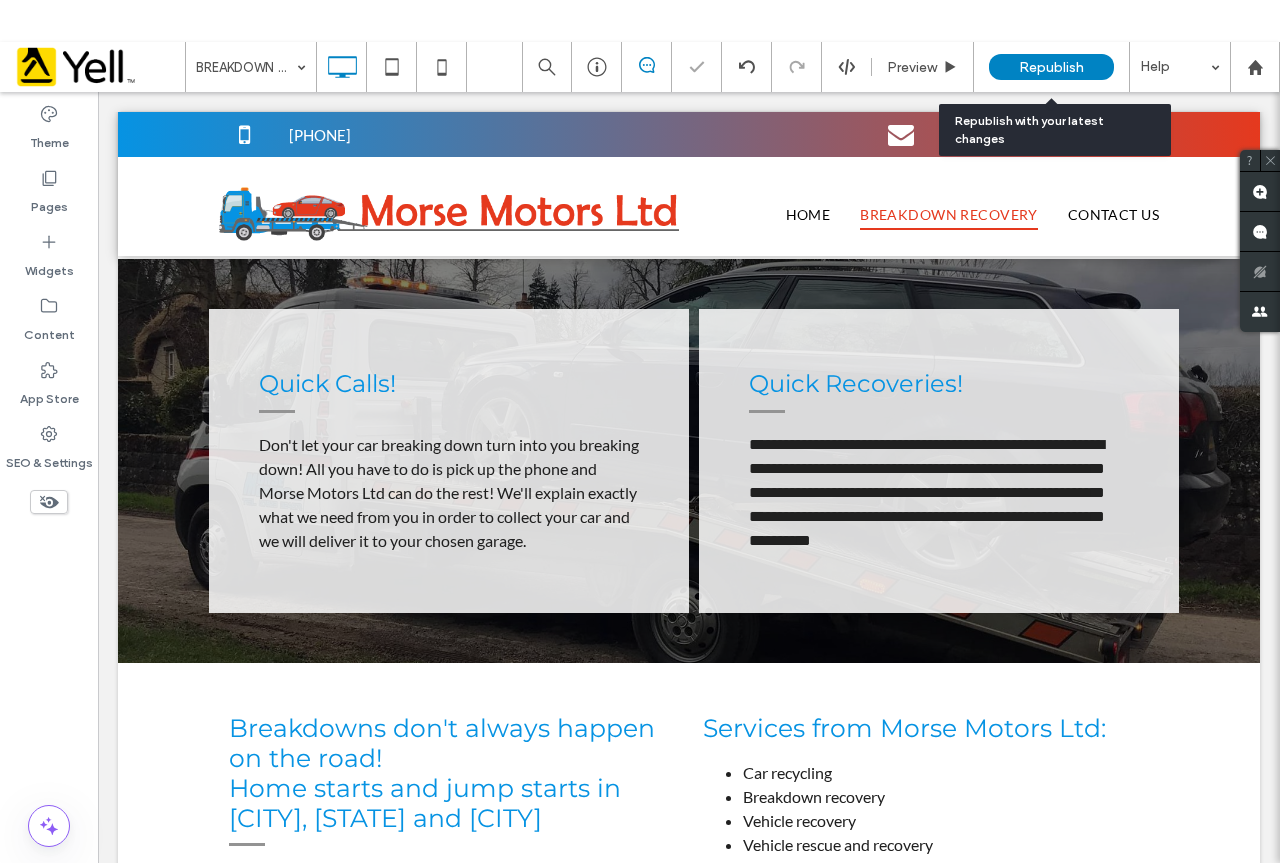 click on "Republish" at bounding box center [1051, 67] 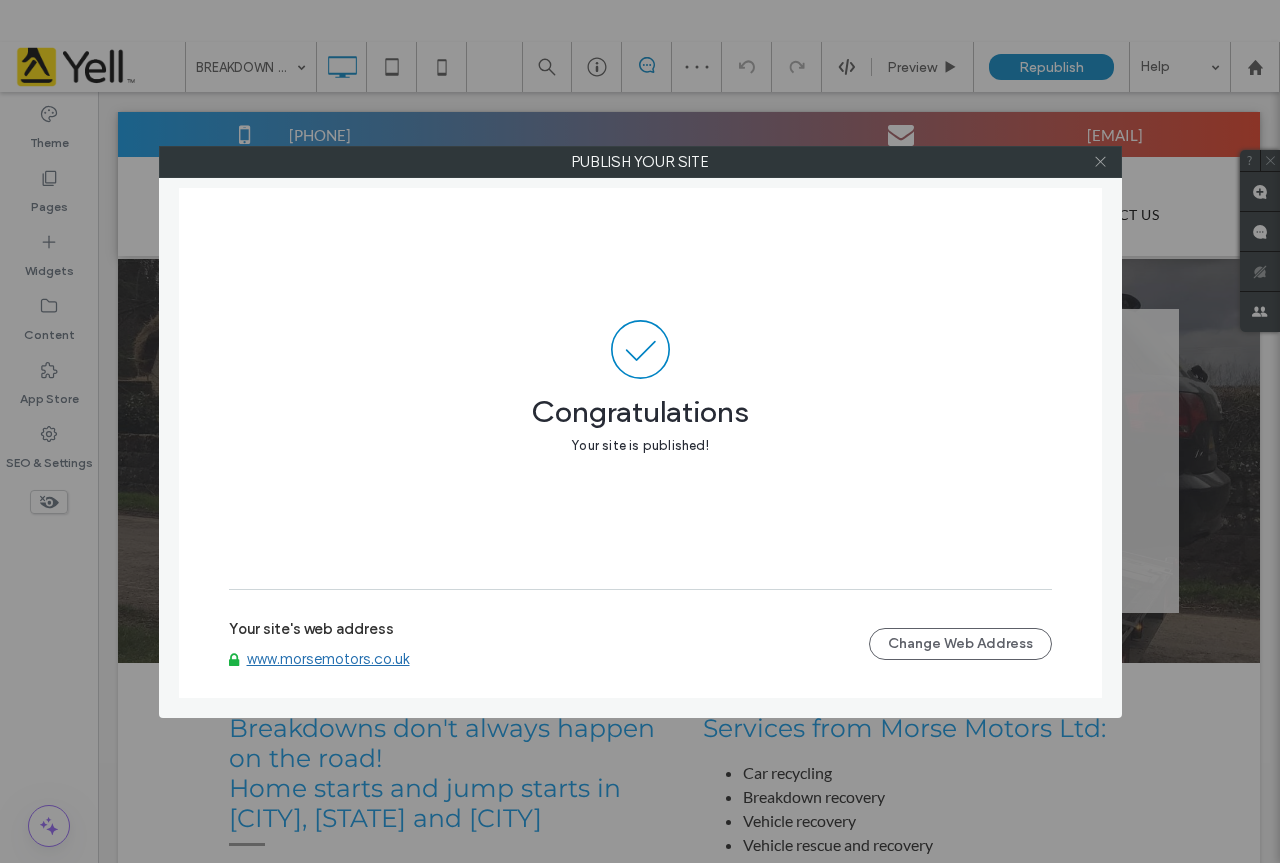 click 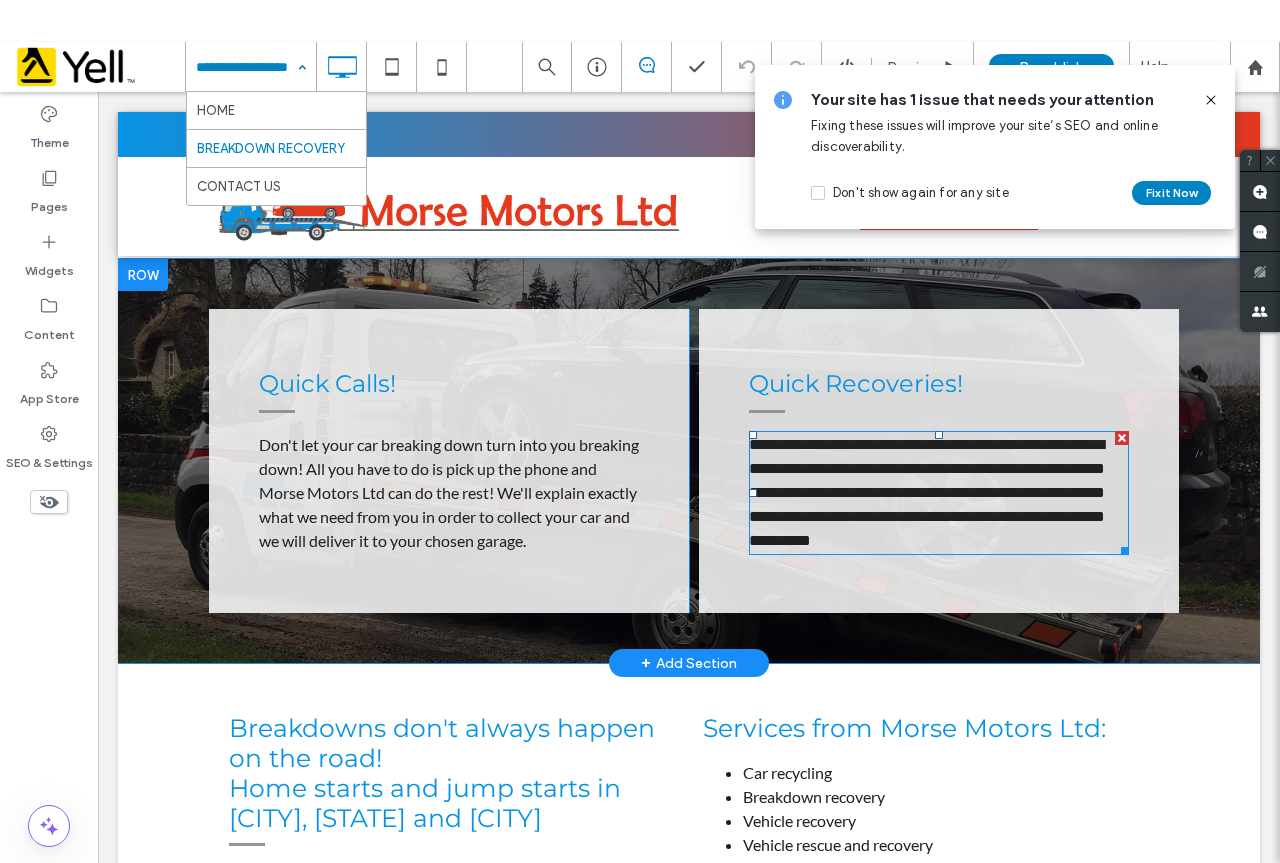 drag, startPoint x: 971, startPoint y: 639, endPoint x: 991, endPoint y: 642, distance: 20.22375 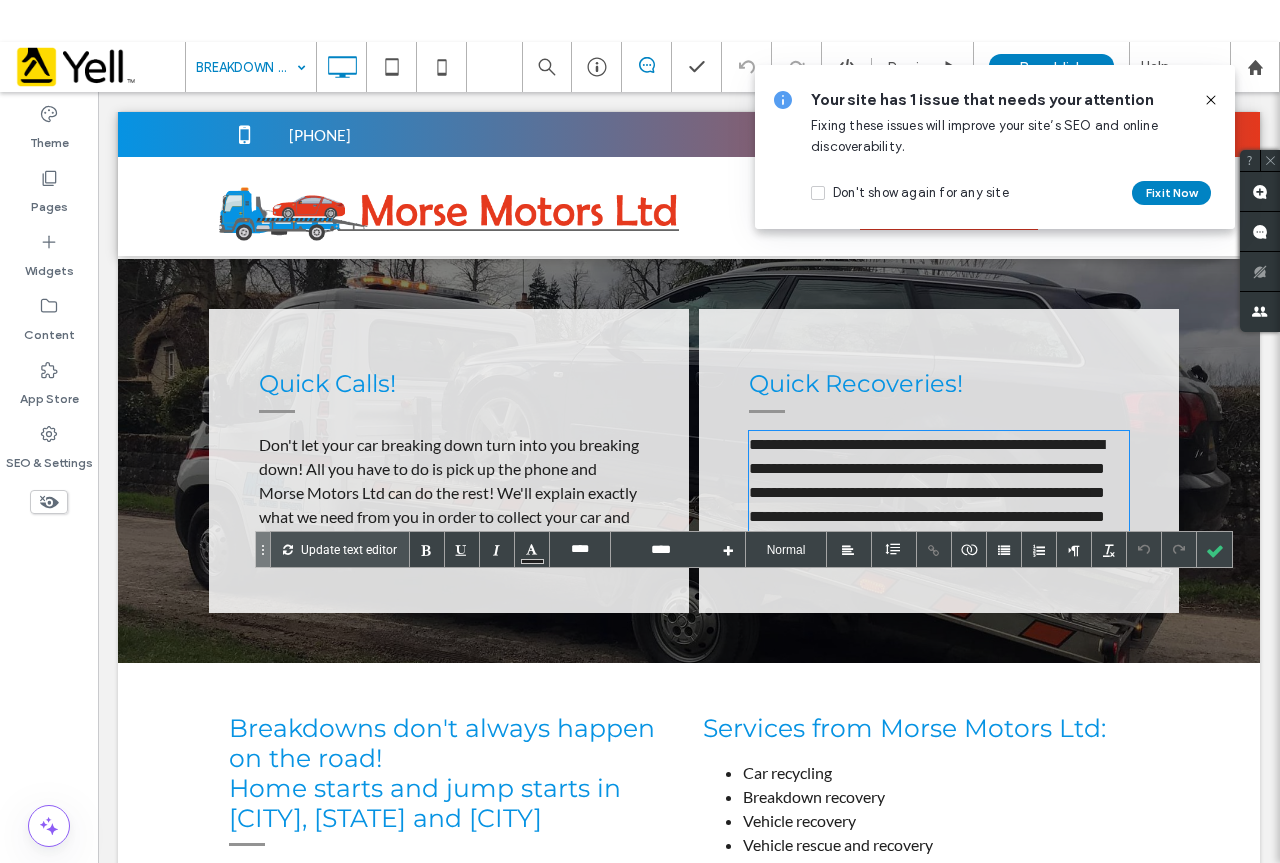 click on "**********" at bounding box center [939, 493] 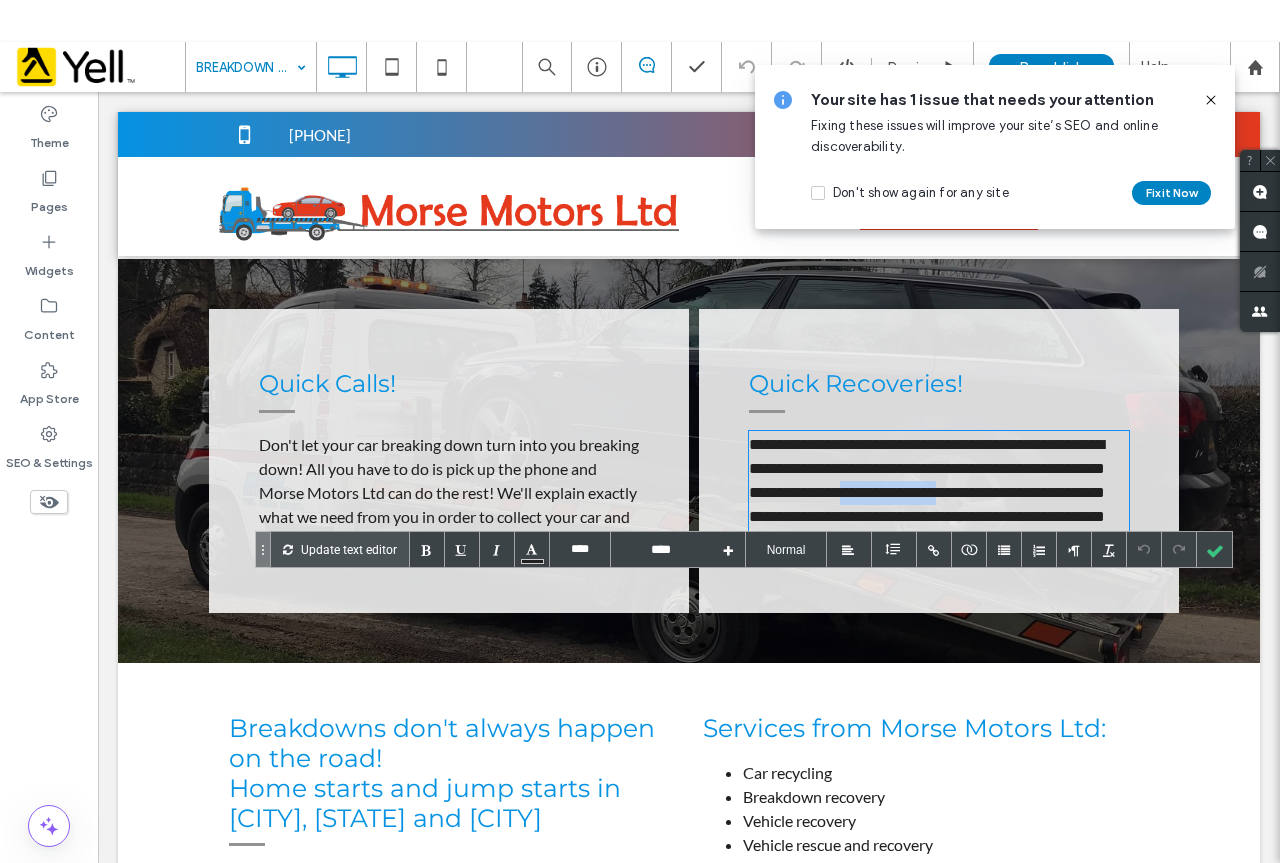 drag, startPoint x: 960, startPoint y: 639, endPoint x: 1089, endPoint y: 638, distance: 129.00388 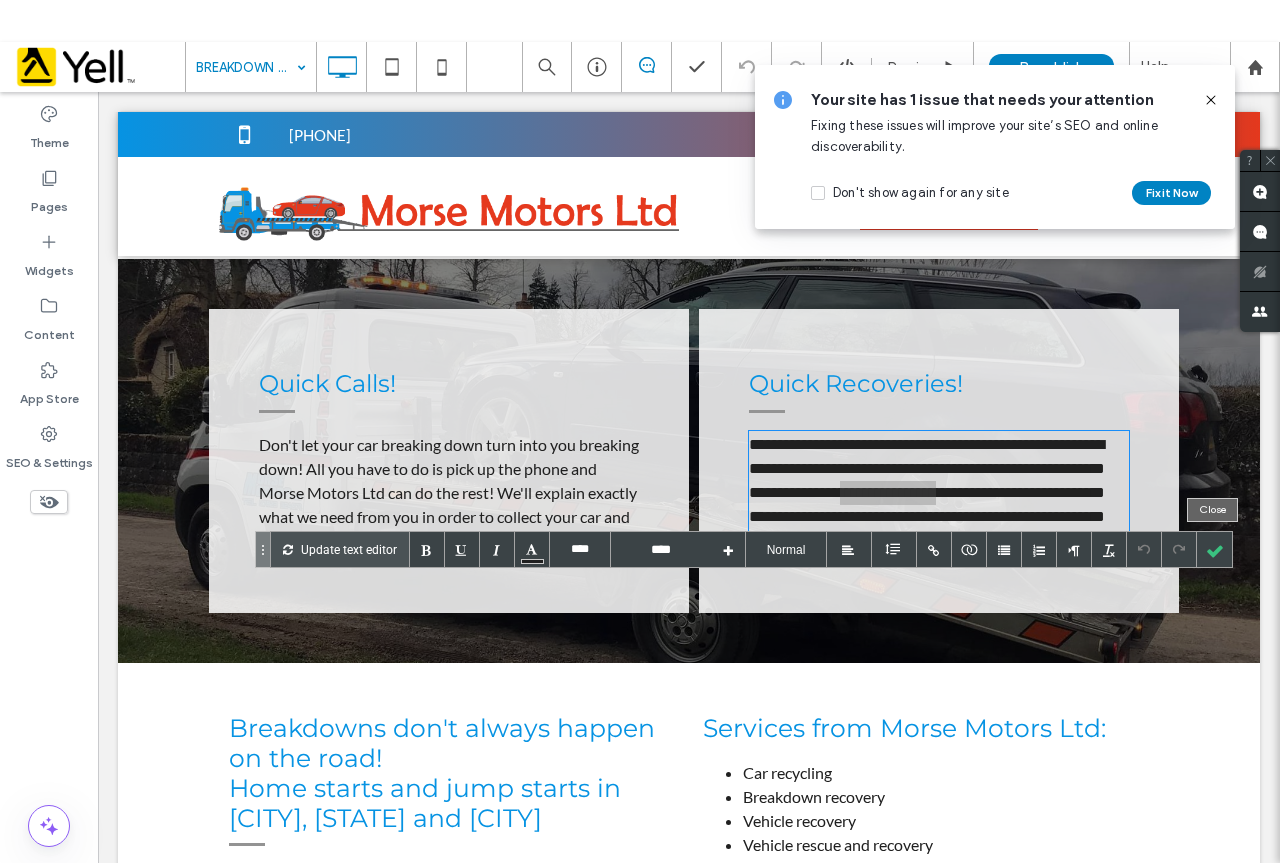 click at bounding box center [1214, 549] 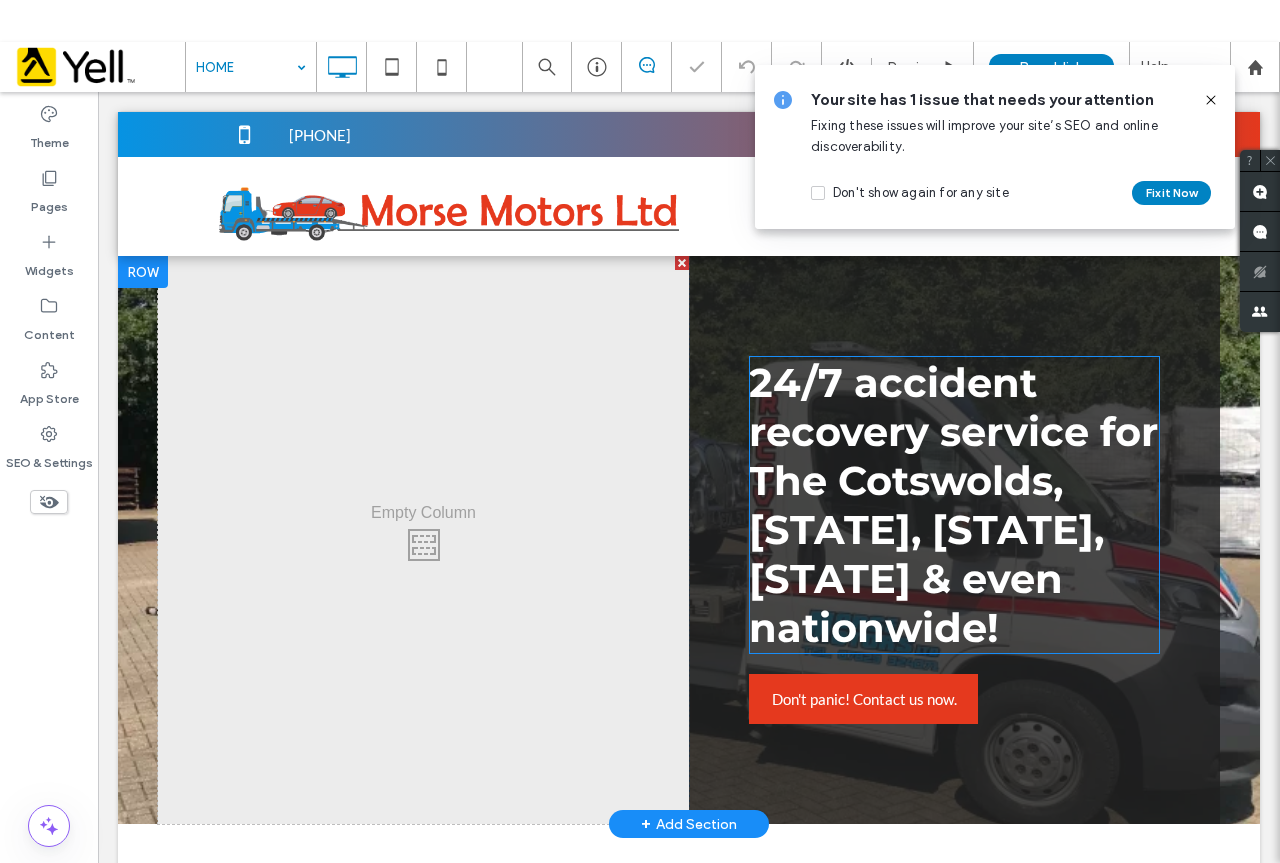 scroll, scrollTop: 0, scrollLeft: 0, axis: both 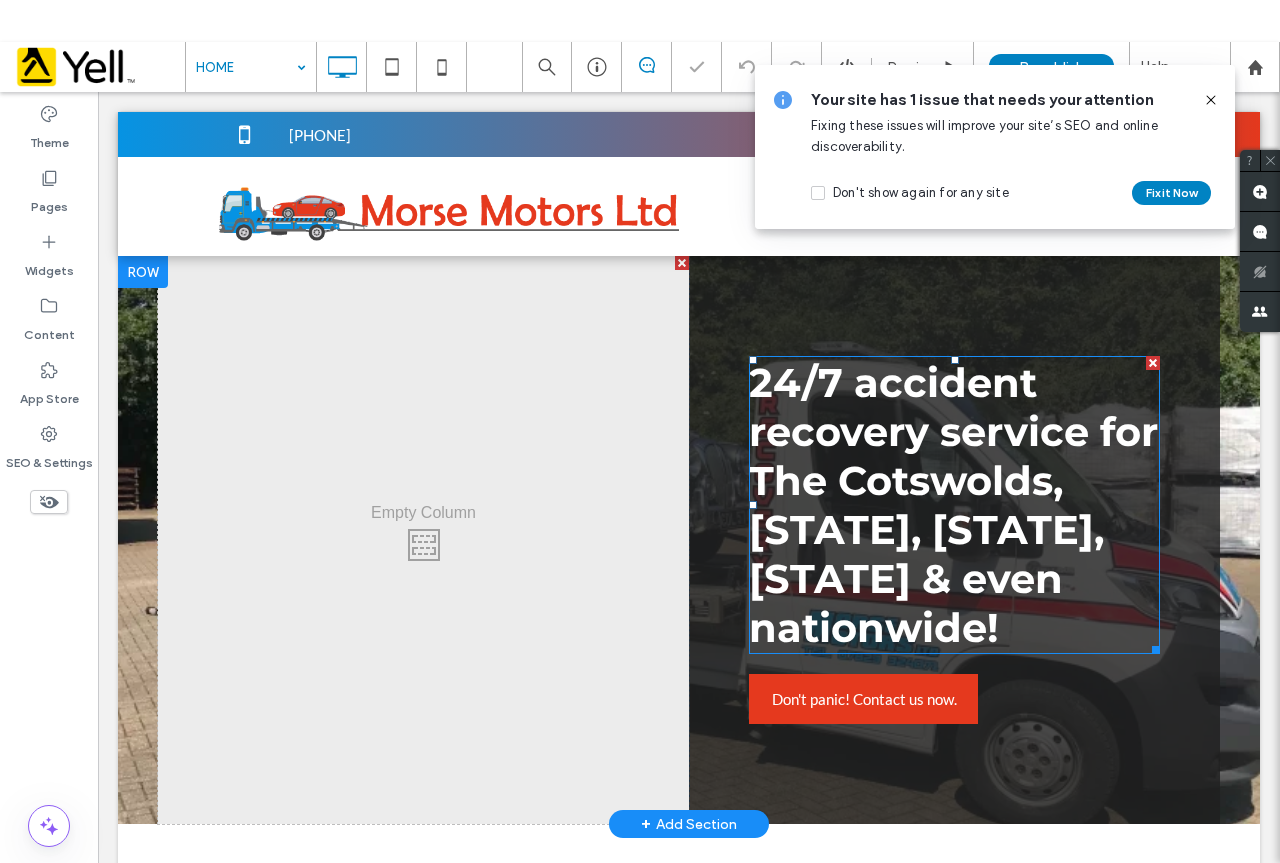 click on "24/7 accident recovery service for The Cotswolds, [STATE], [STATE], [STATE] & even nationwide!" at bounding box center (954, 505) 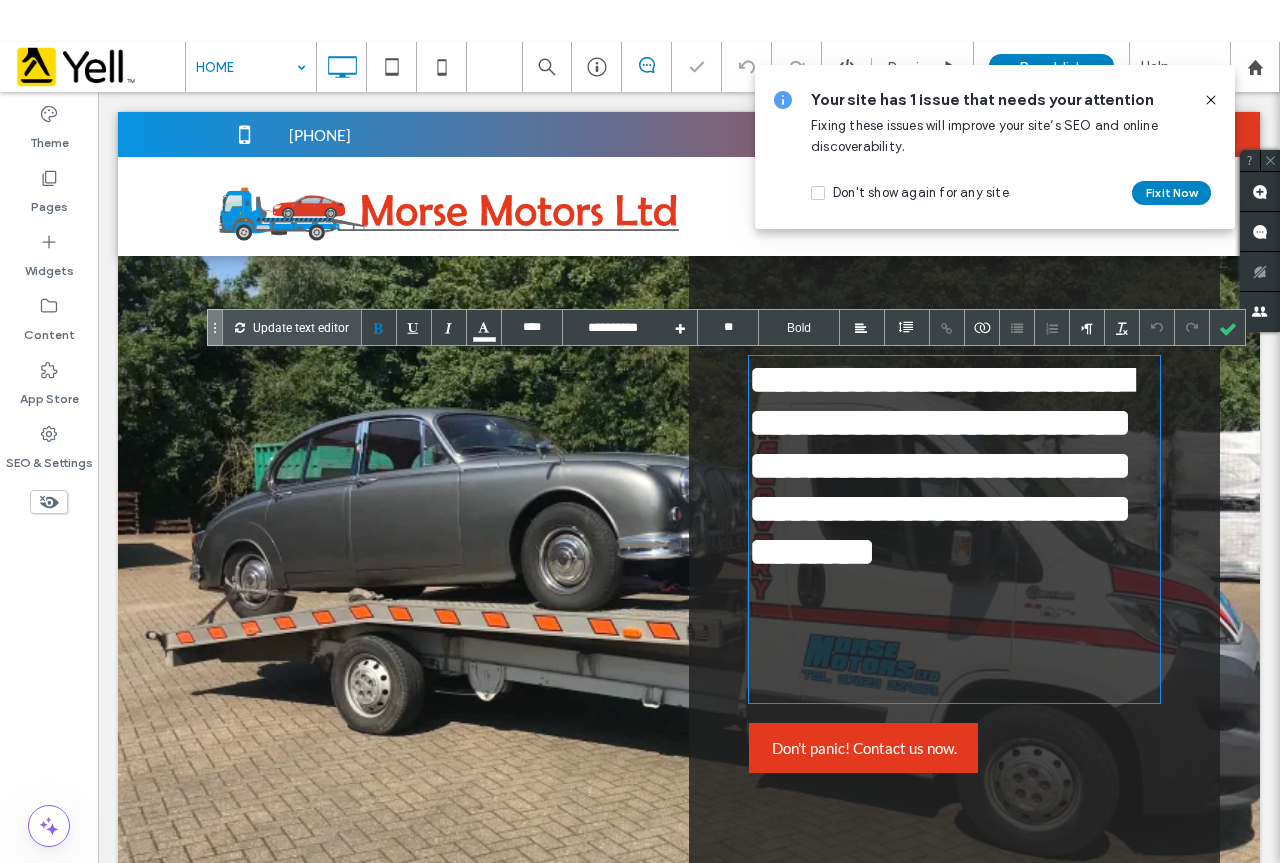 click on "**********" at bounding box center (951, 529) 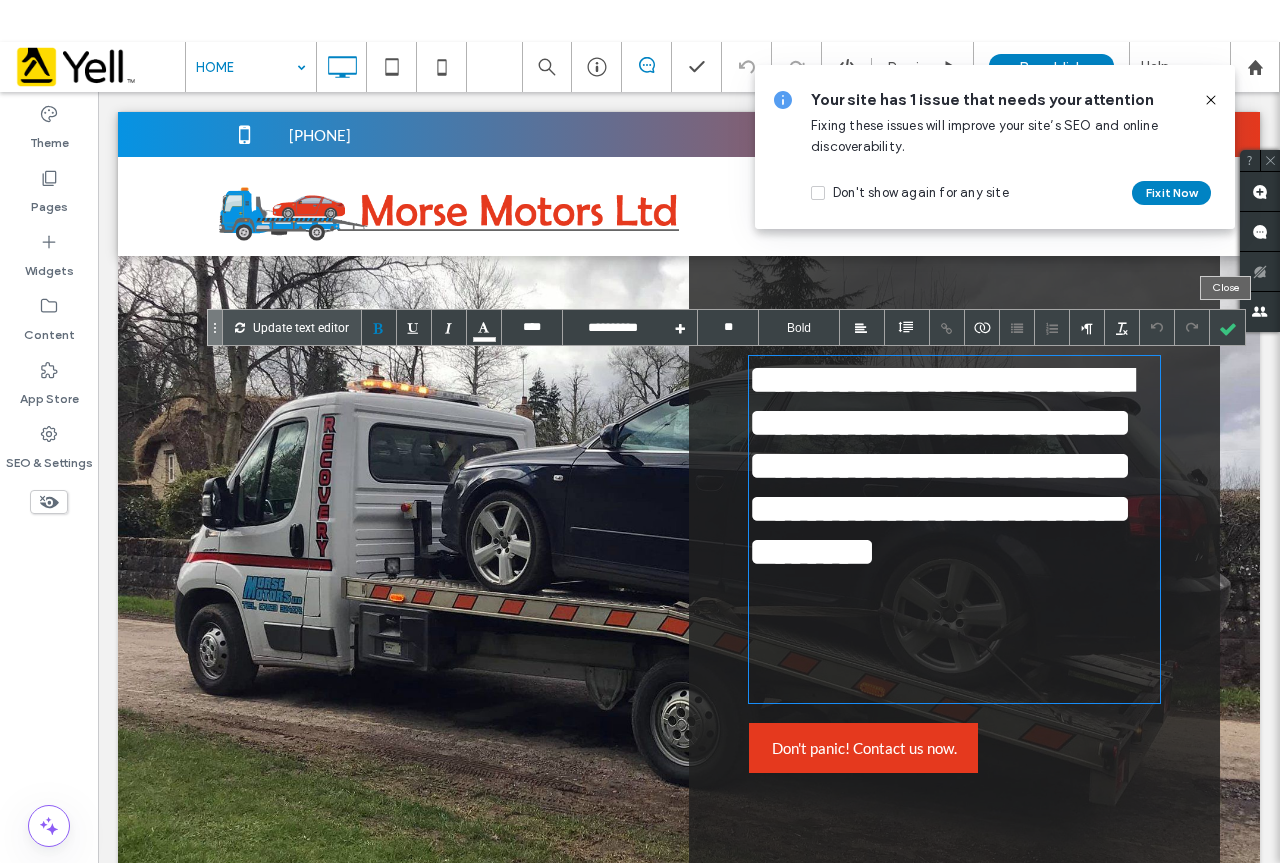 drag, startPoint x: 1228, startPoint y: 320, endPoint x: 1184, endPoint y: 376, distance: 71.21797 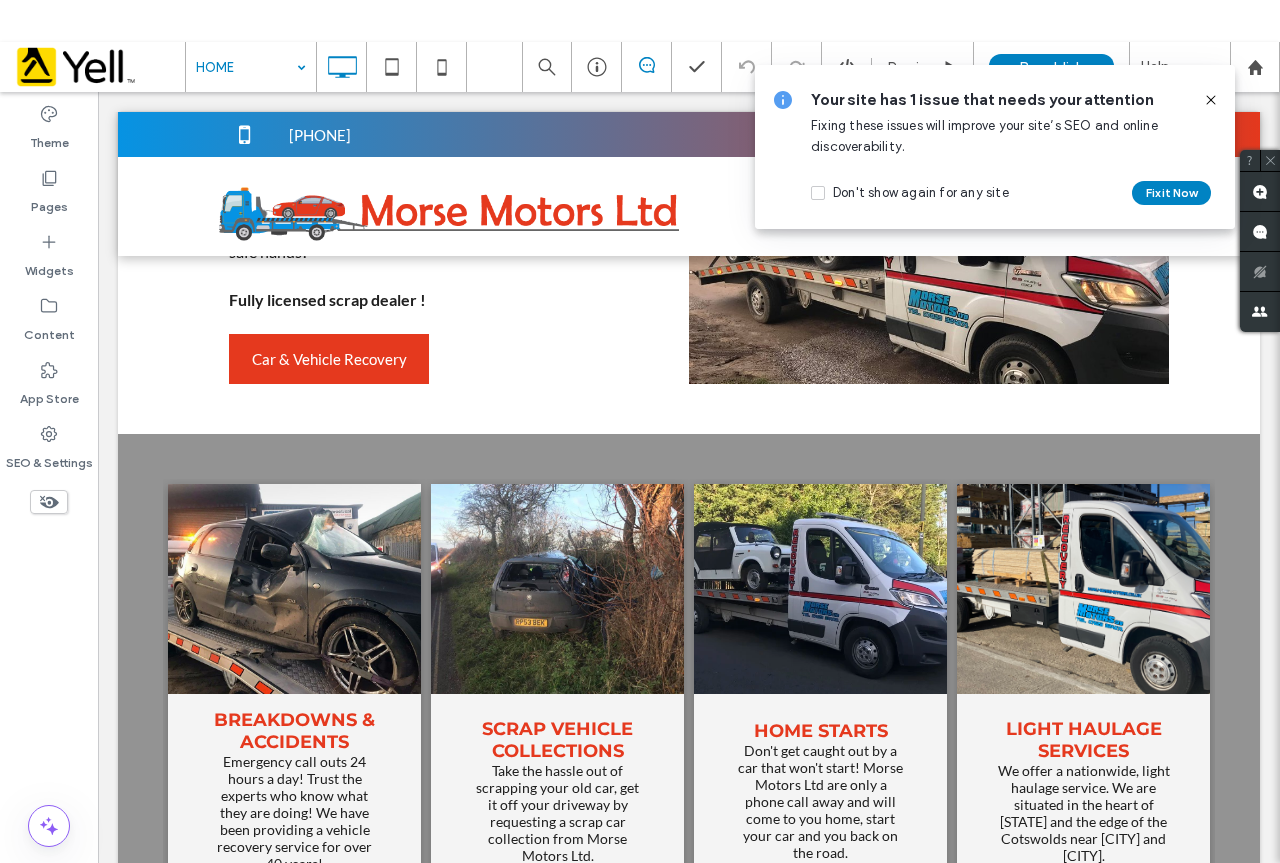 scroll, scrollTop: 1003, scrollLeft: 0, axis: vertical 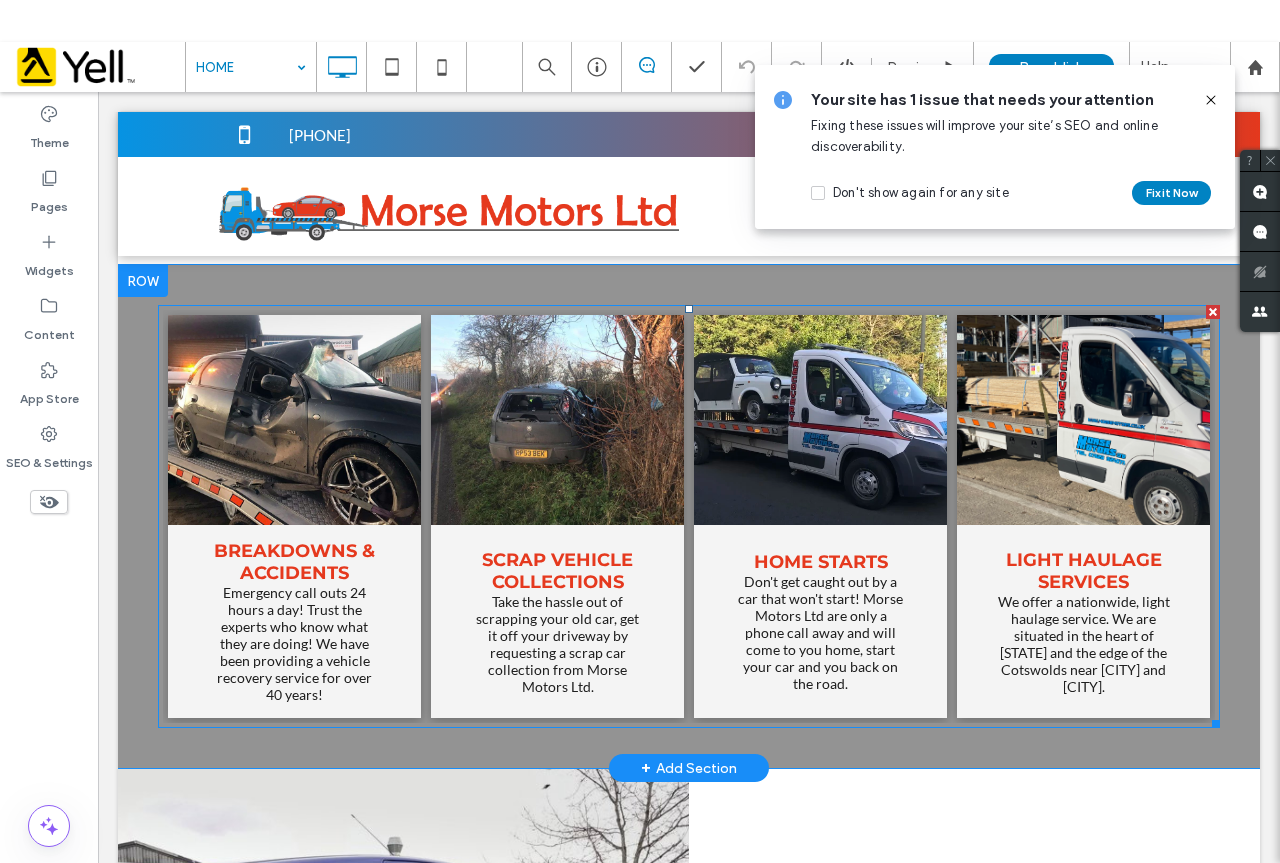 click on "We offer a nationwide, light haulage service. We are situated in the heart of [STATE] and the edge of the Cotswolds near [CITY] and [CITY]." at bounding box center (1083, 644) 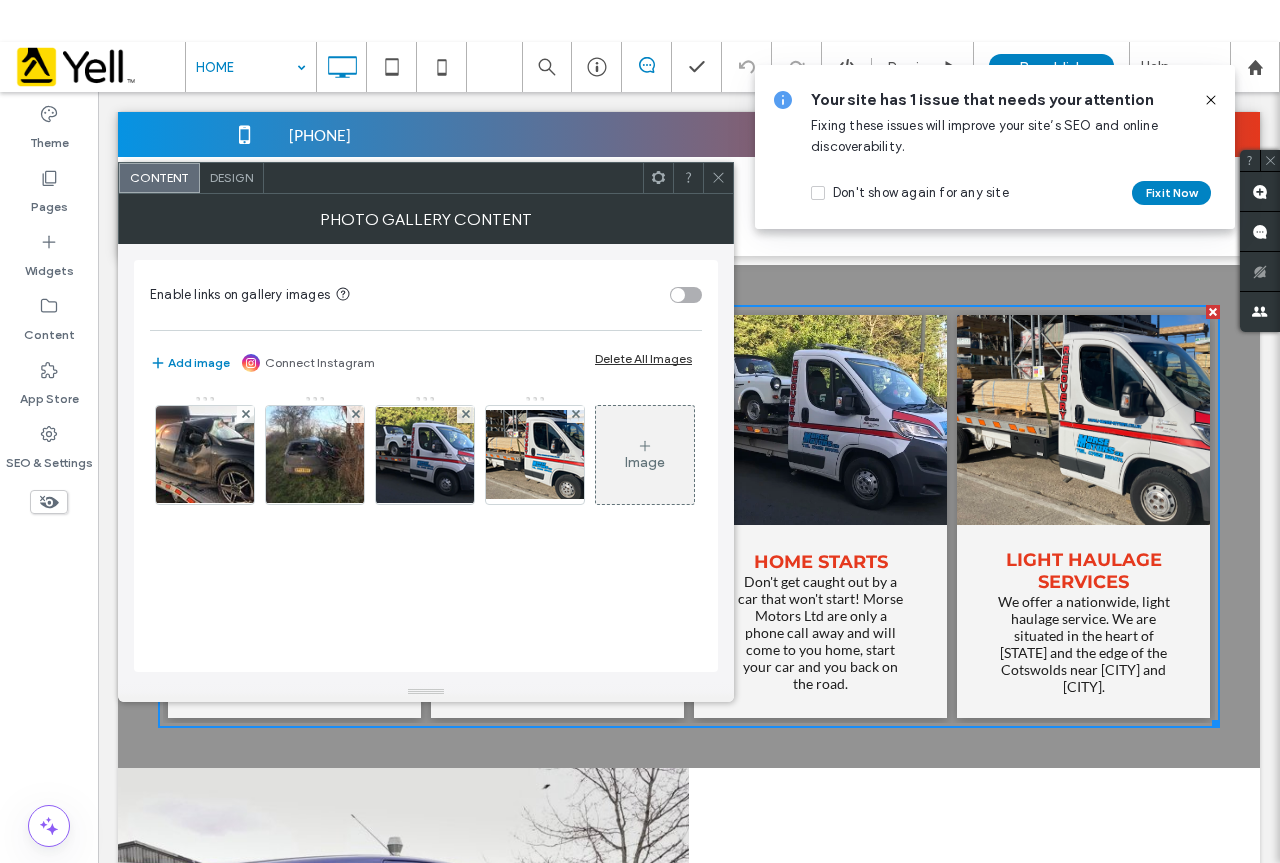 click on "Content Design" at bounding box center [426, 178] 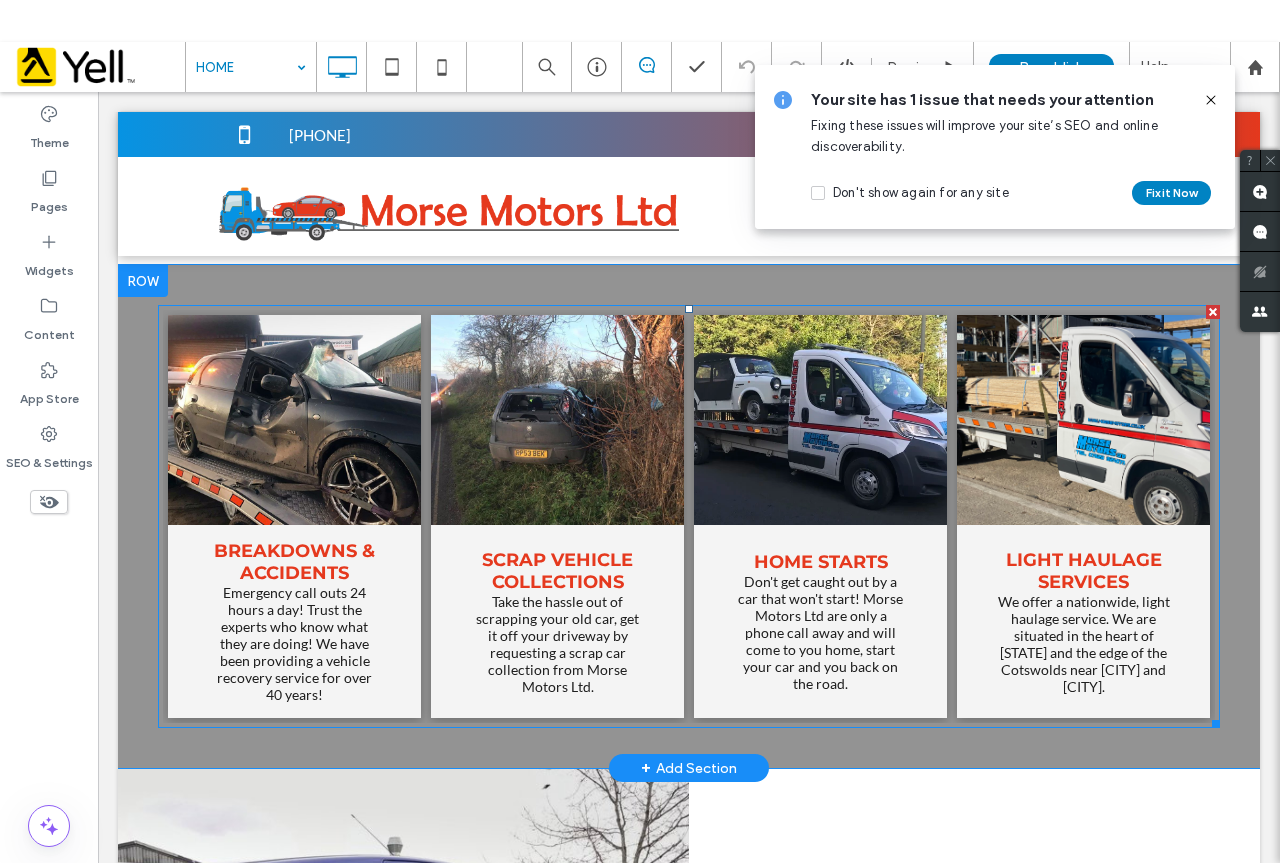 click on "We offer a nationwide, light haulage service. We are situated in the heart of [STATE] and the edge of the Cotswolds near [CITY] and [CITY]." at bounding box center (1083, 644) 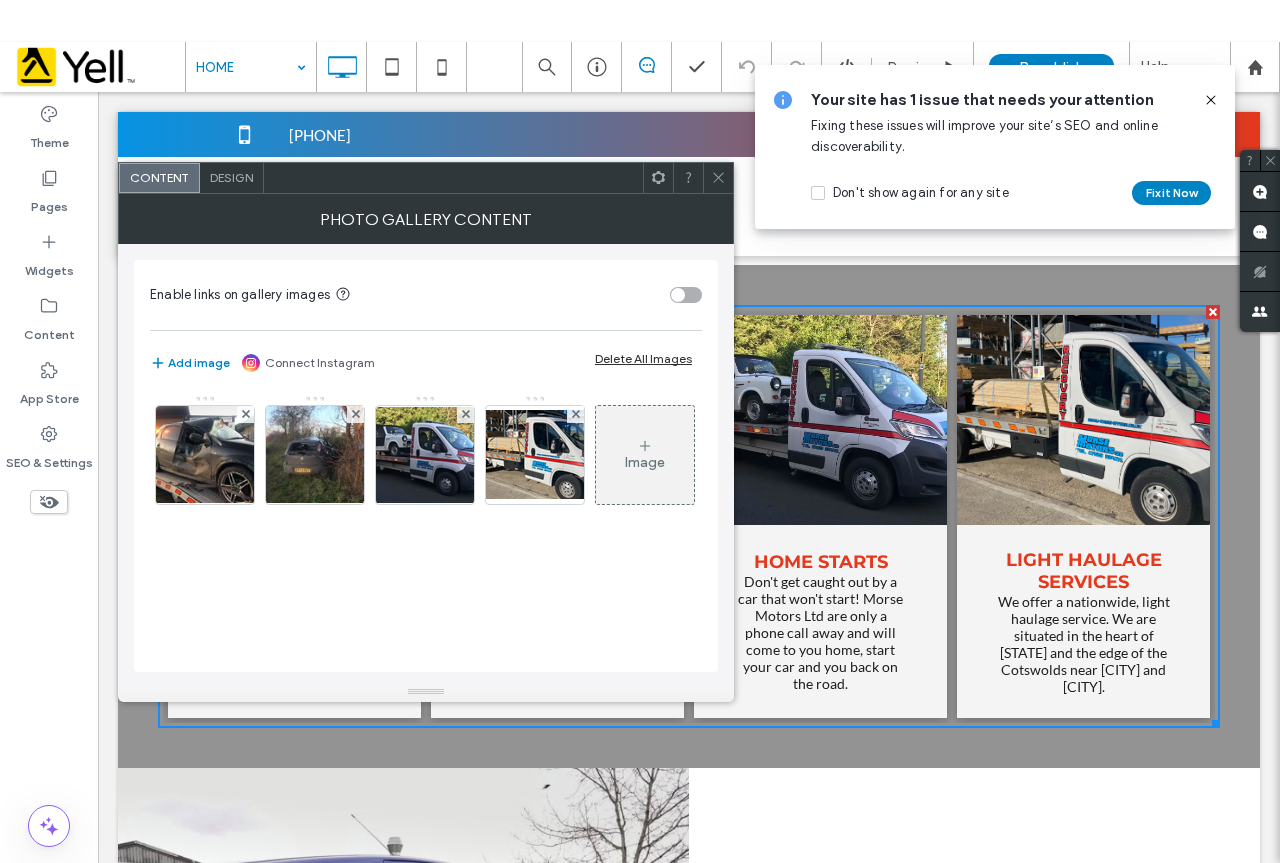 click 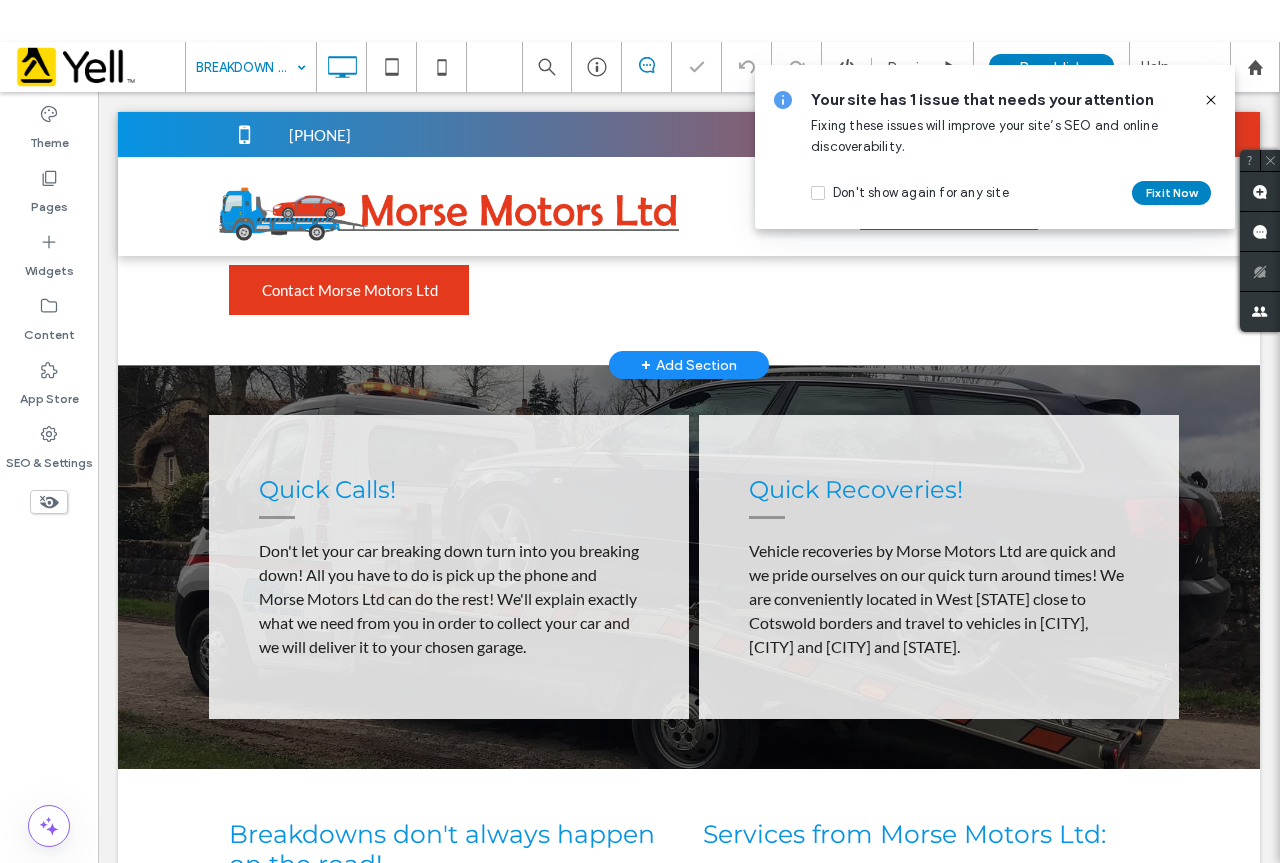 scroll, scrollTop: 1200, scrollLeft: 0, axis: vertical 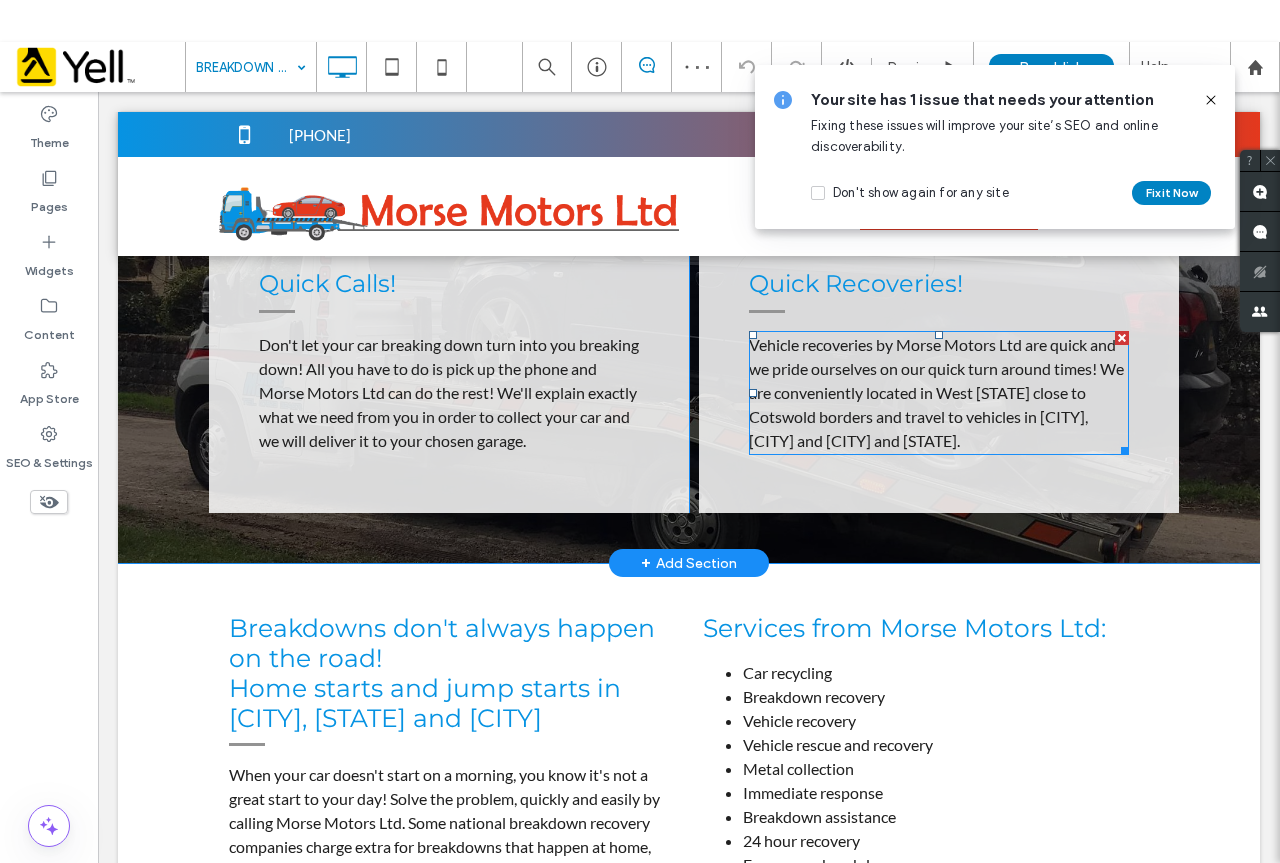 click on "Vehicle recoveries by Morse Motors Ltd are quick and we pride ourselves on our quick turn around times! We are conveniently located in West [STATE] close to Cotswold borders and travel to vehicles in [CITY], [CITY] and [CITY] and [STATE]." at bounding box center [939, 393] 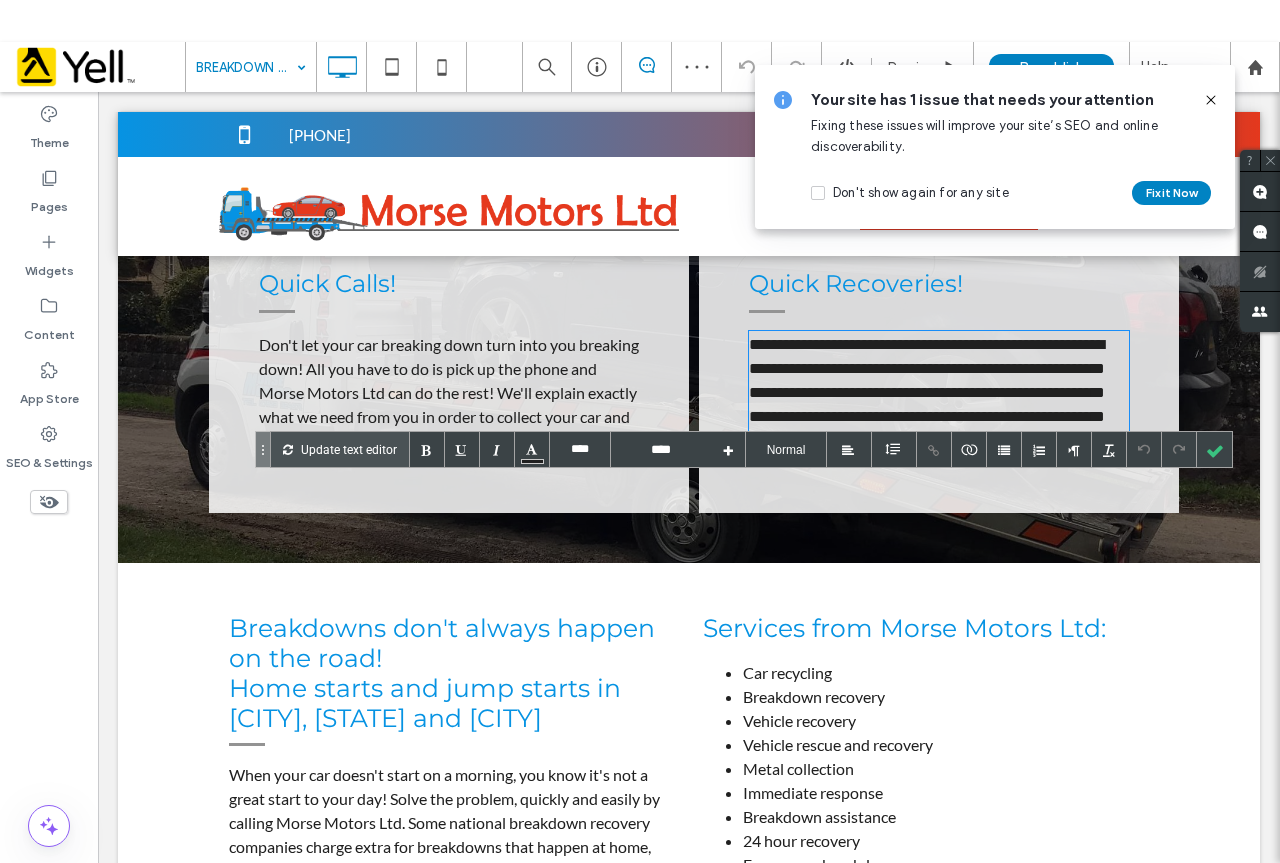 click on "**********" at bounding box center [939, 393] 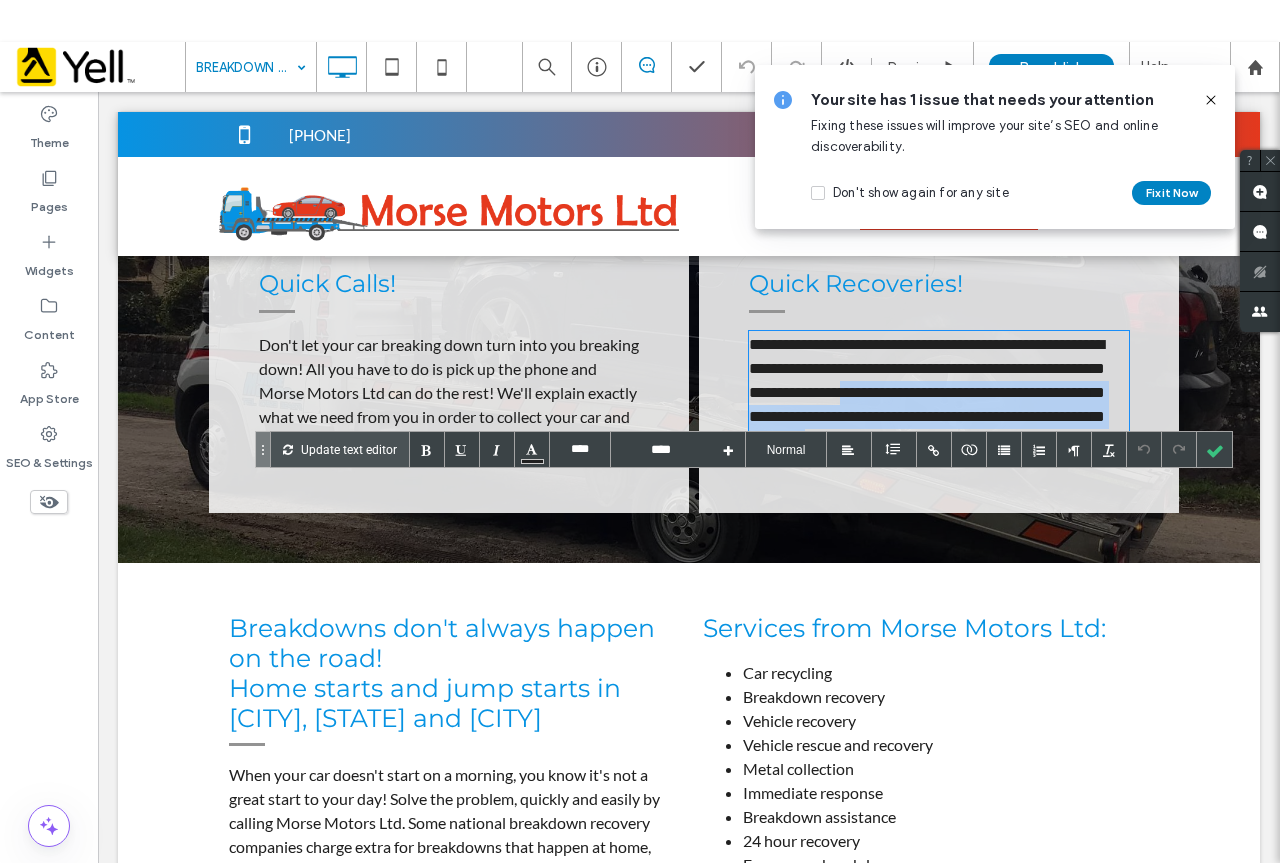 drag, startPoint x: 962, startPoint y: 541, endPoint x: 1073, endPoint y: 593, distance: 122.57651 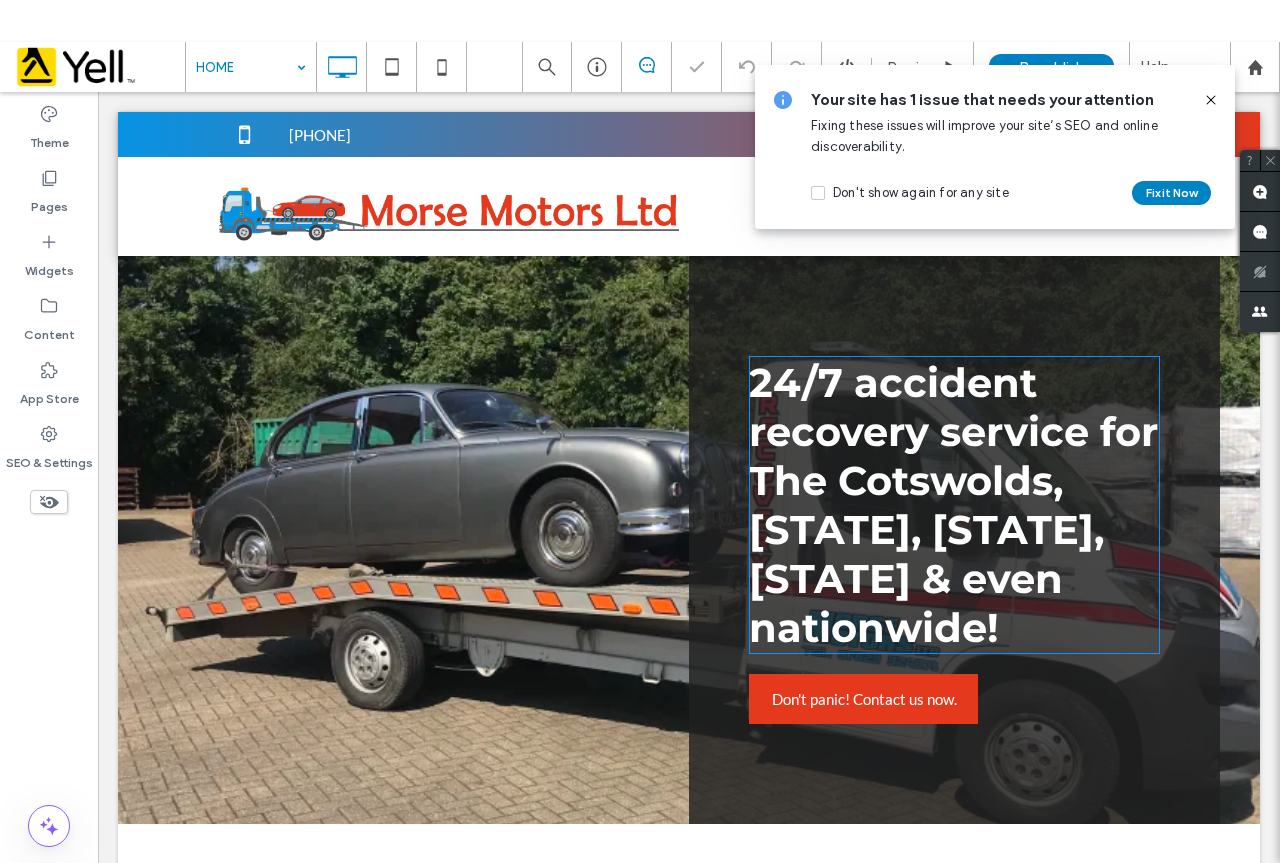 scroll, scrollTop: 0, scrollLeft: 0, axis: both 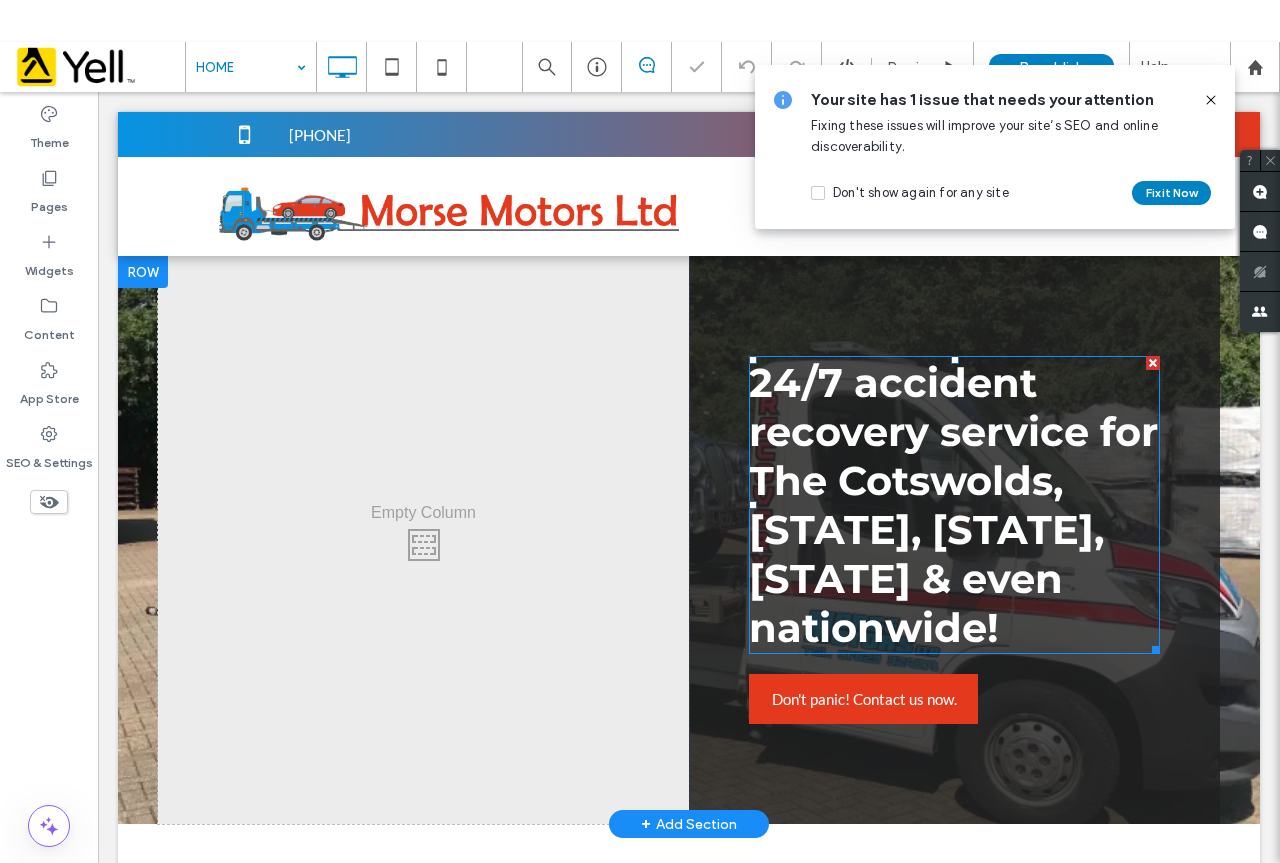 click on "24/7 accident recovery service for The Cotswolds, [STATE], [STATE], [STATE] & even nationwide!" at bounding box center [954, 505] 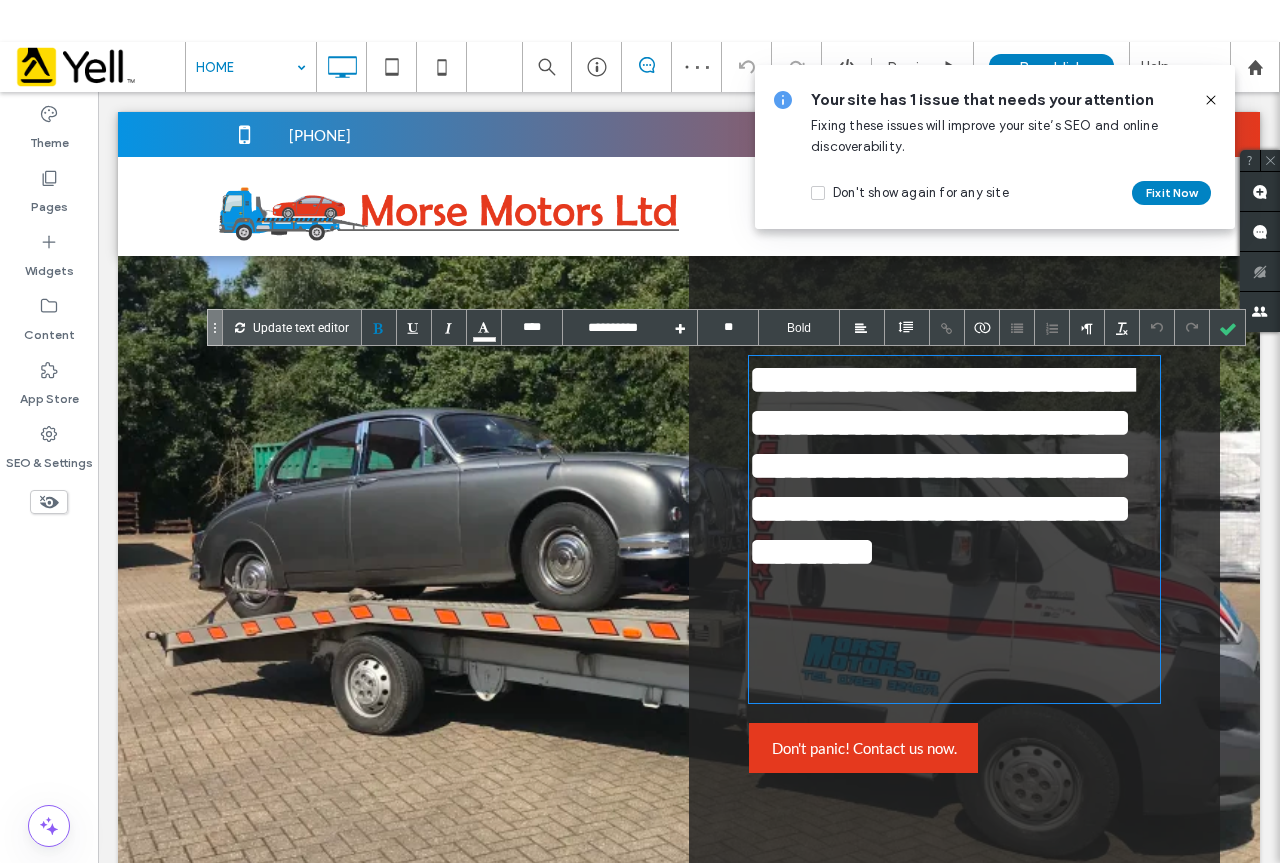drag, startPoint x: 835, startPoint y: 547, endPoint x: 845, endPoint y: 559, distance: 15.6205 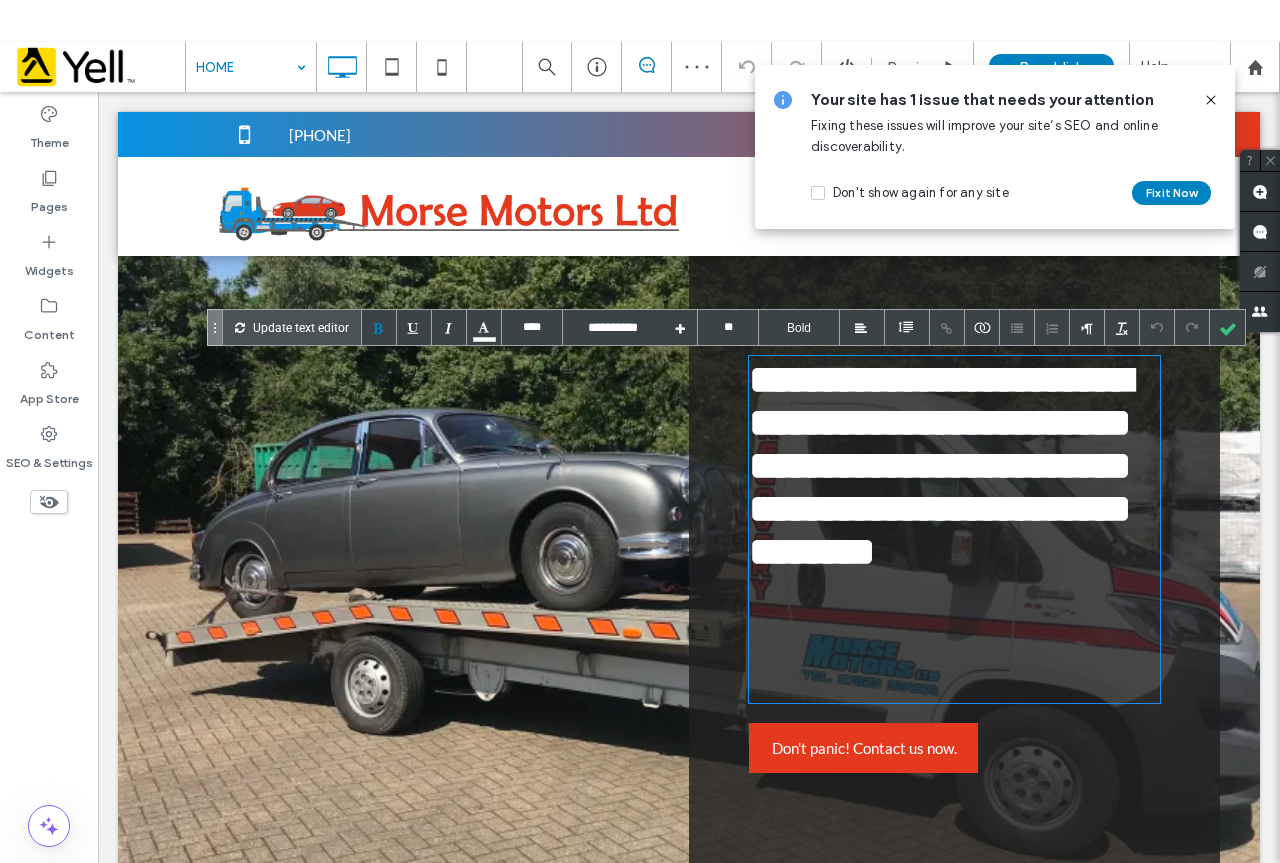 click on "**********" at bounding box center [951, 529] 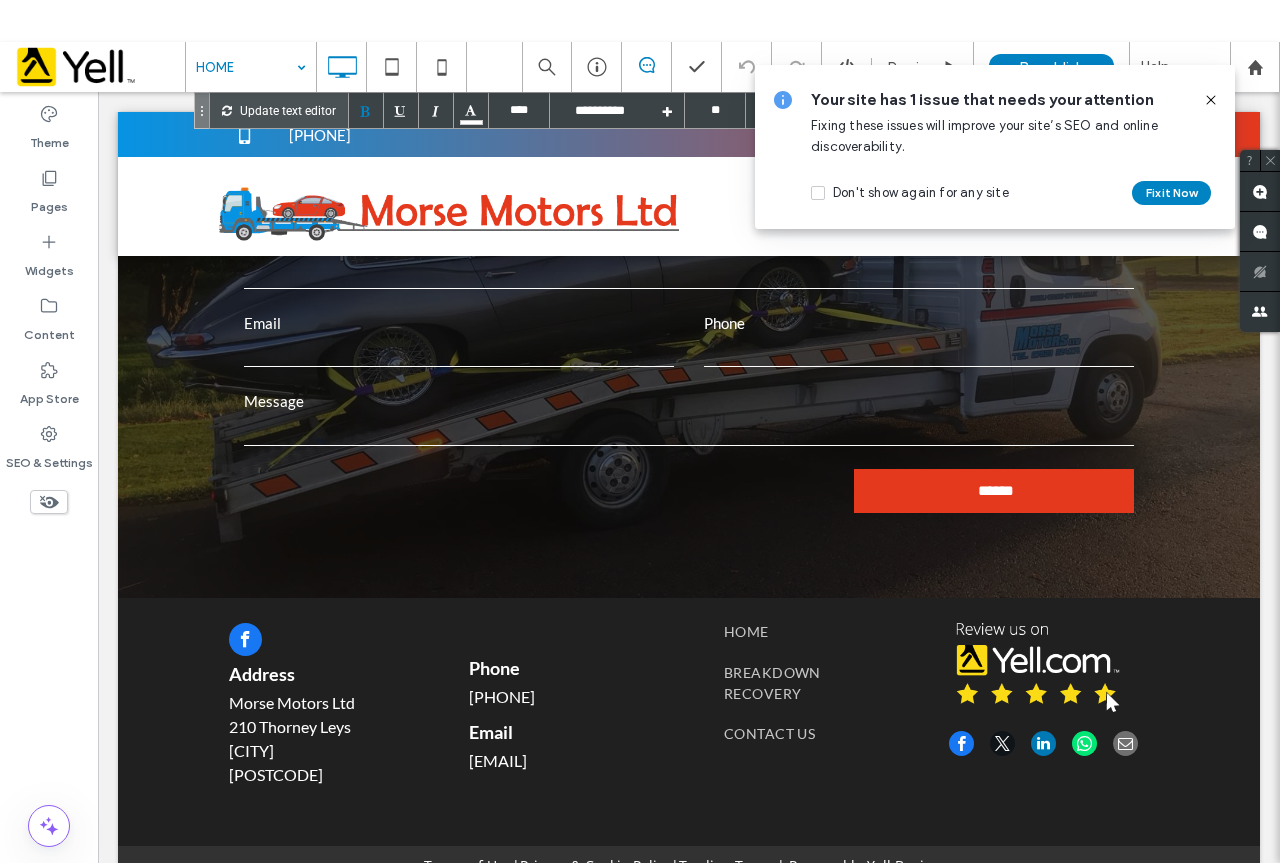 scroll, scrollTop: 2603, scrollLeft: 0, axis: vertical 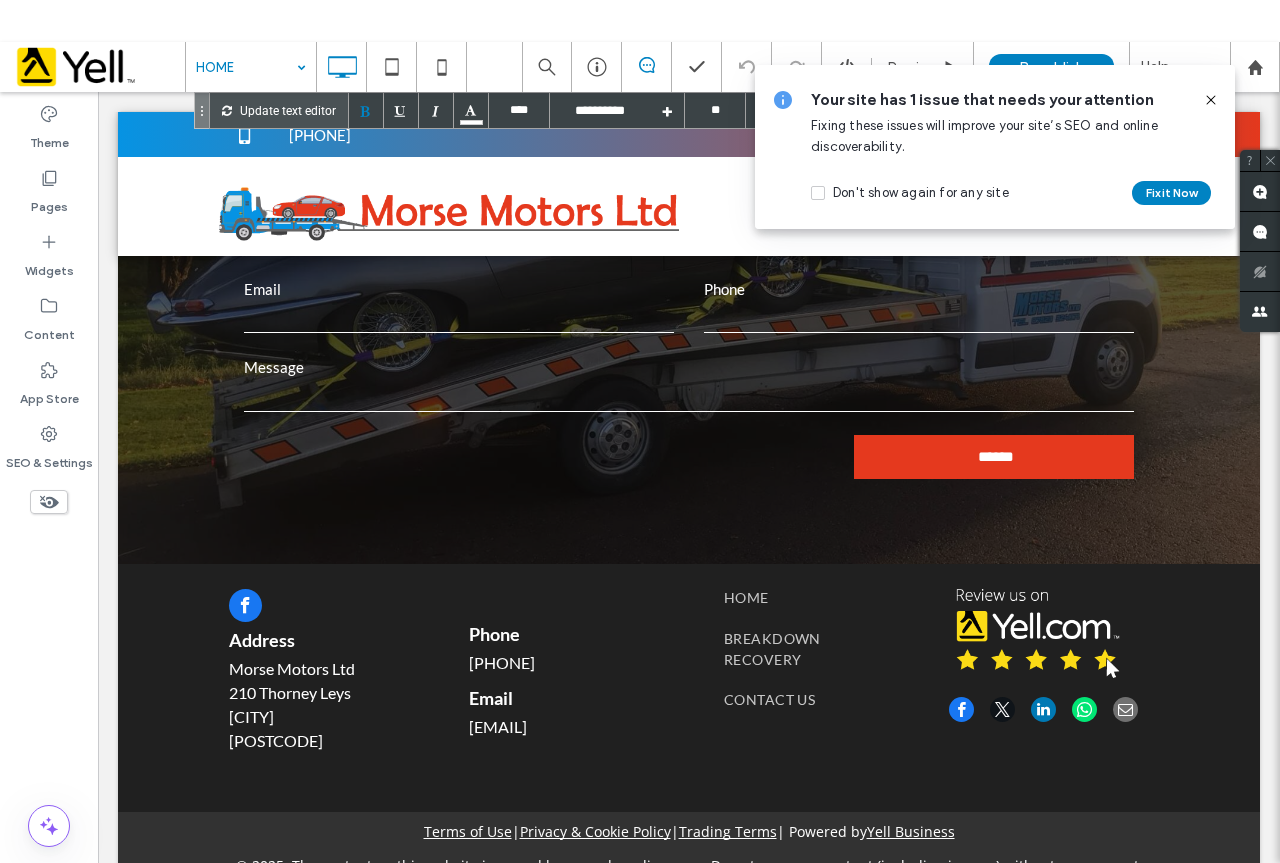 click 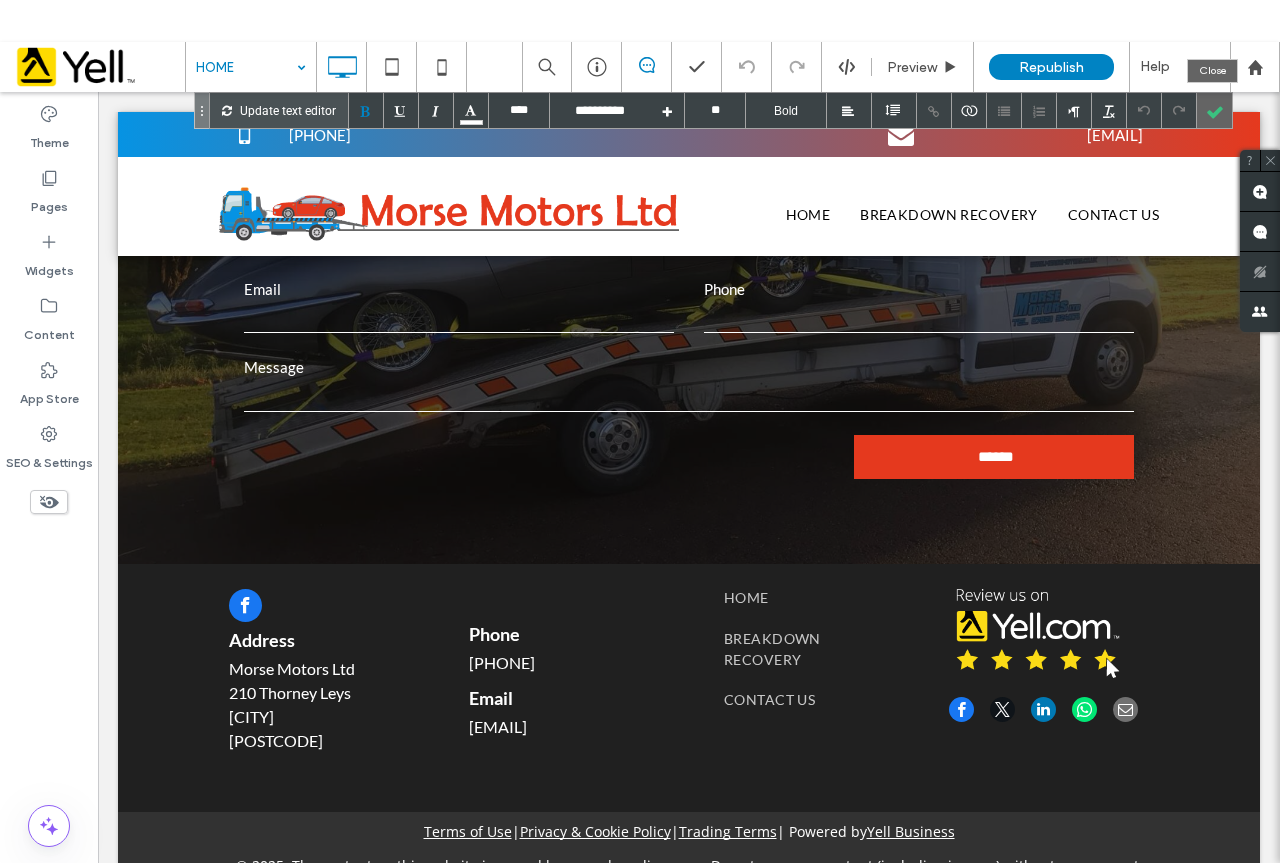 click at bounding box center [1214, 110] 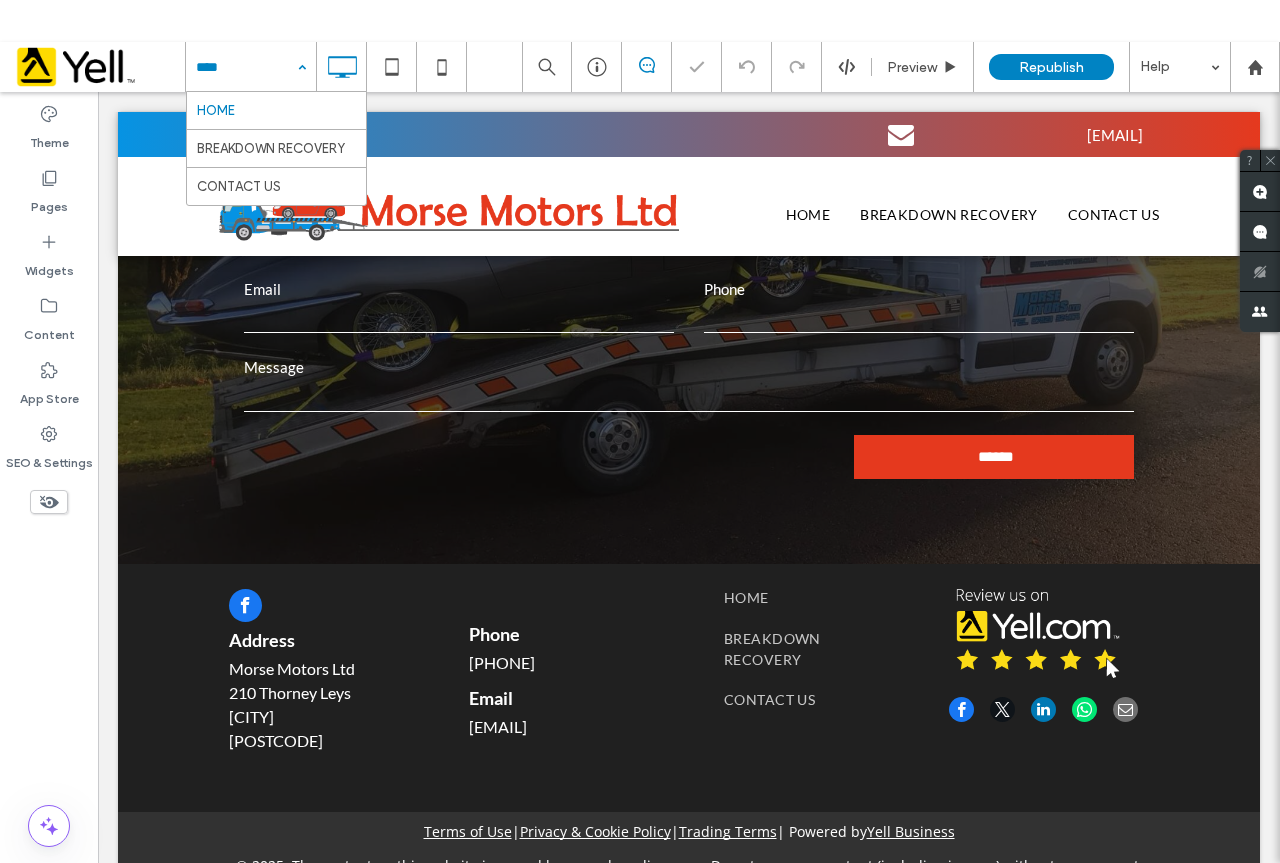 drag, startPoint x: 234, startPoint y: 137, endPoint x: 277, endPoint y: 147, distance: 44.14748 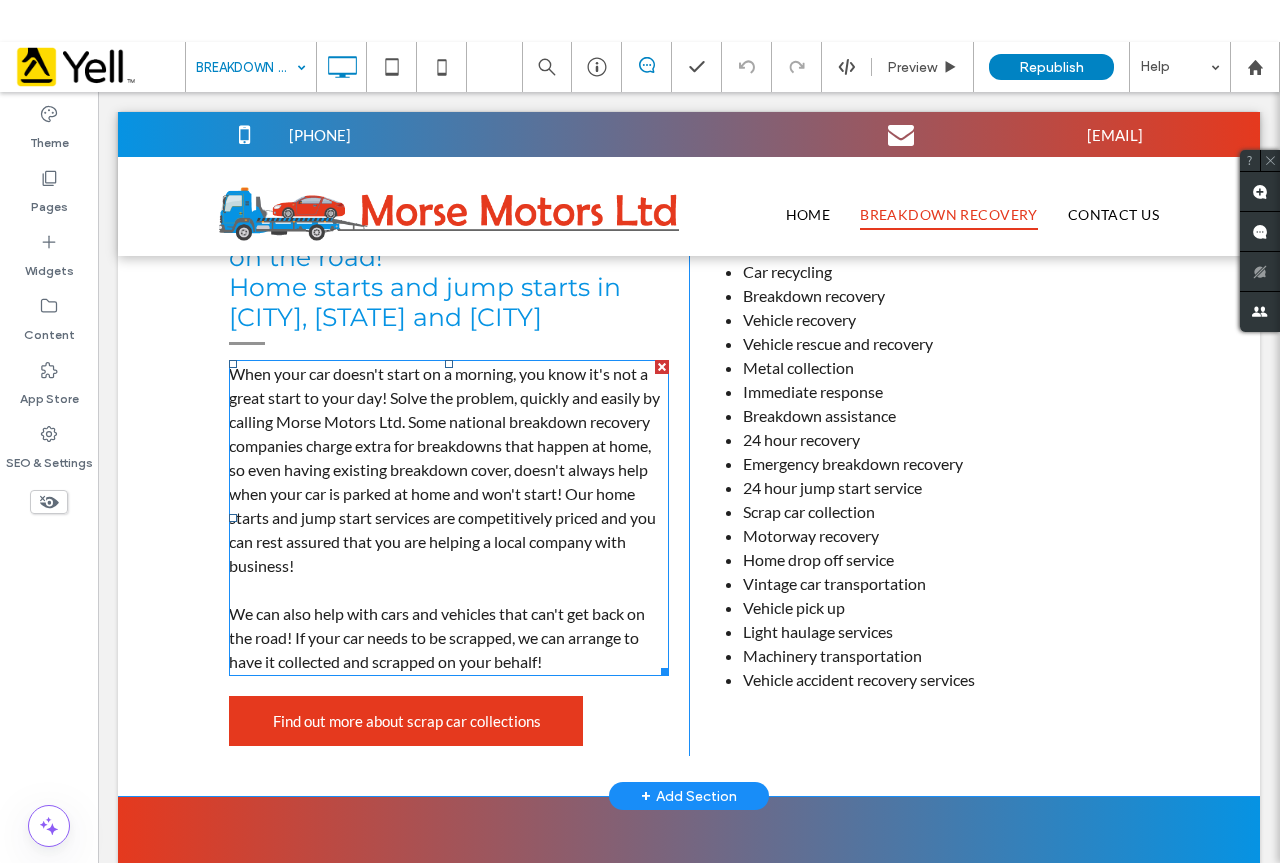 scroll, scrollTop: 1600, scrollLeft: 0, axis: vertical 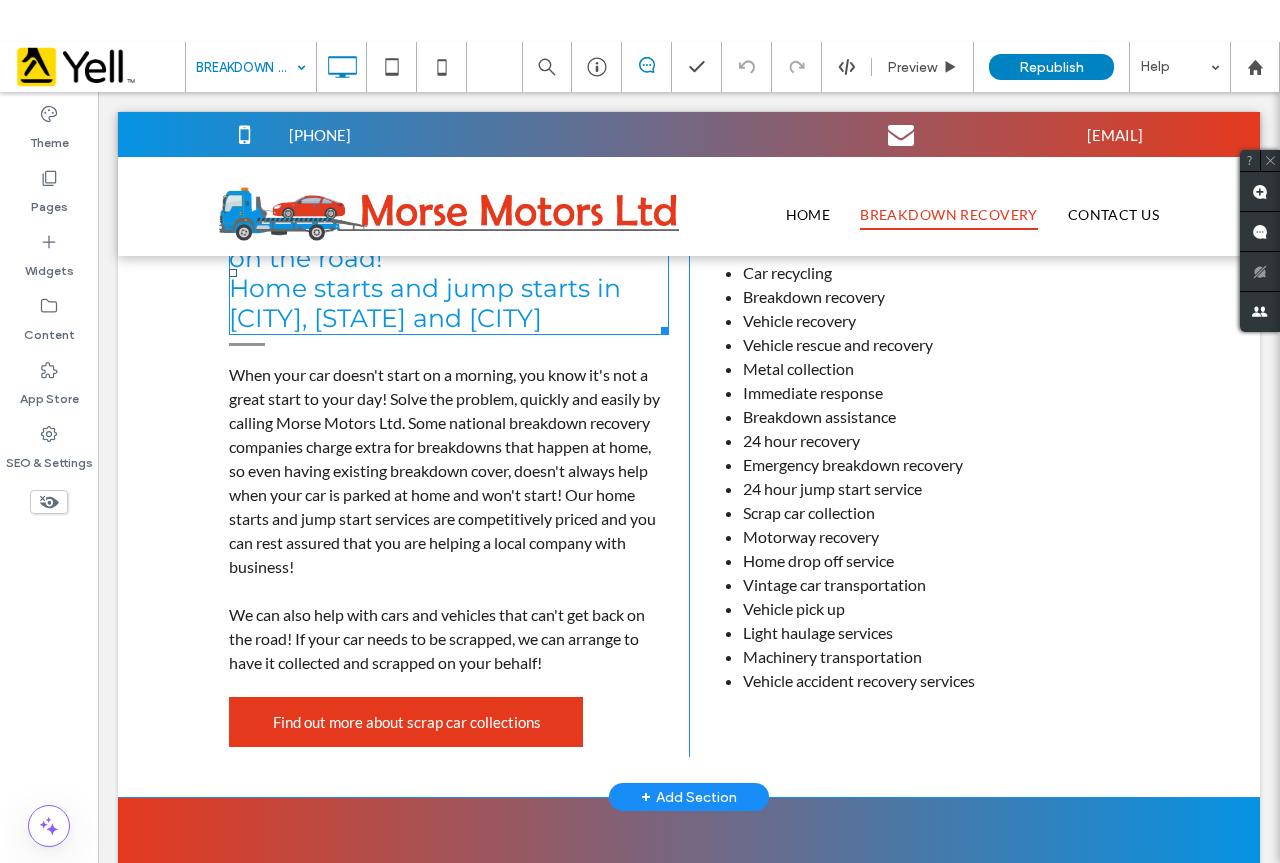 click on "Home starts and jump starts in [CITY], [STATE] and [CITY]" at bounding box center [449, 303] 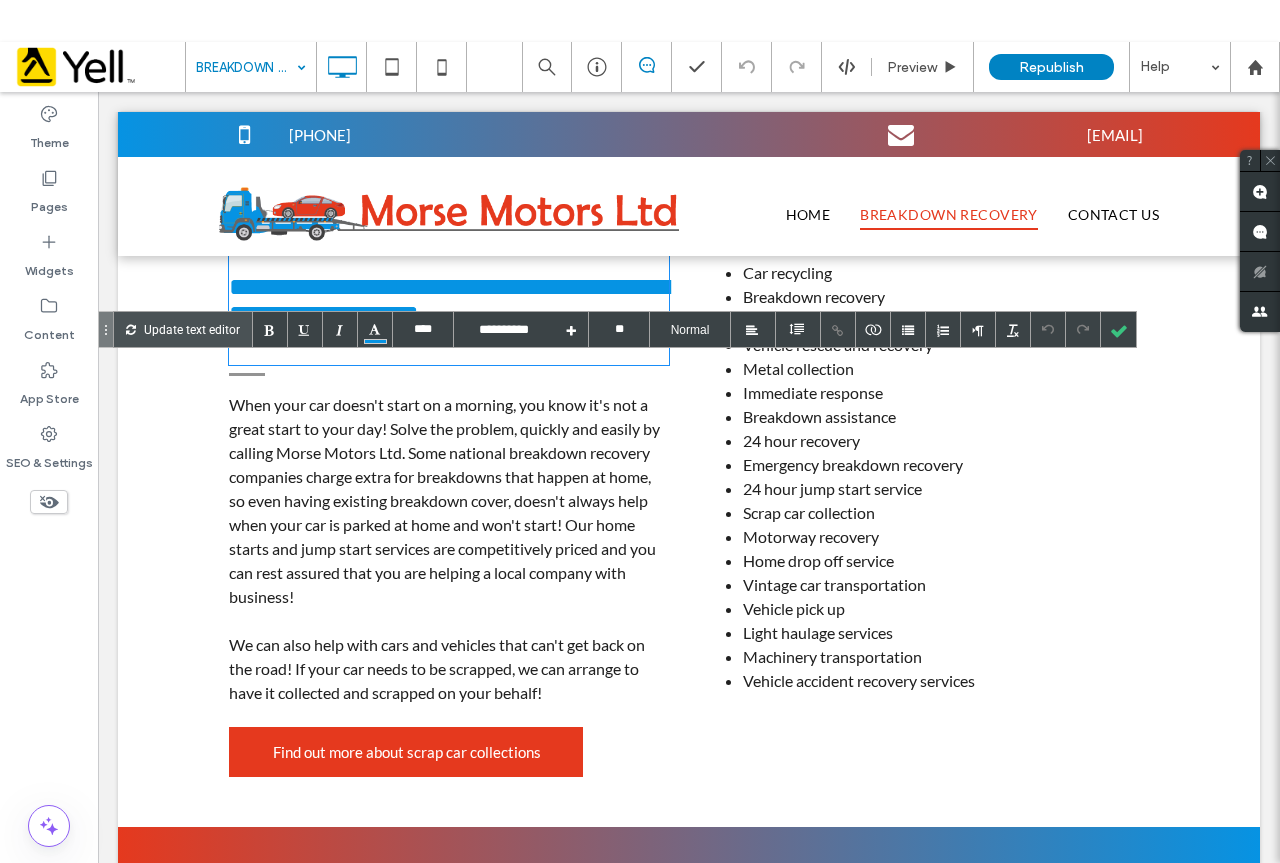 click on "**********" at bounding box center [449, 318] 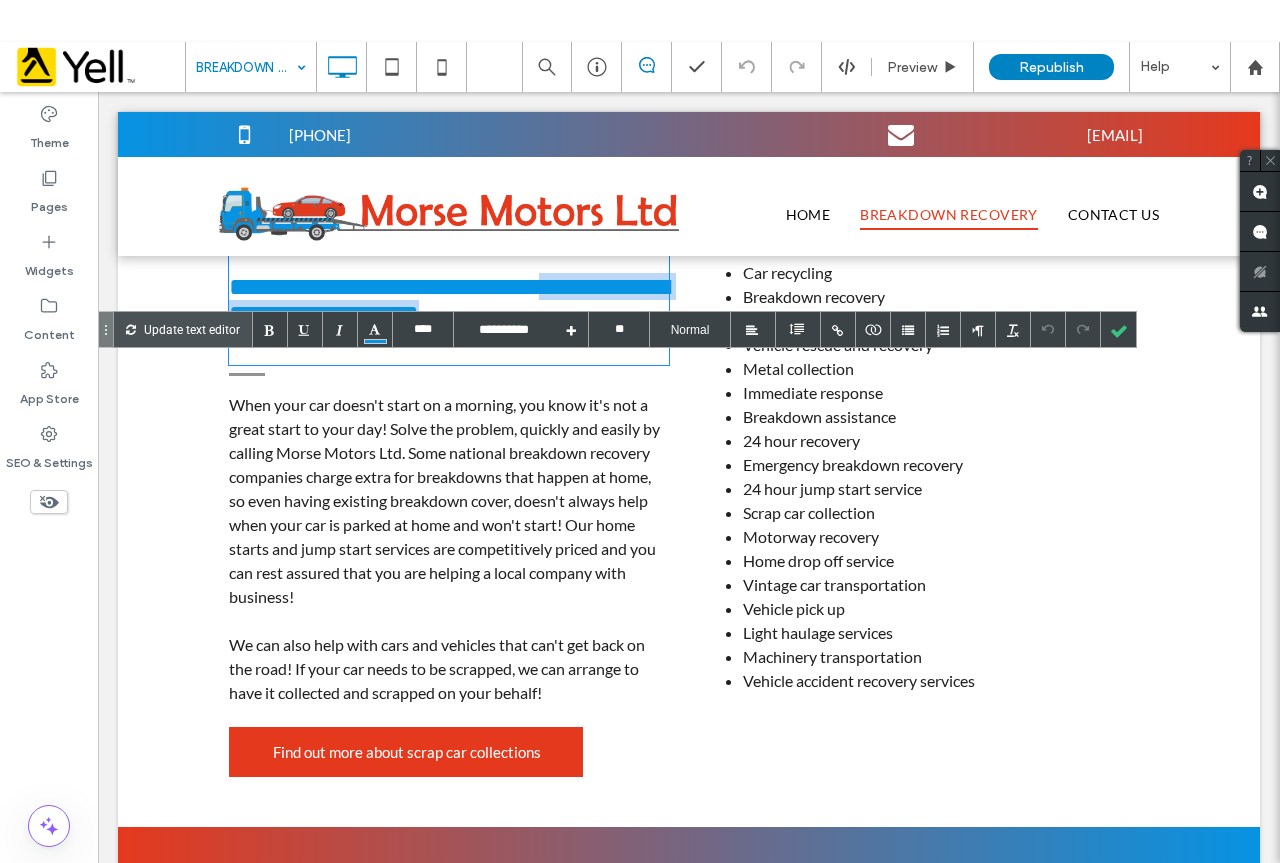 drag, startPoint x: 318, startPoint y: 490, endPoint x: 217, endPoint y: 465, distance: 104.048065 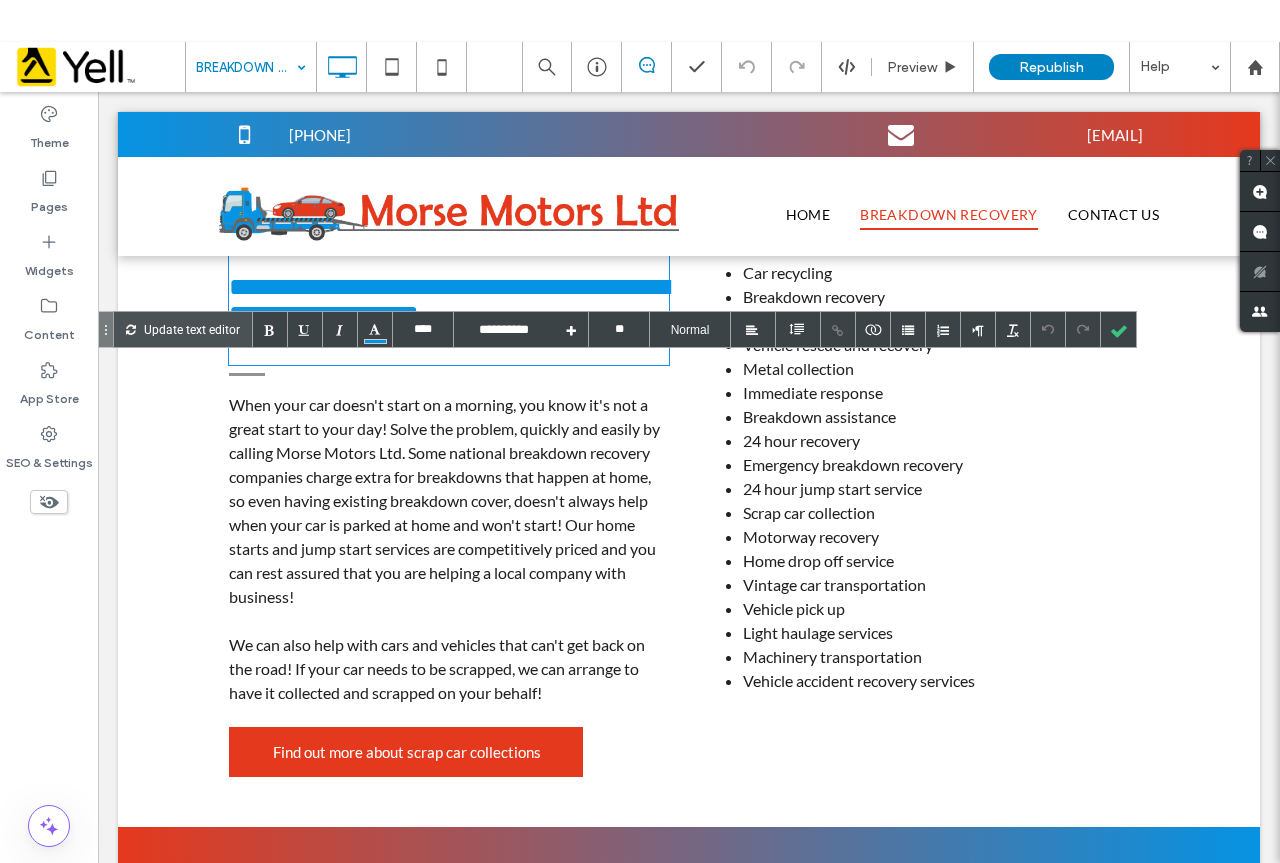 click on "**********" at bounding box center (449, 318) 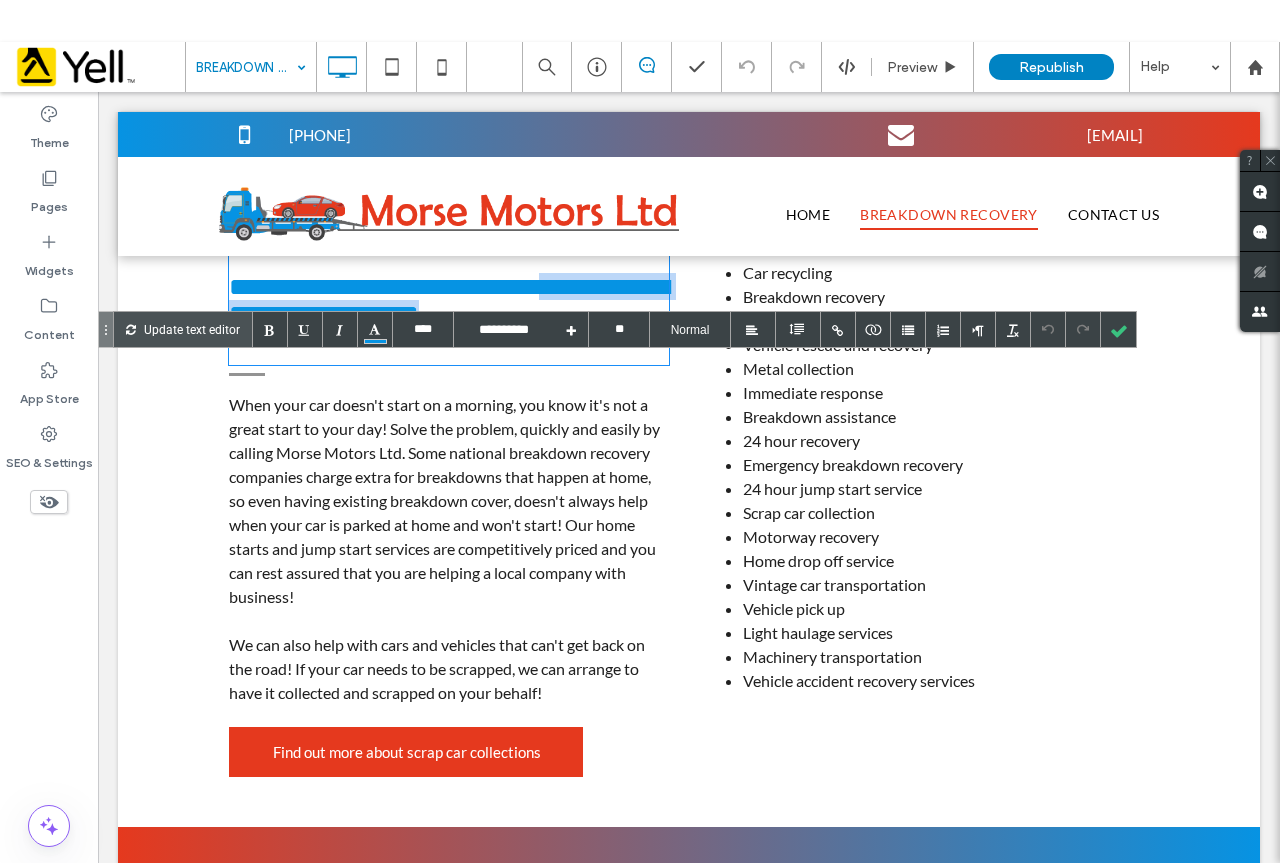 drag, startPoint x: 338, startPoint y: 494, endPoint x: 201, endPoint y: 472, distance: 138.75517 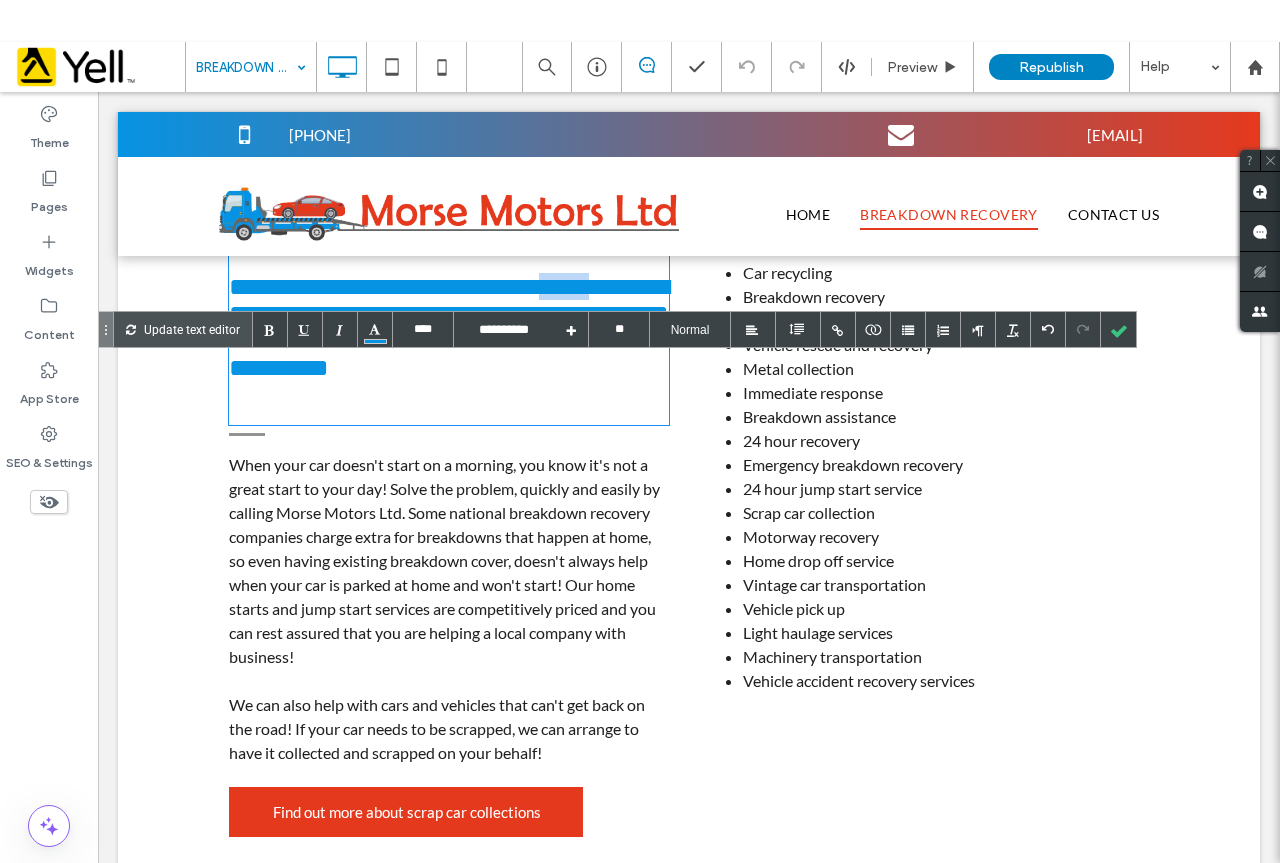 drag, startPoint x: 294, startPoint y: 467, endPoint x: 200, endPoint y: 466, distance: 94.00532 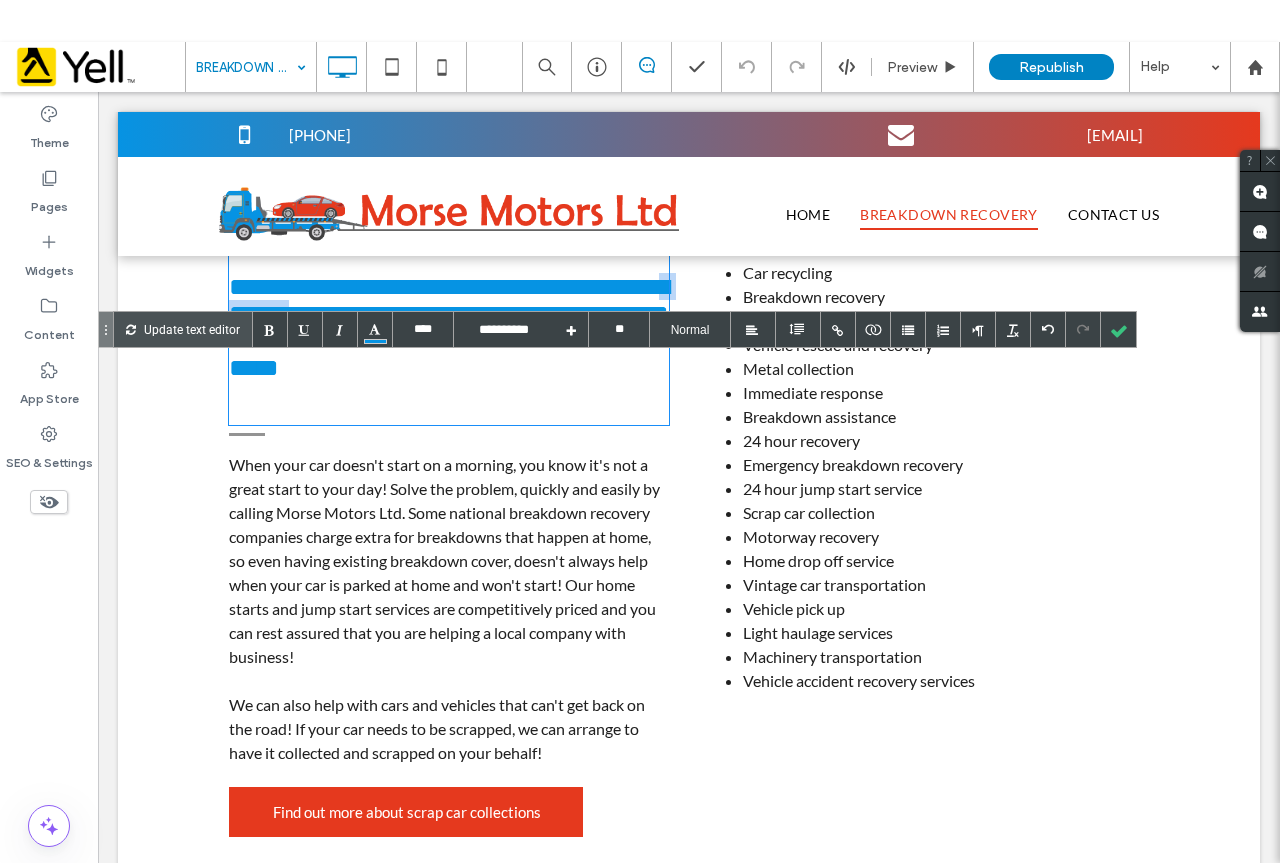 drag, startPoint x: 376, startPoint y: 465, endPoint x: 472, endPoint y: 469, distance: 96.0833 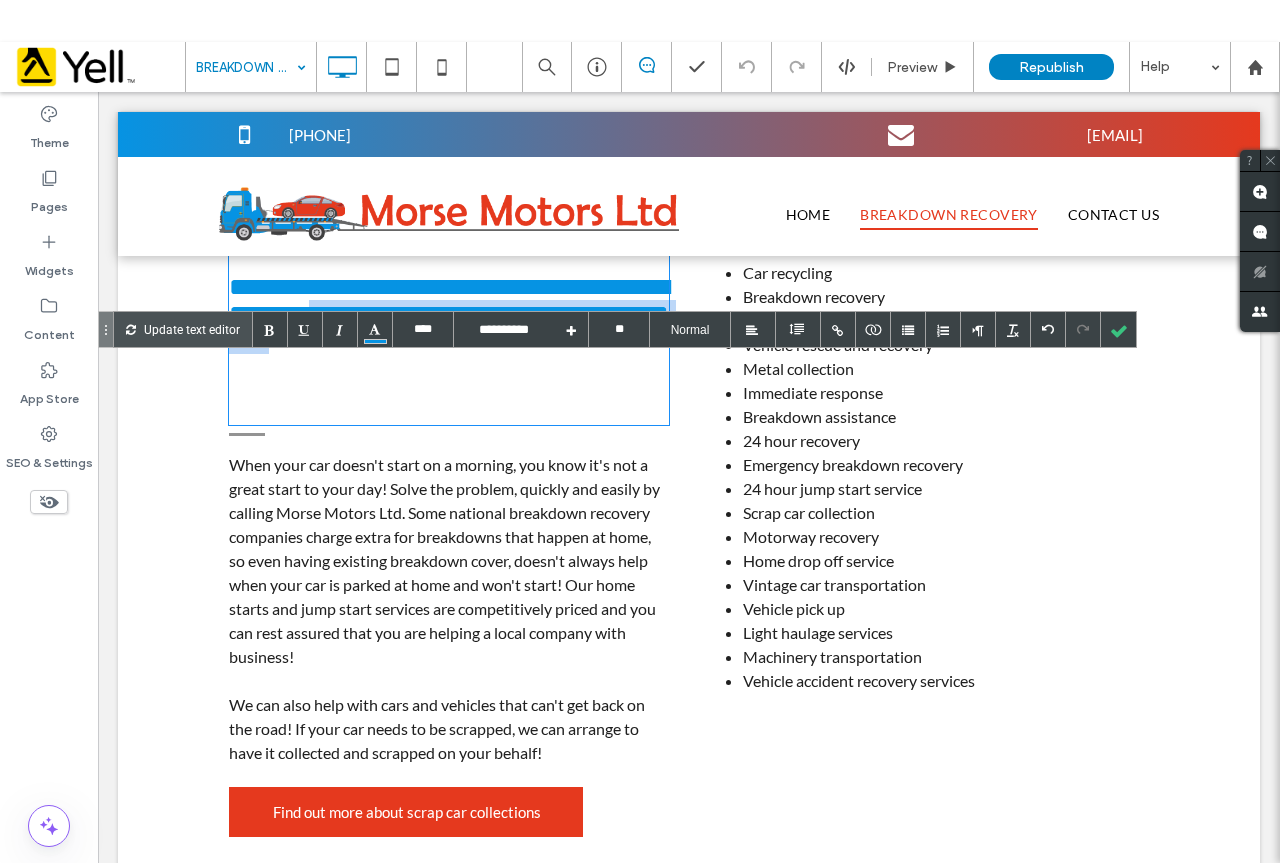 drag, startPoint x: 498, startPoint y: 467, endPoint x: 535, endPoint y: 488, distance: 42.544094 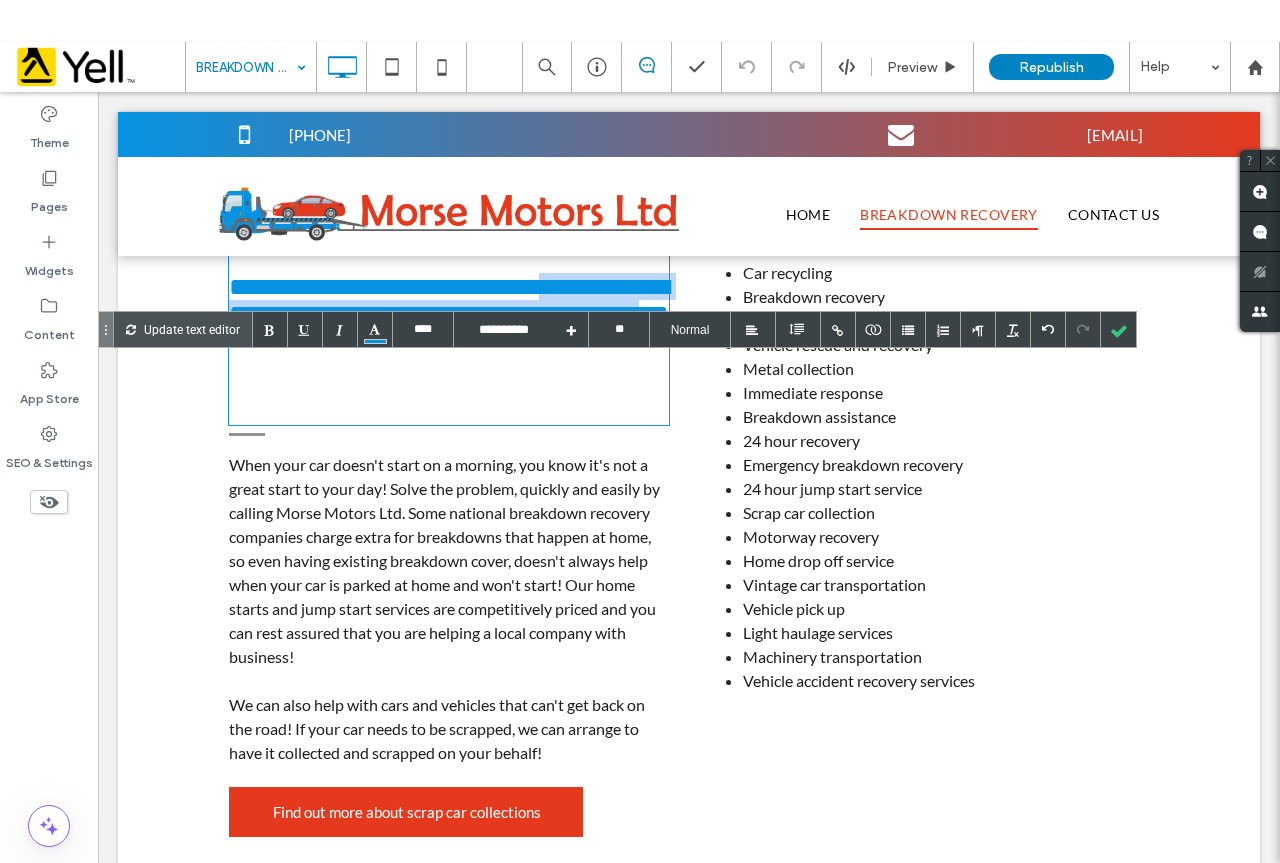 drag, startPoint x: 226, startPoint y: 465, endPoint x: 454, endPoint y: 504, distance: 231.31148 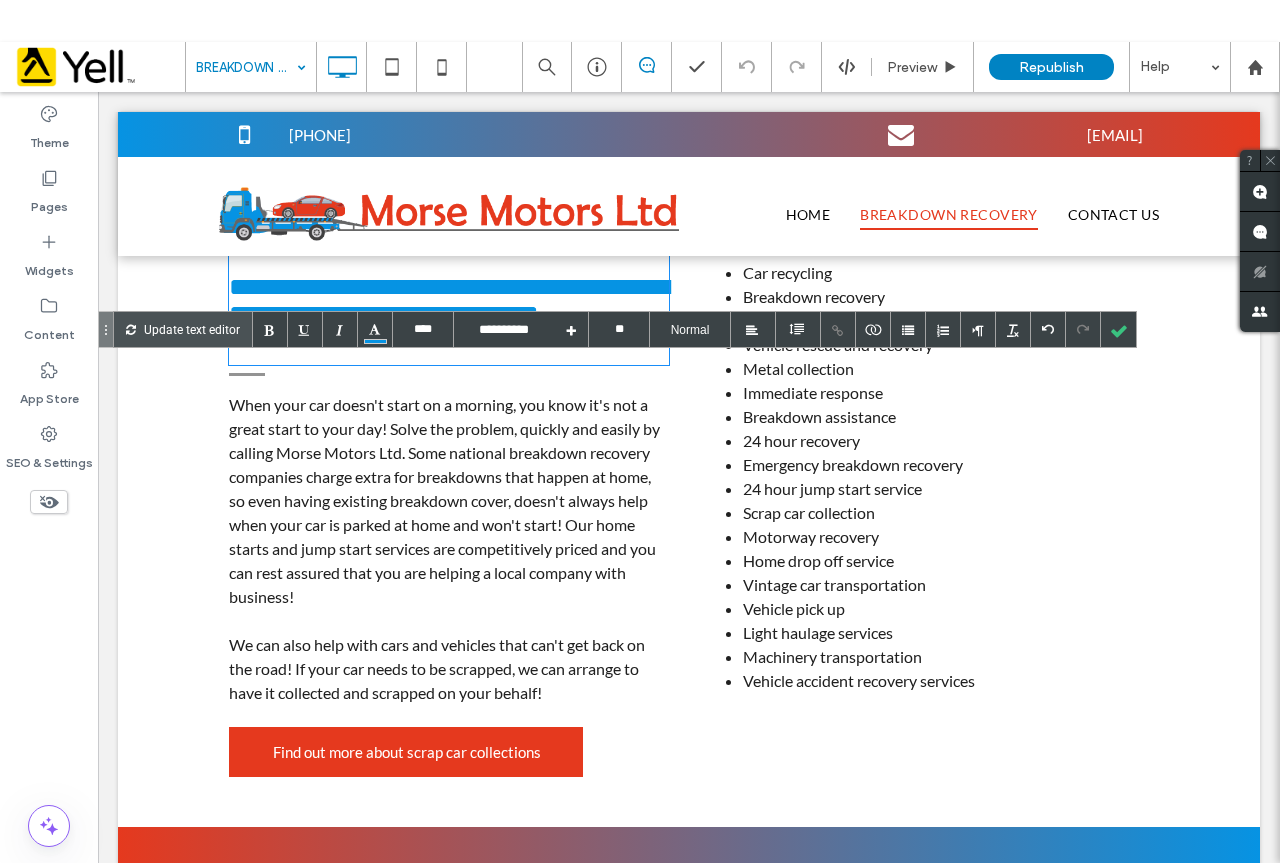 drag, startPoint x: 393, startPoint y: 494, endPoint x: 410, endPoint y: 490, distance: 17.464249 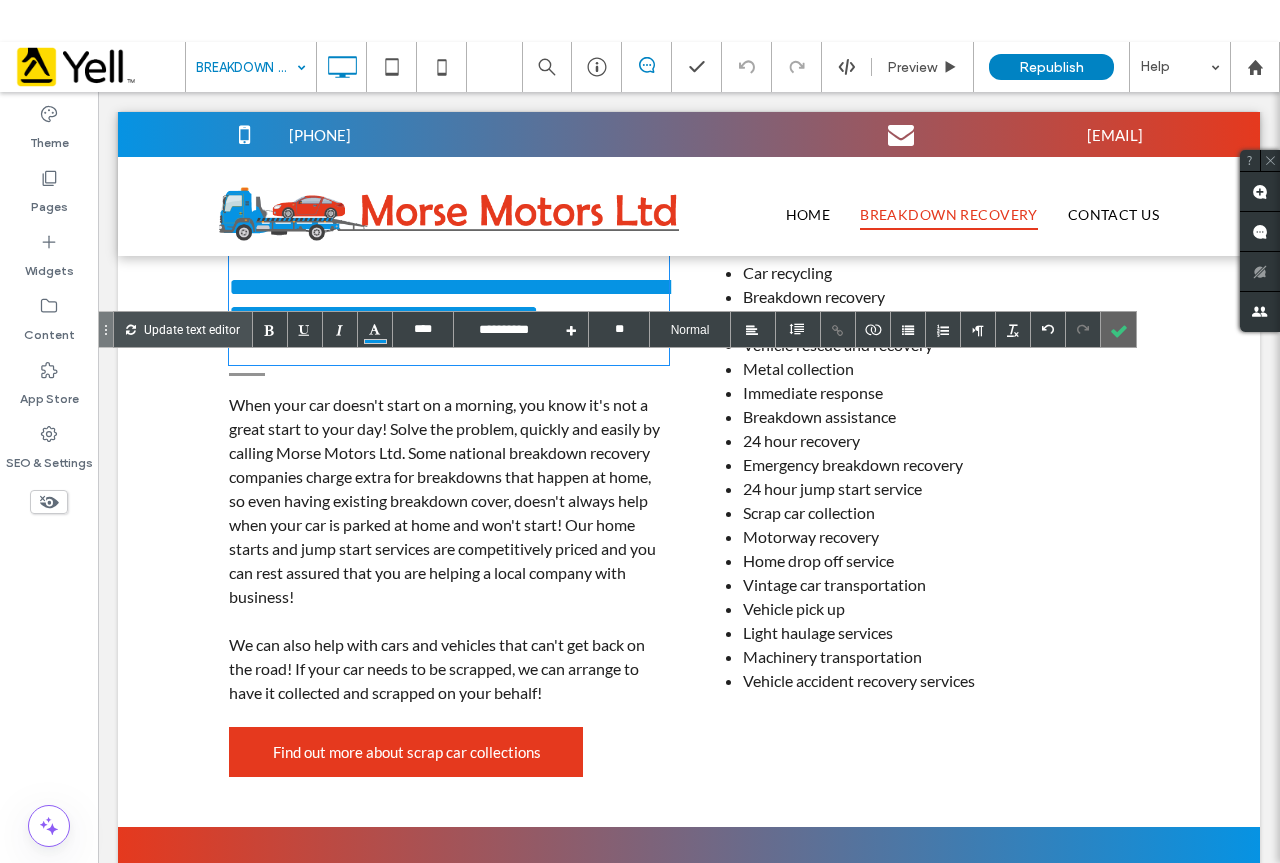 click at bounding box center [1118, 329] 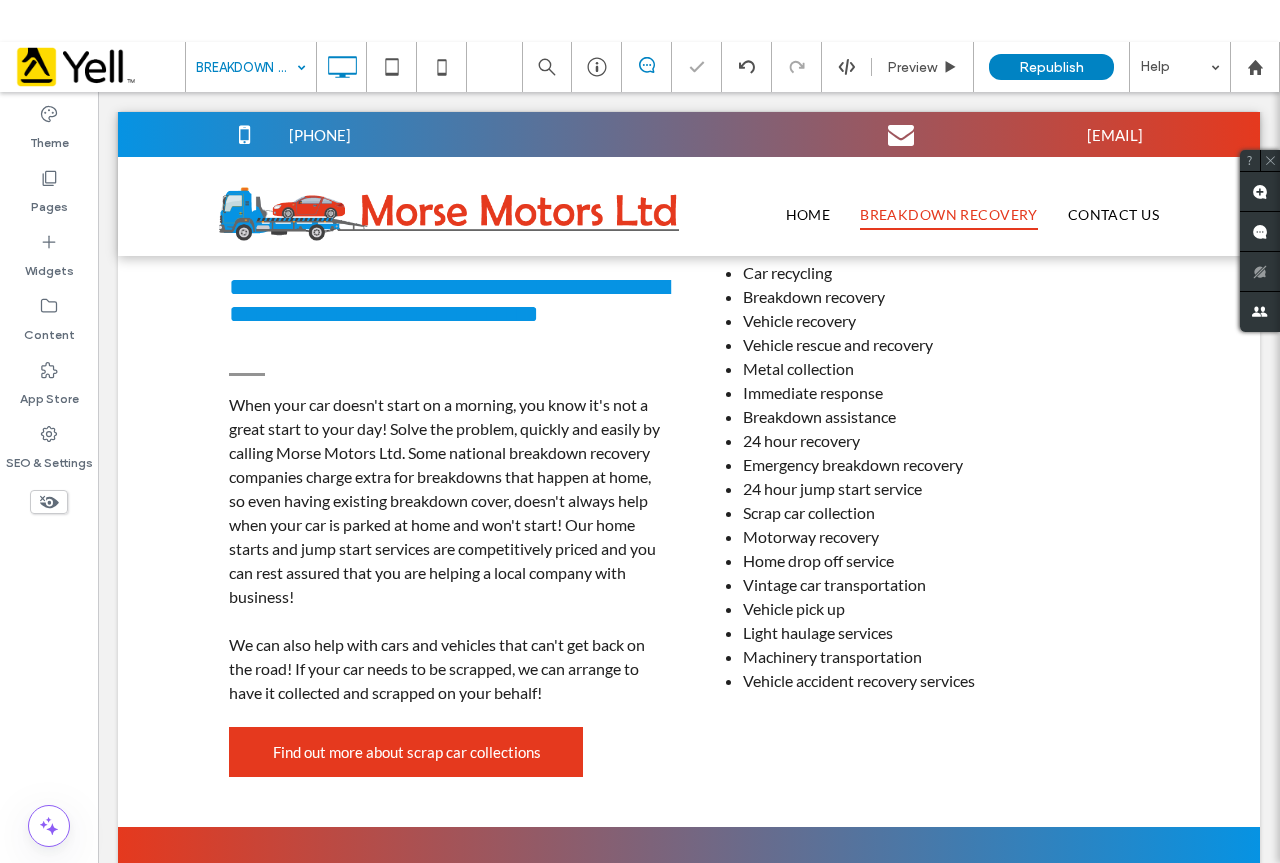 click on "Republish" at bounding box center (1051, 67) 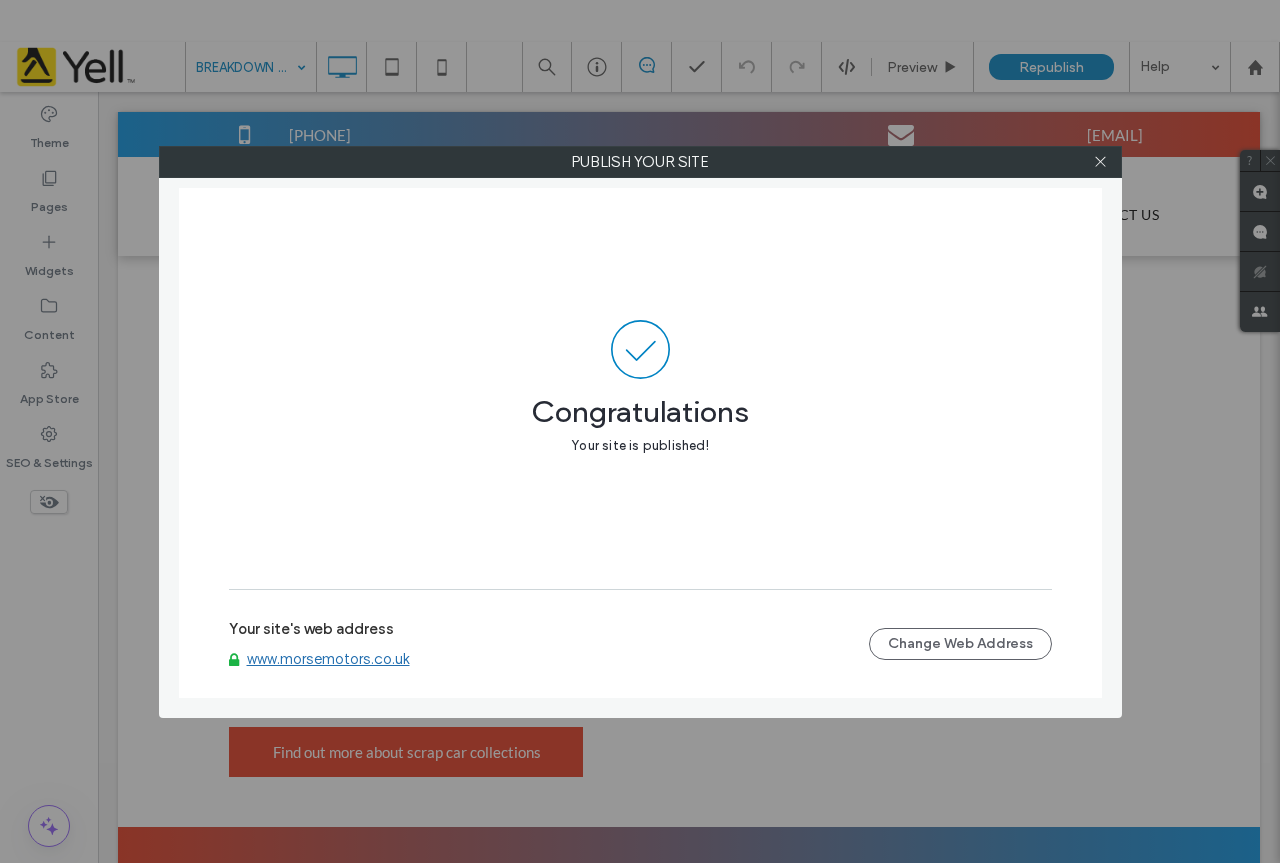 drag, startPoint x: 329, startPoint y: 660, endPoint x: 353, endPoint y: 655, distance: 24.5153 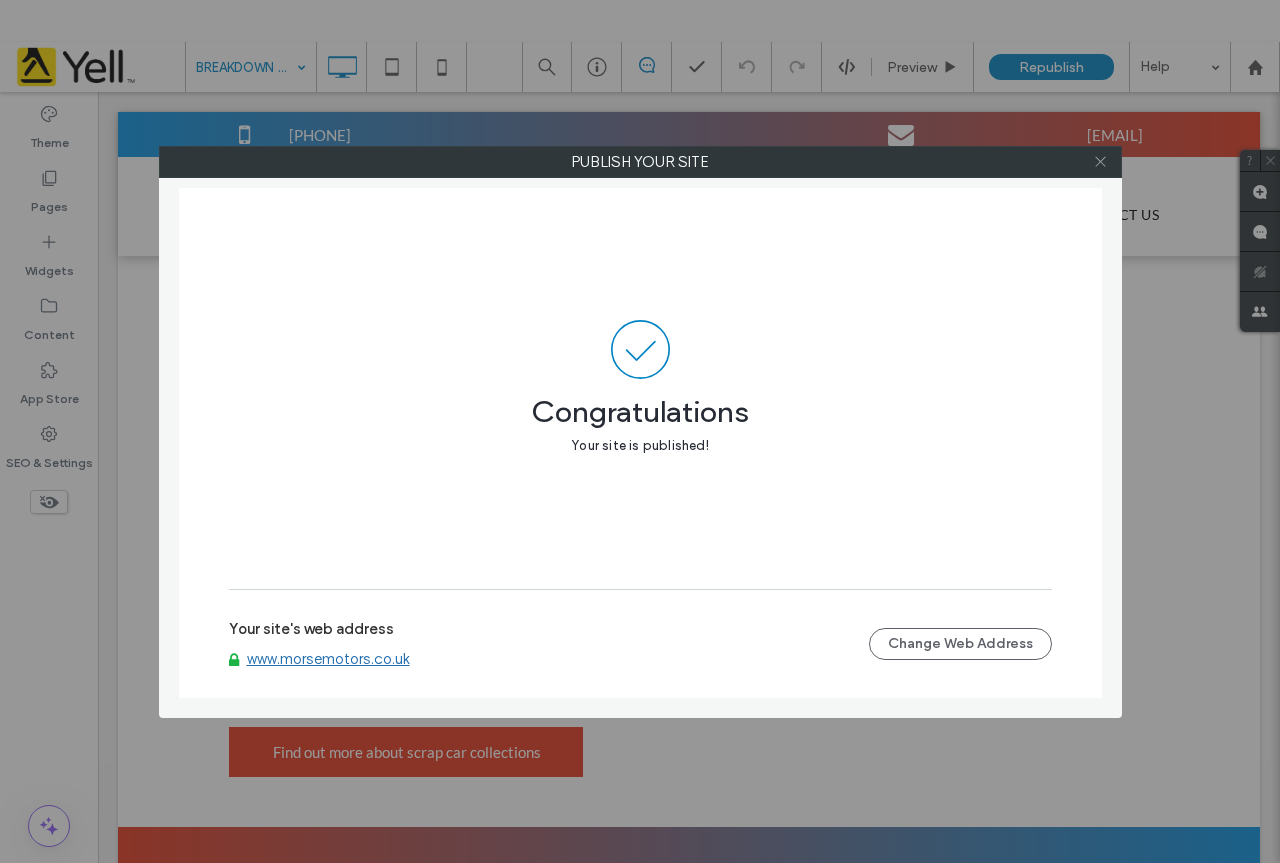 click 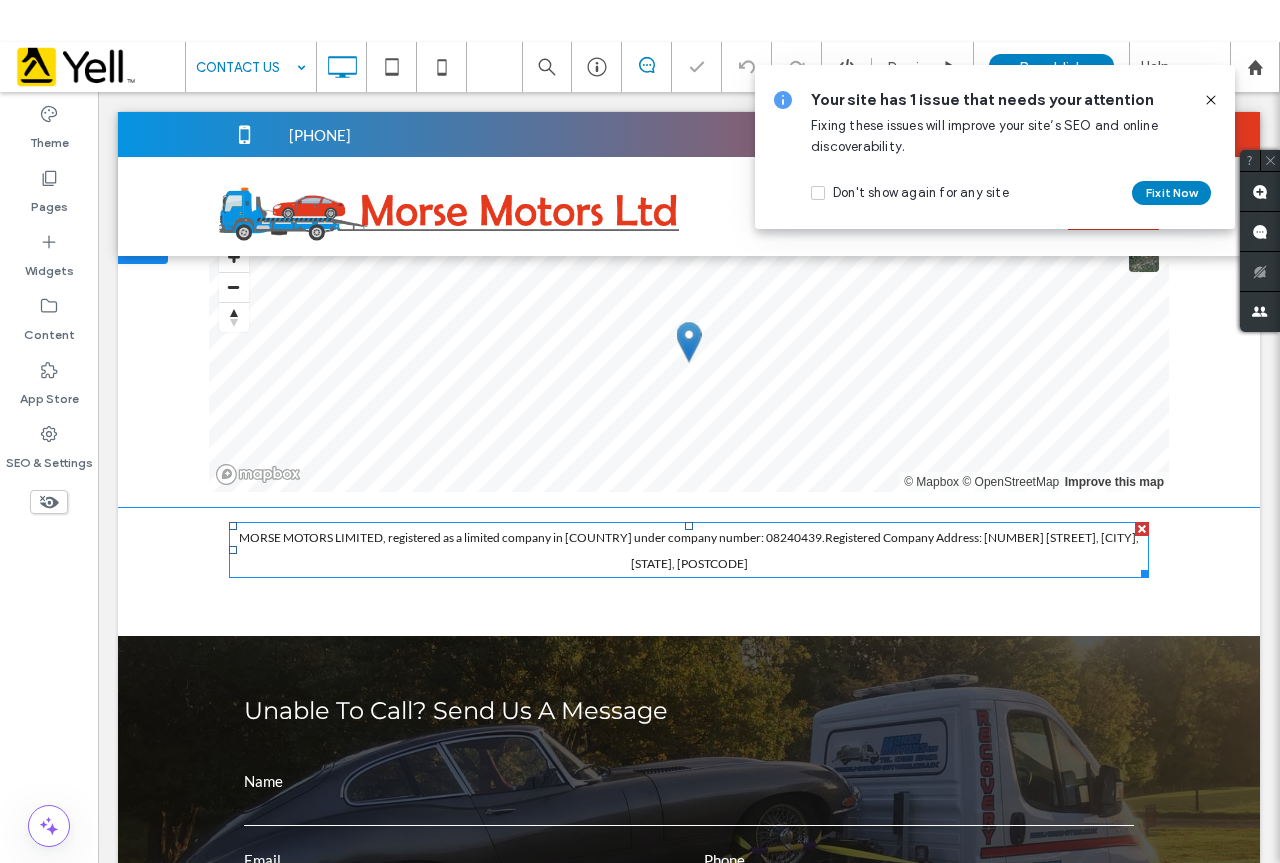 scroll, scrollTop: 700, scrollLeft: 0, axis: vertical 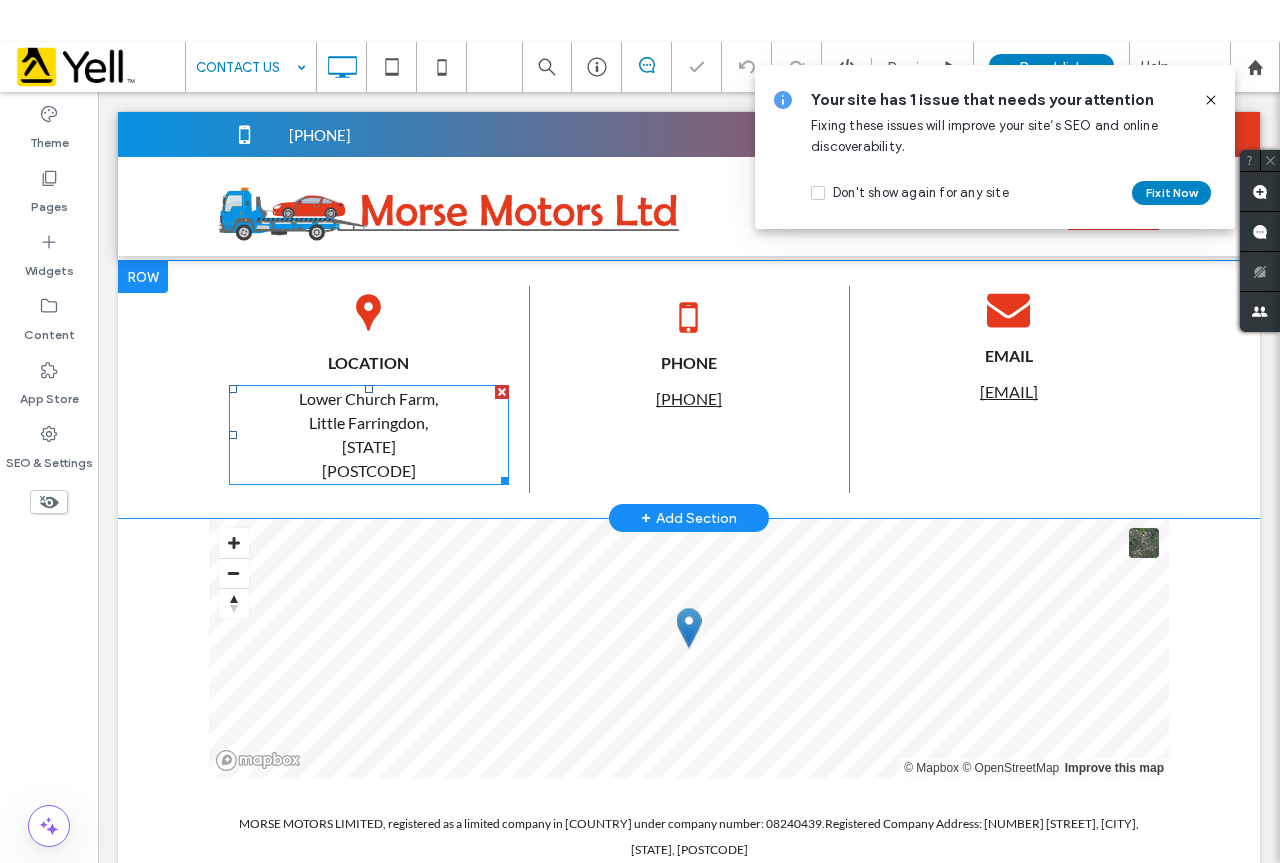 click on "[STATE]" at bounding box center [369, 447] 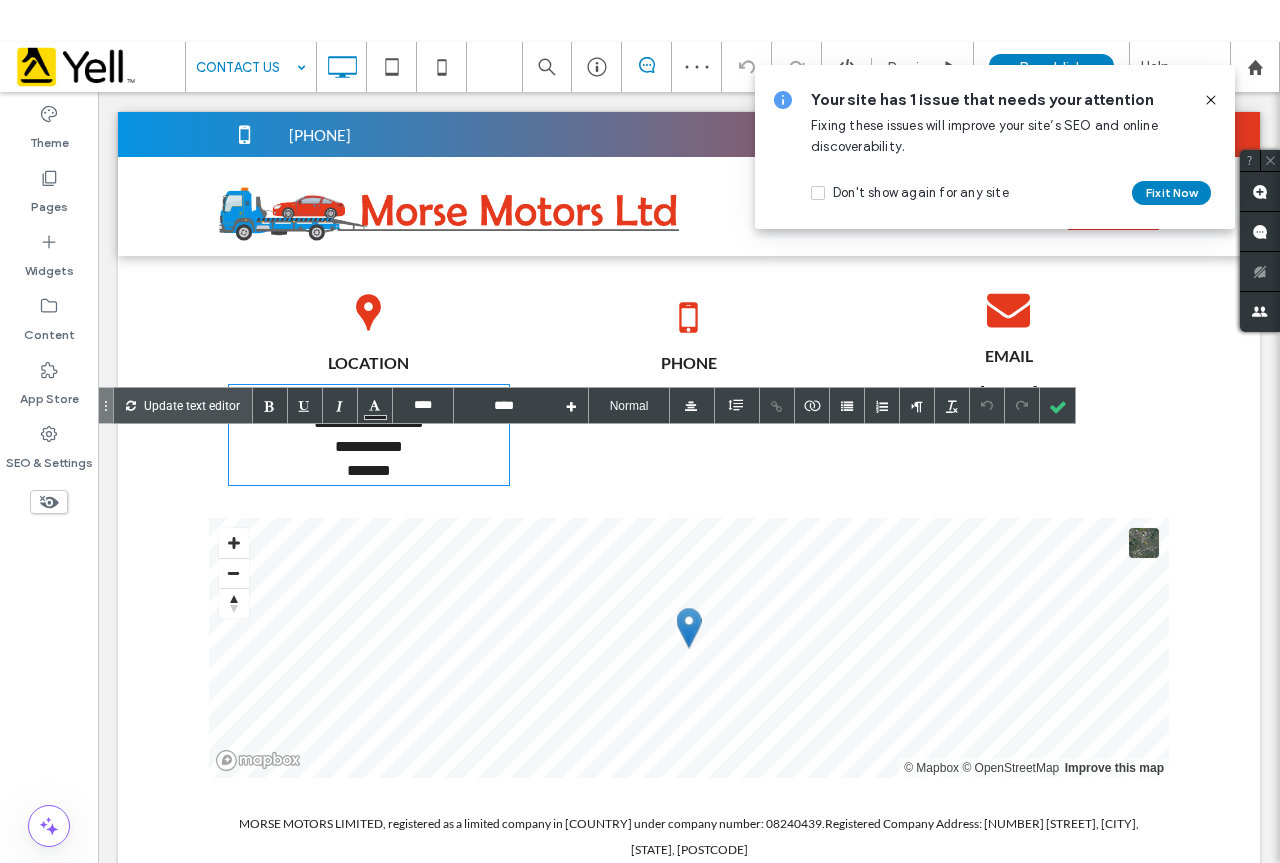 click on "*******" at bounding box center (369, 471) 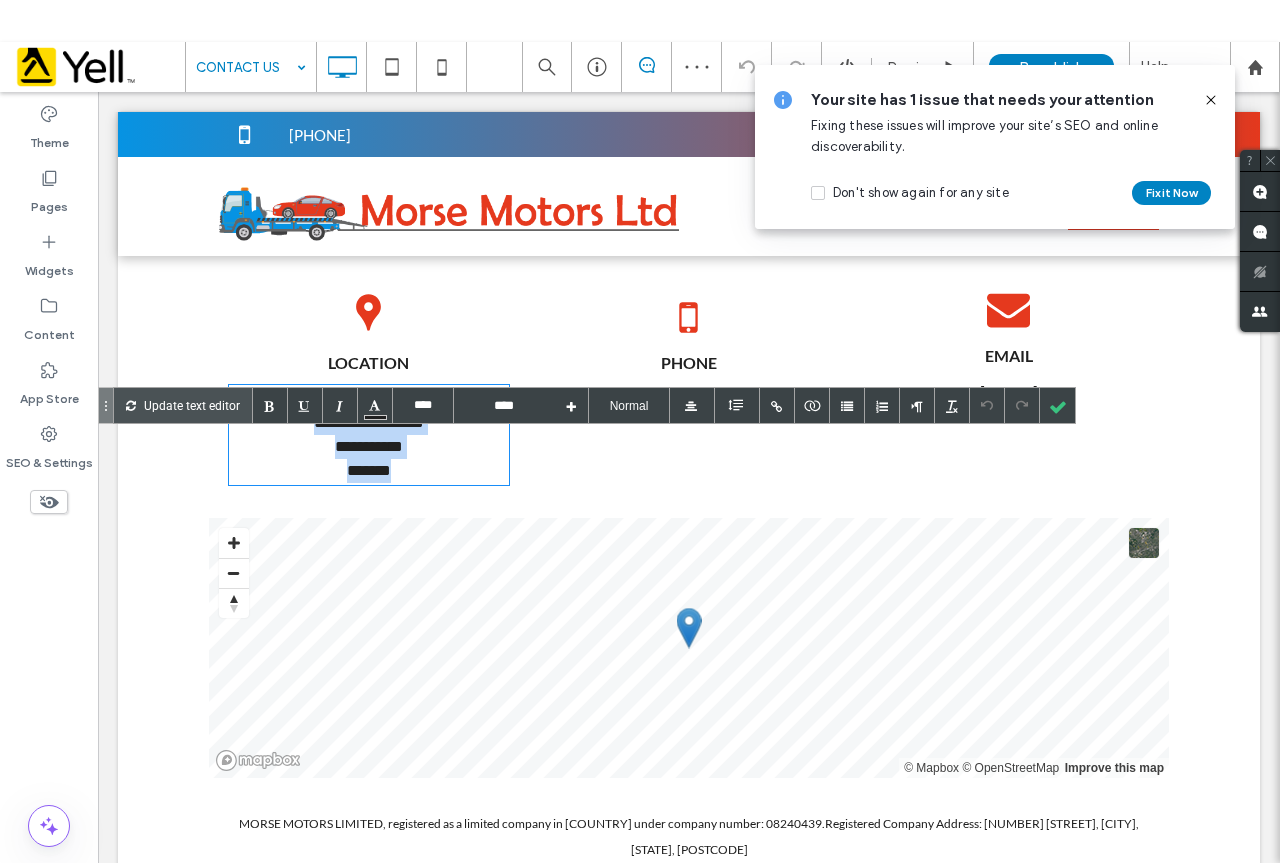 drag, startPoint x: 413, startPoint y: 521, endPoint x: 287, endPoint y: 445, distance: 147.14618 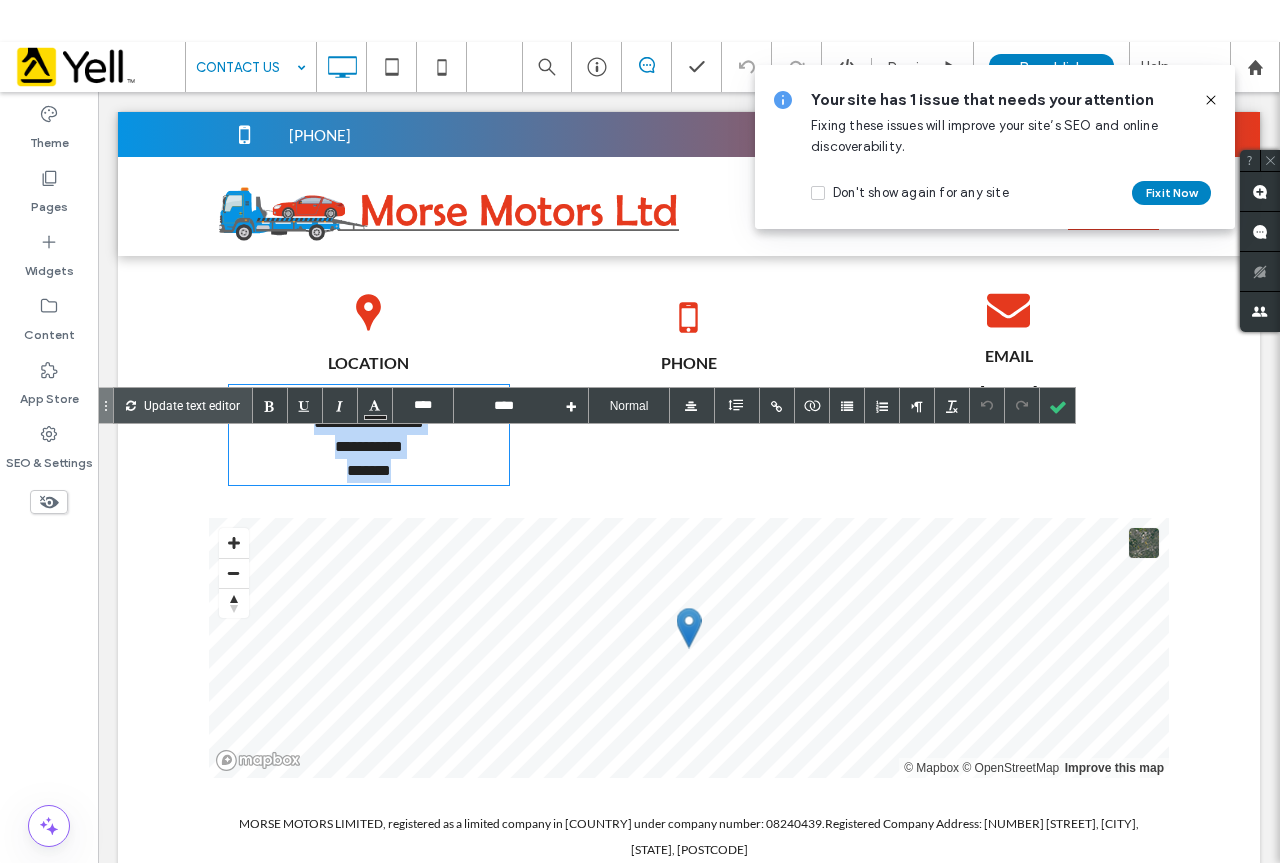 type 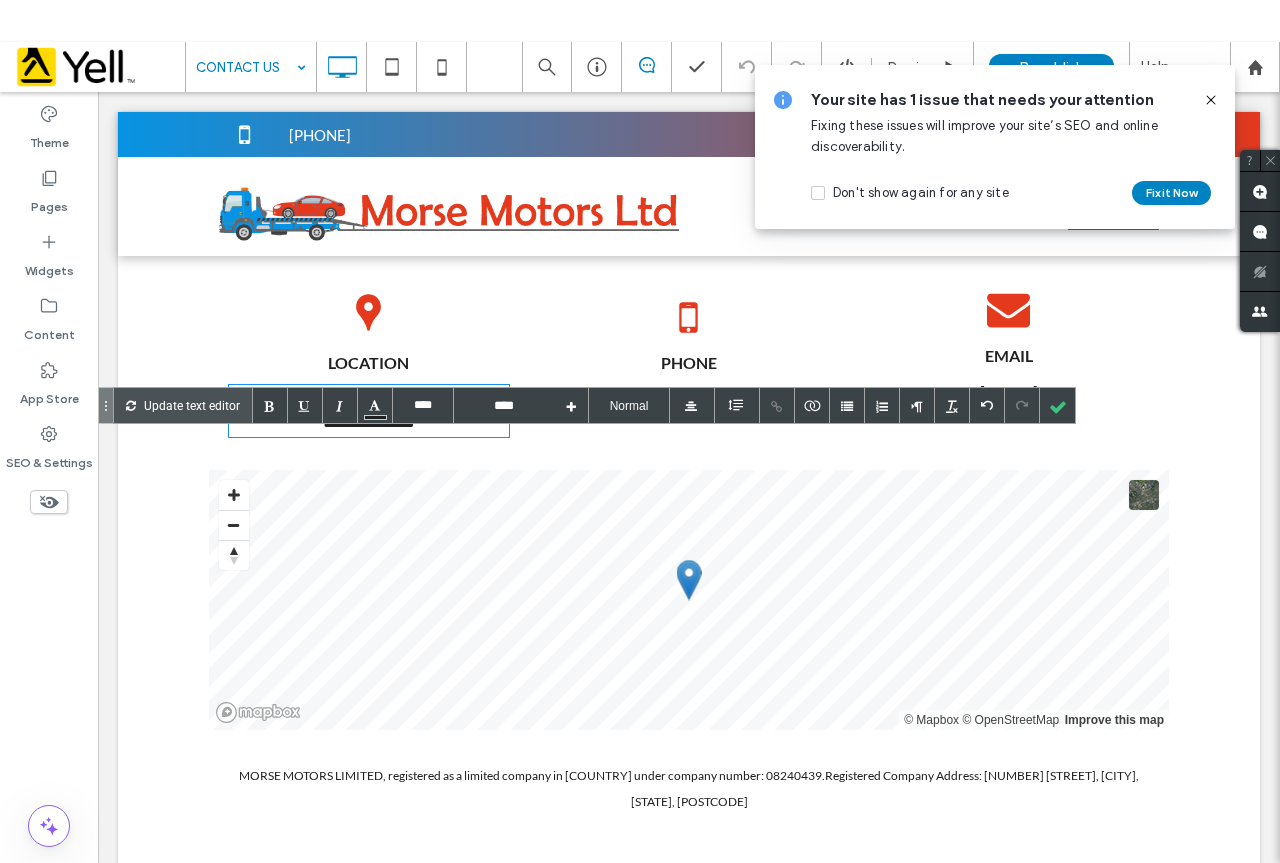 click on "**********" at bounding box center (369, 423) 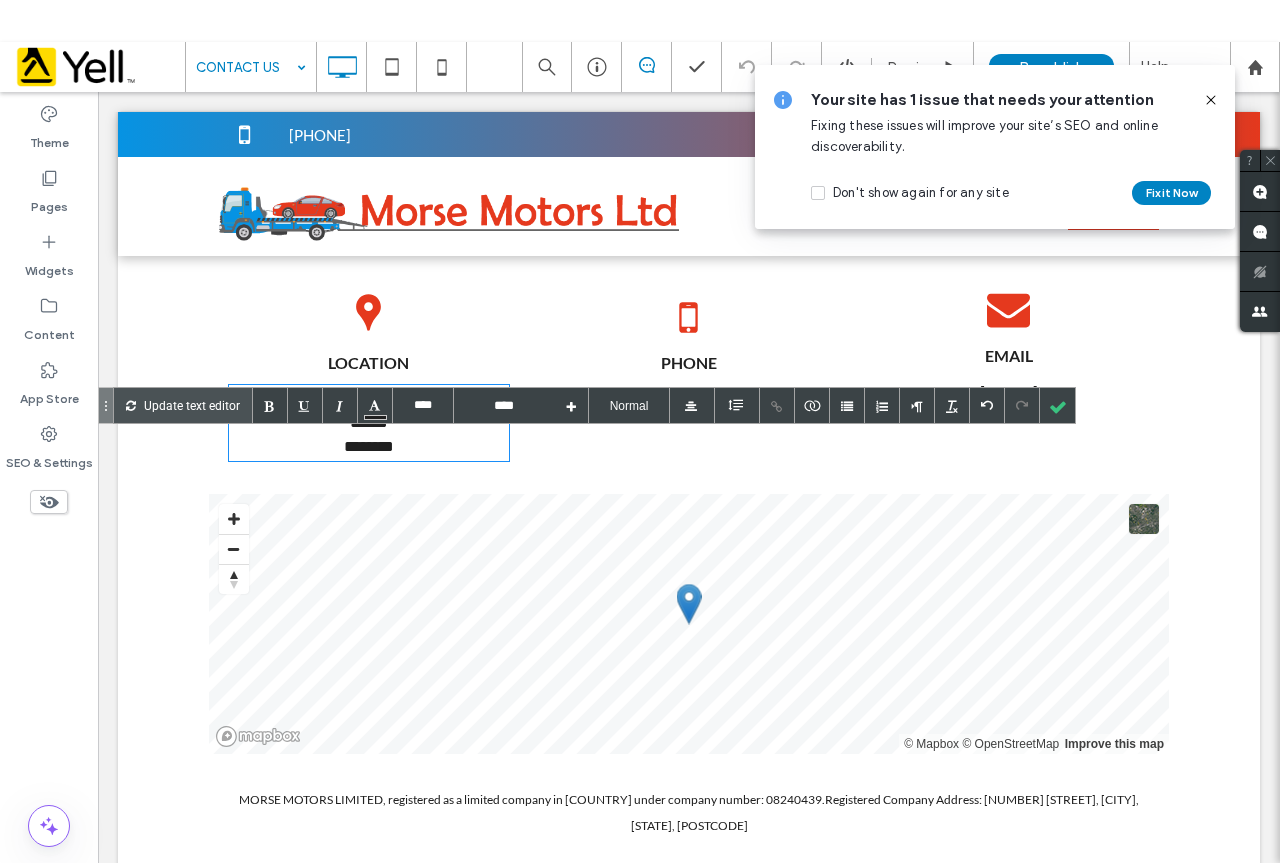 click 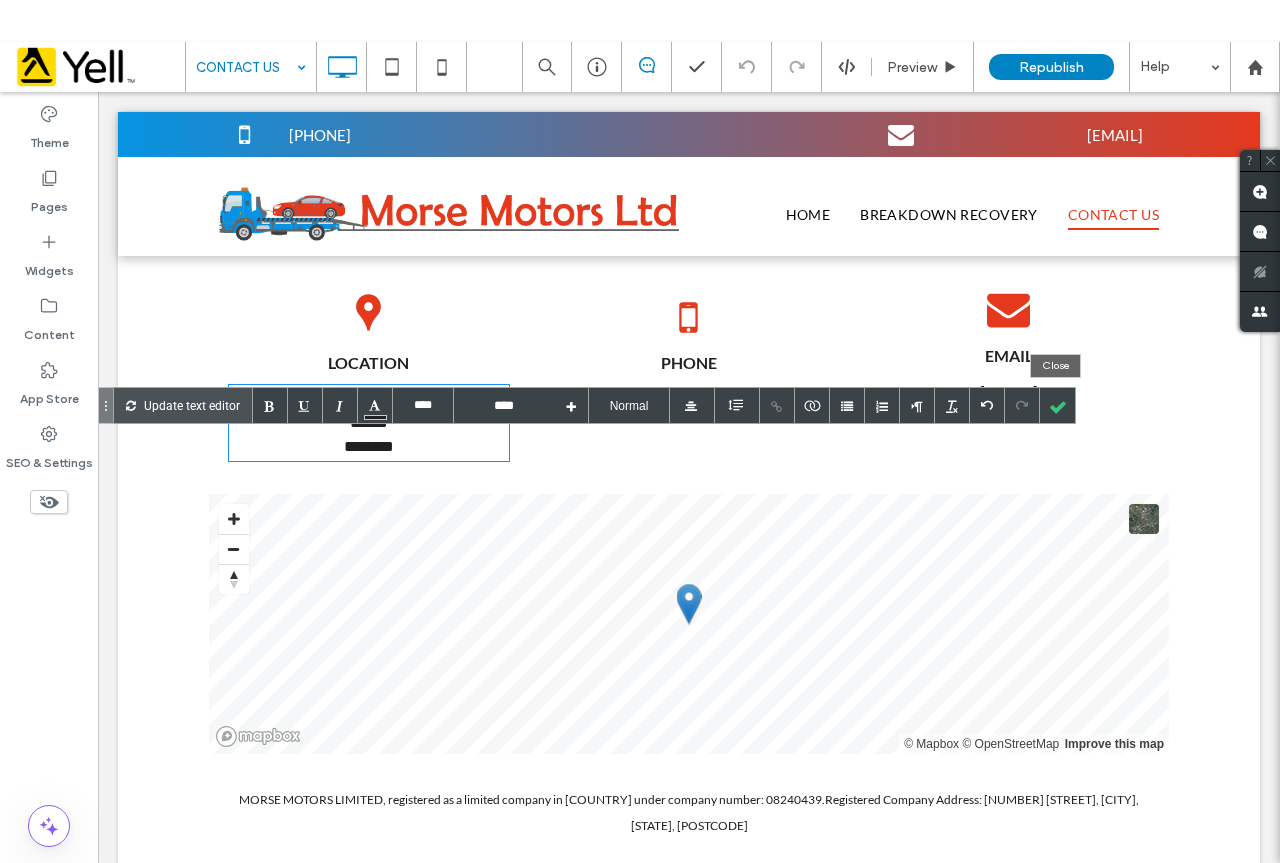 click at bounding box center [1057, 405] 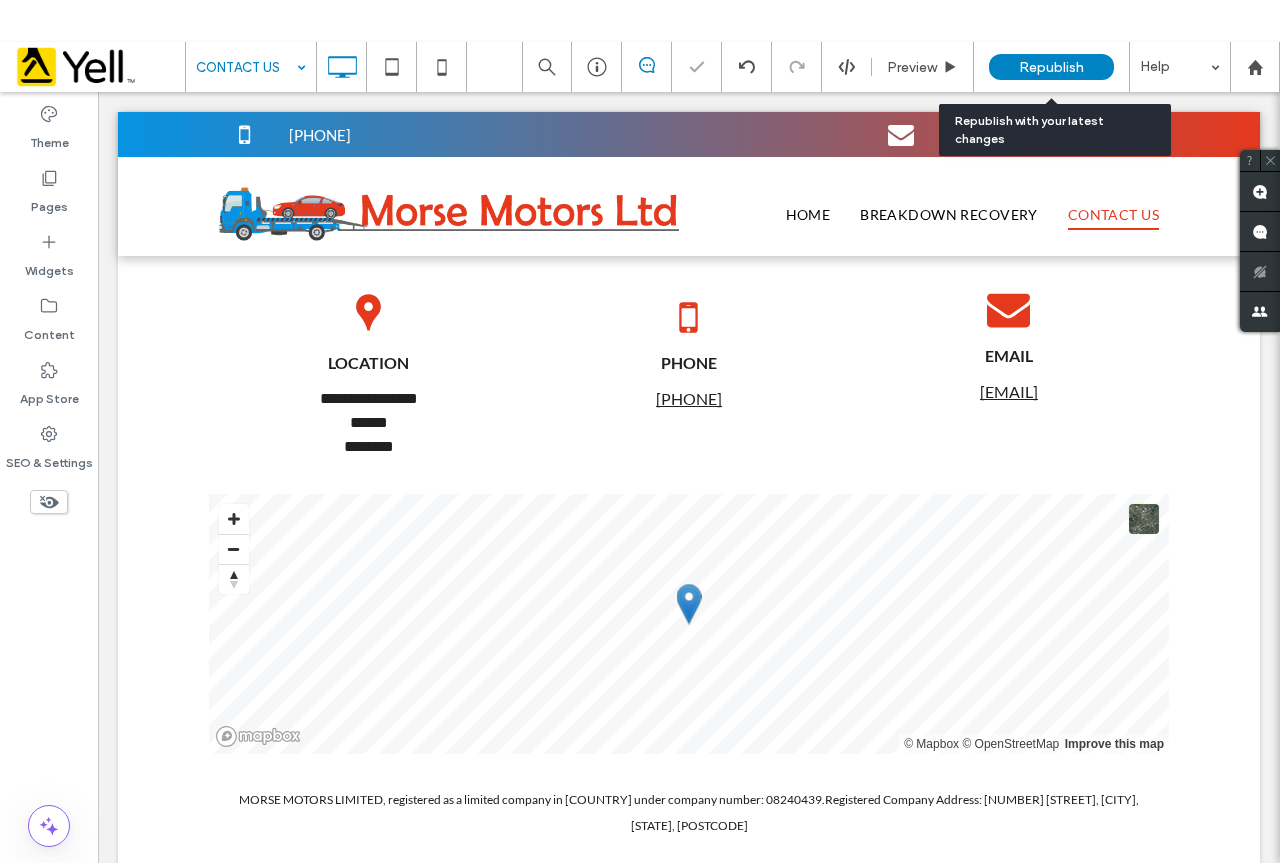 click on "Republish" at bounding box center (1051, 67) 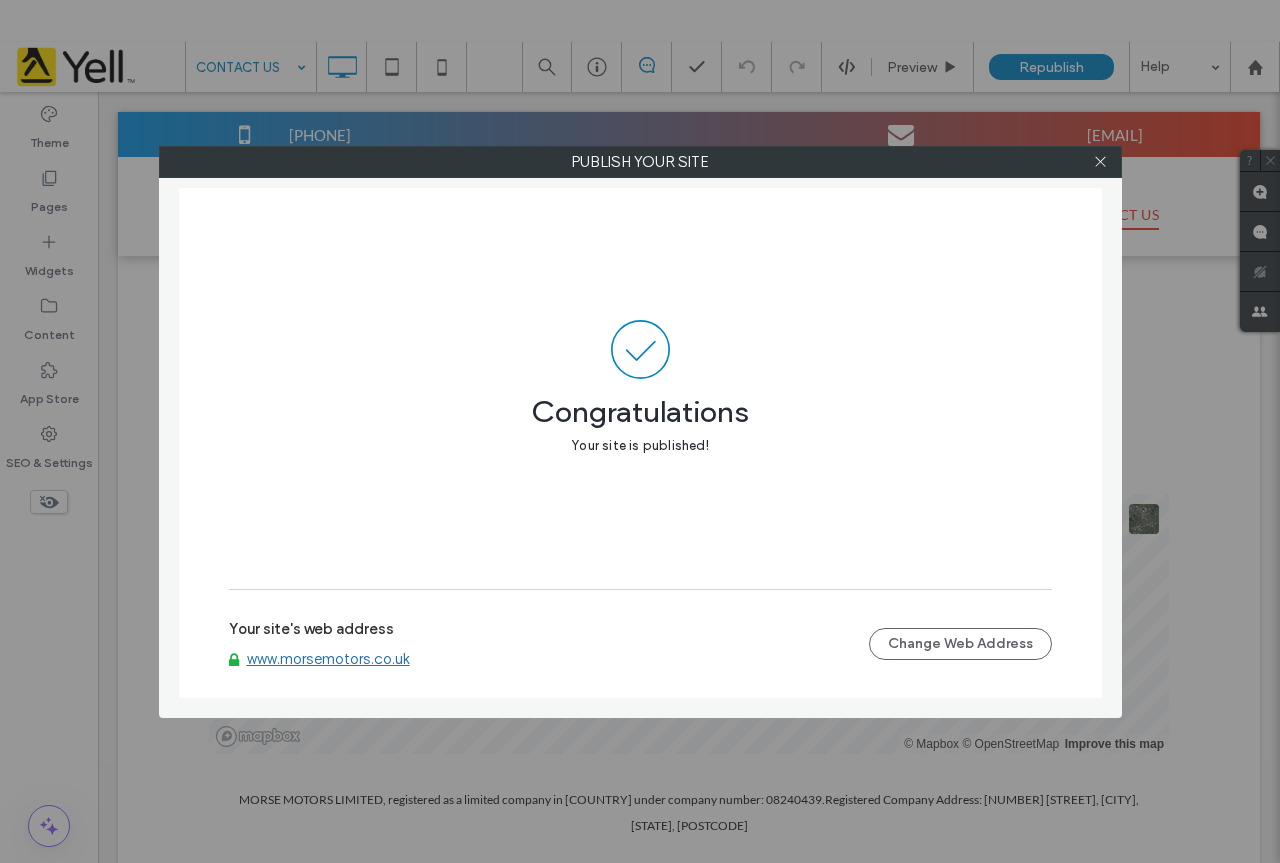 click on "www.morsemotors.co.uk" at bounding box center [328, 659] 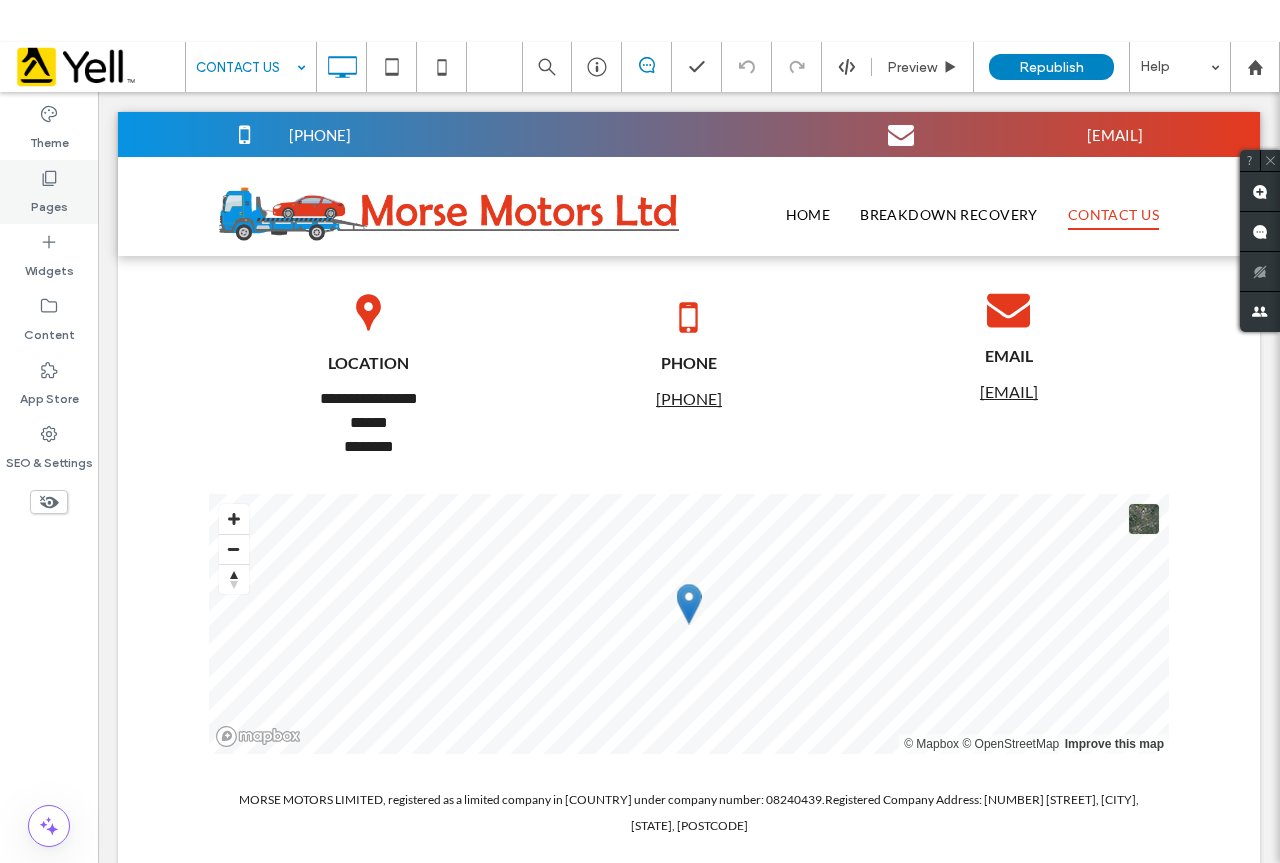 click on "Pages" at bounding box center (49, 192) 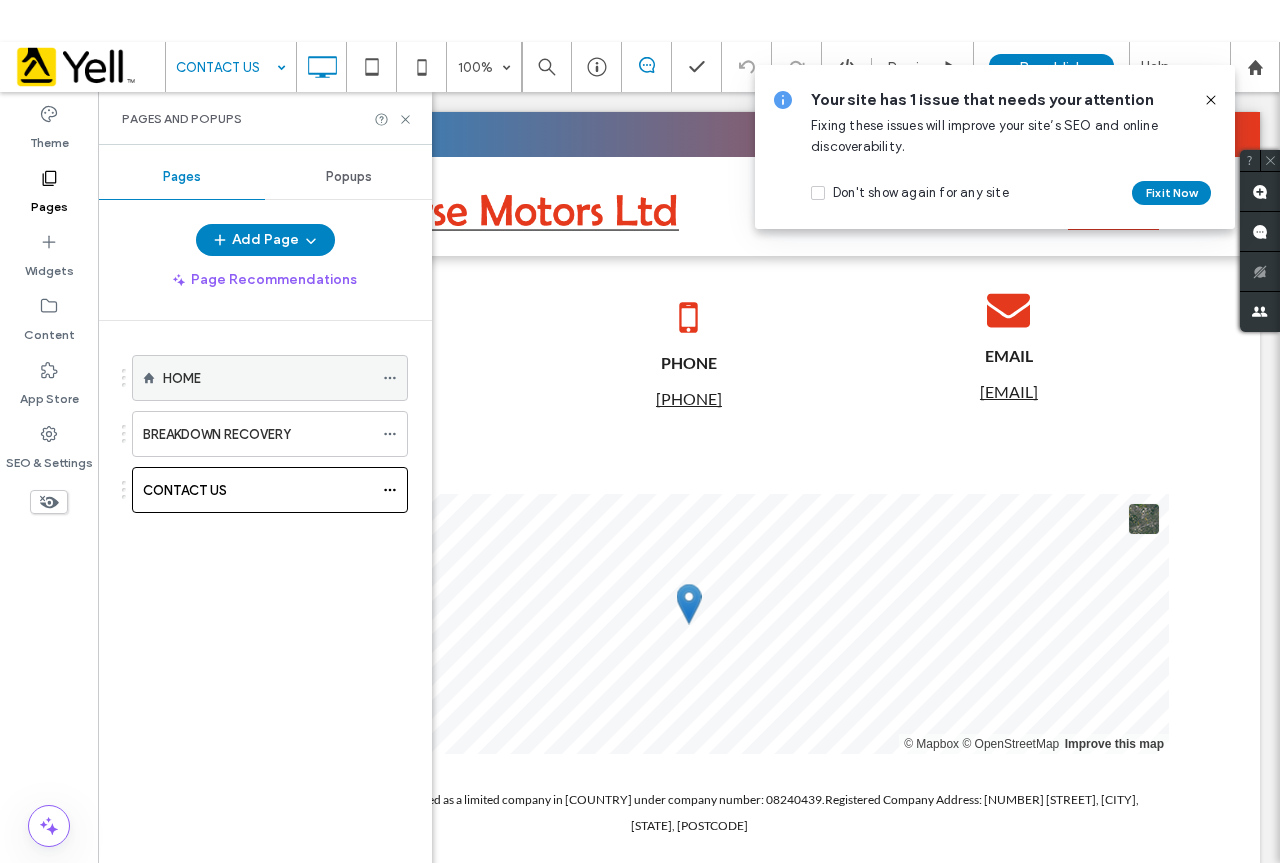 click 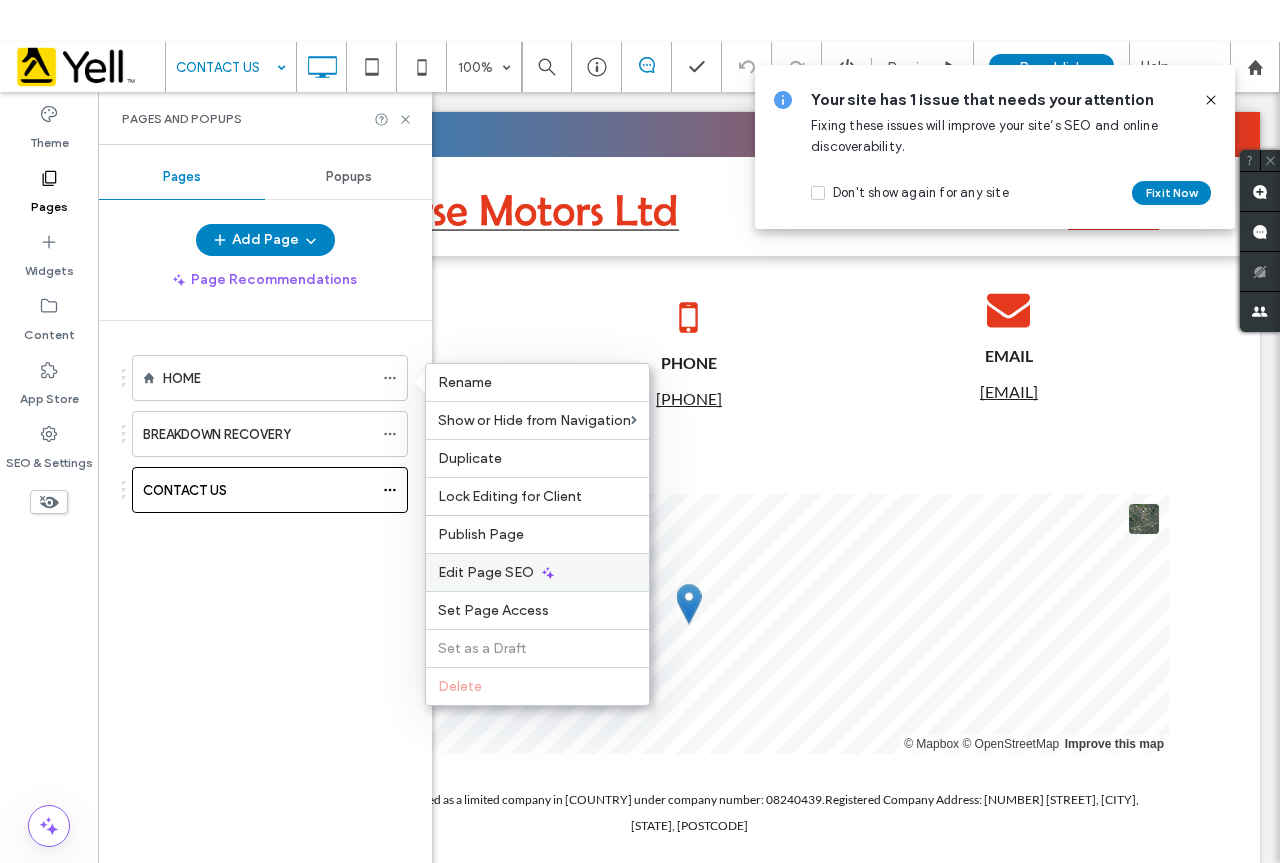 click on "Edit Page SEO" at bounding box center (486, 572) 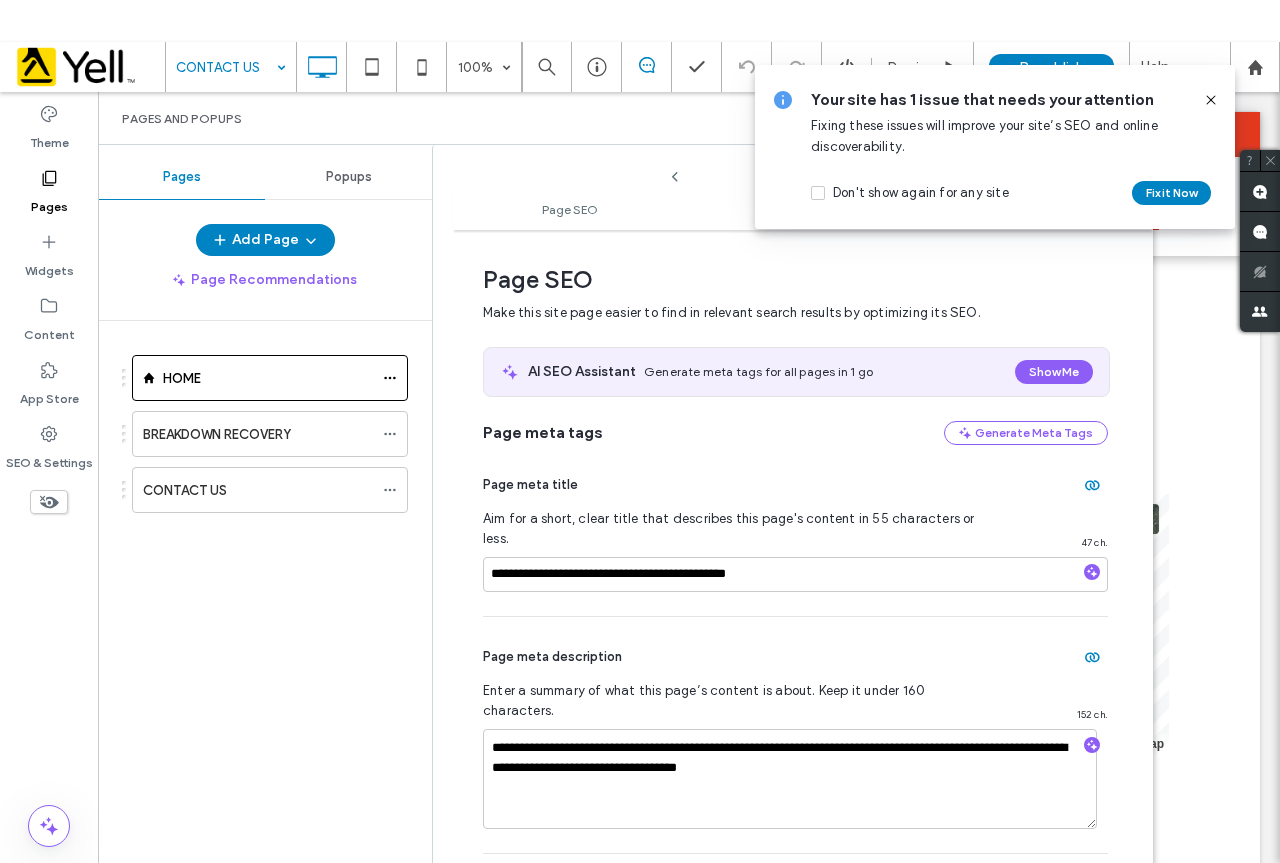 scroll, scrollTop: 10, scrollLeft: 0, axis: vertical 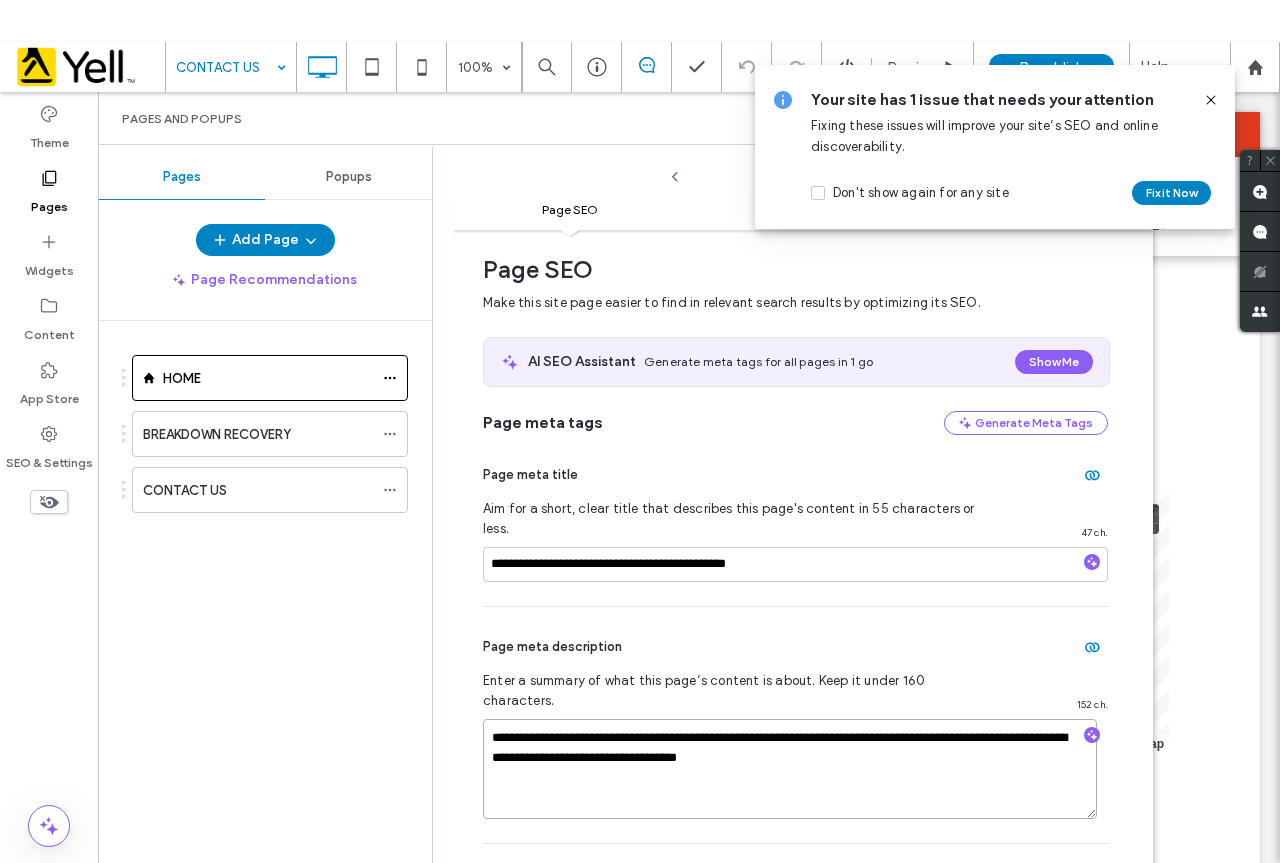 click on "**********" at bounding box center (790, 769) 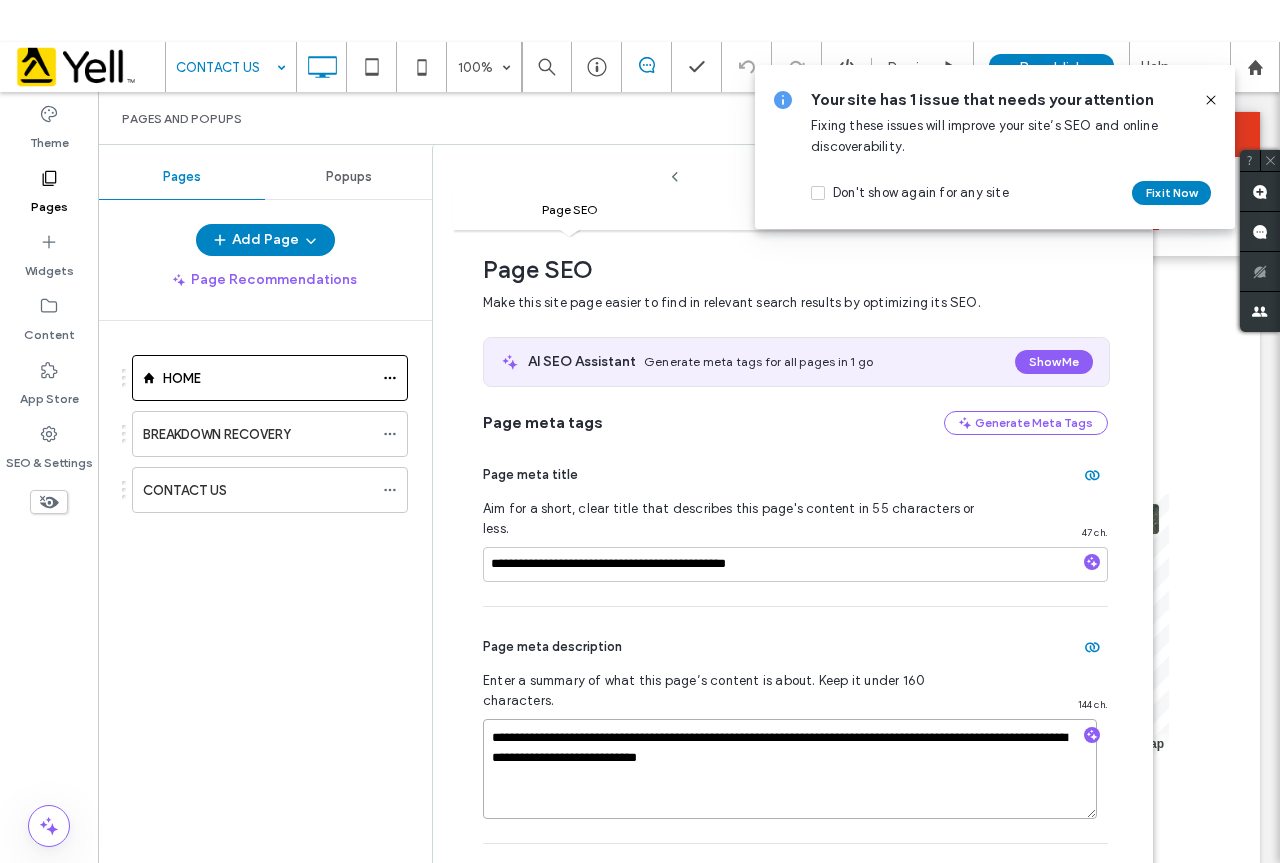 type on "**********" 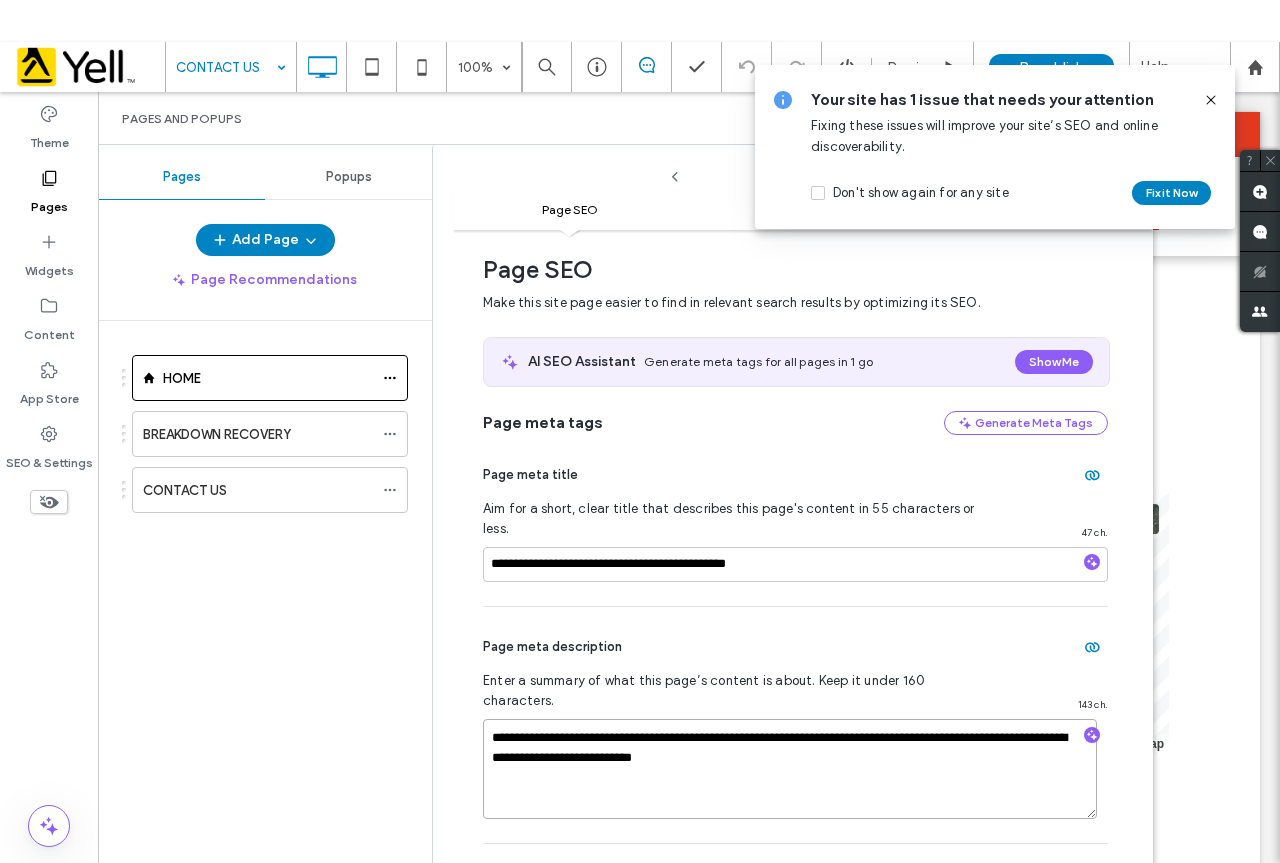 click on "**********" at bounding box center [790, 769] 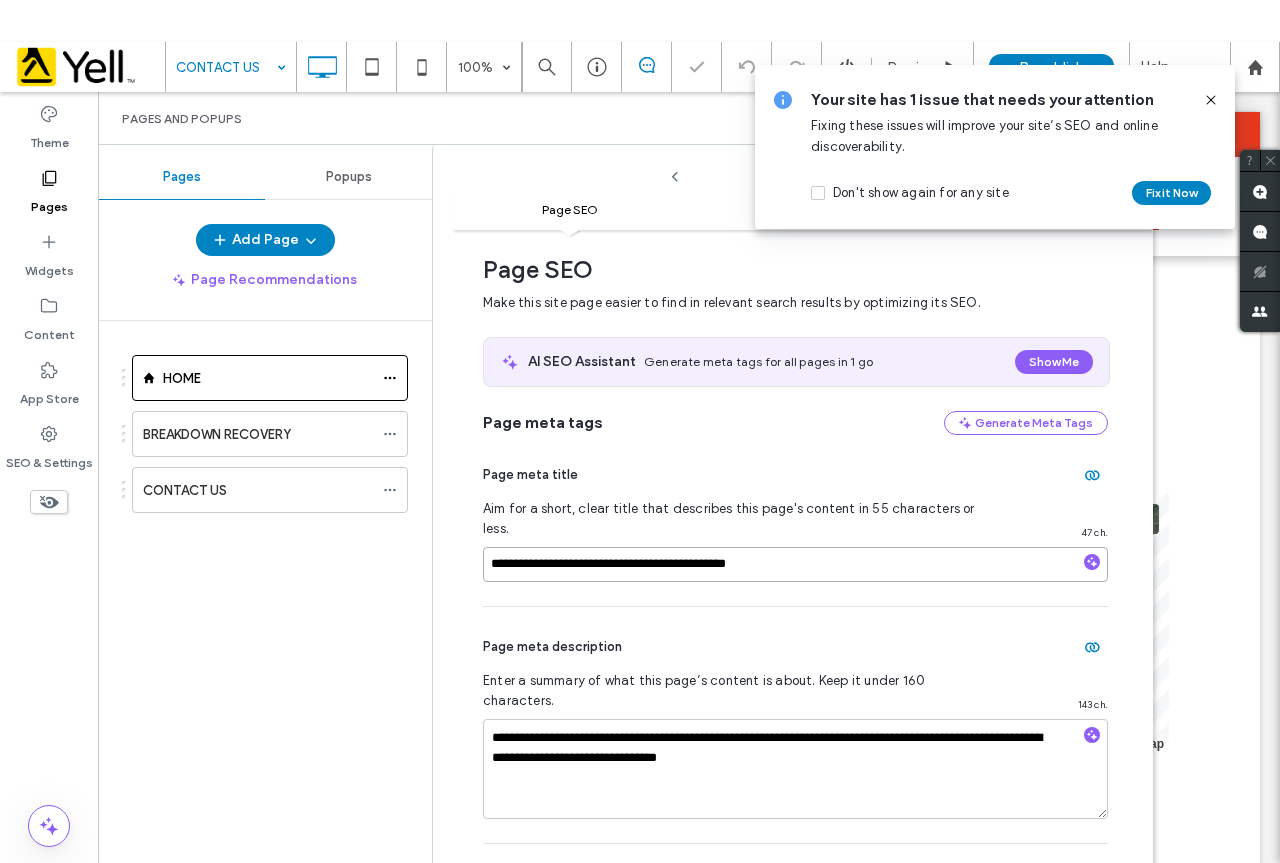click on "**********" at bounding box center [795, 564] 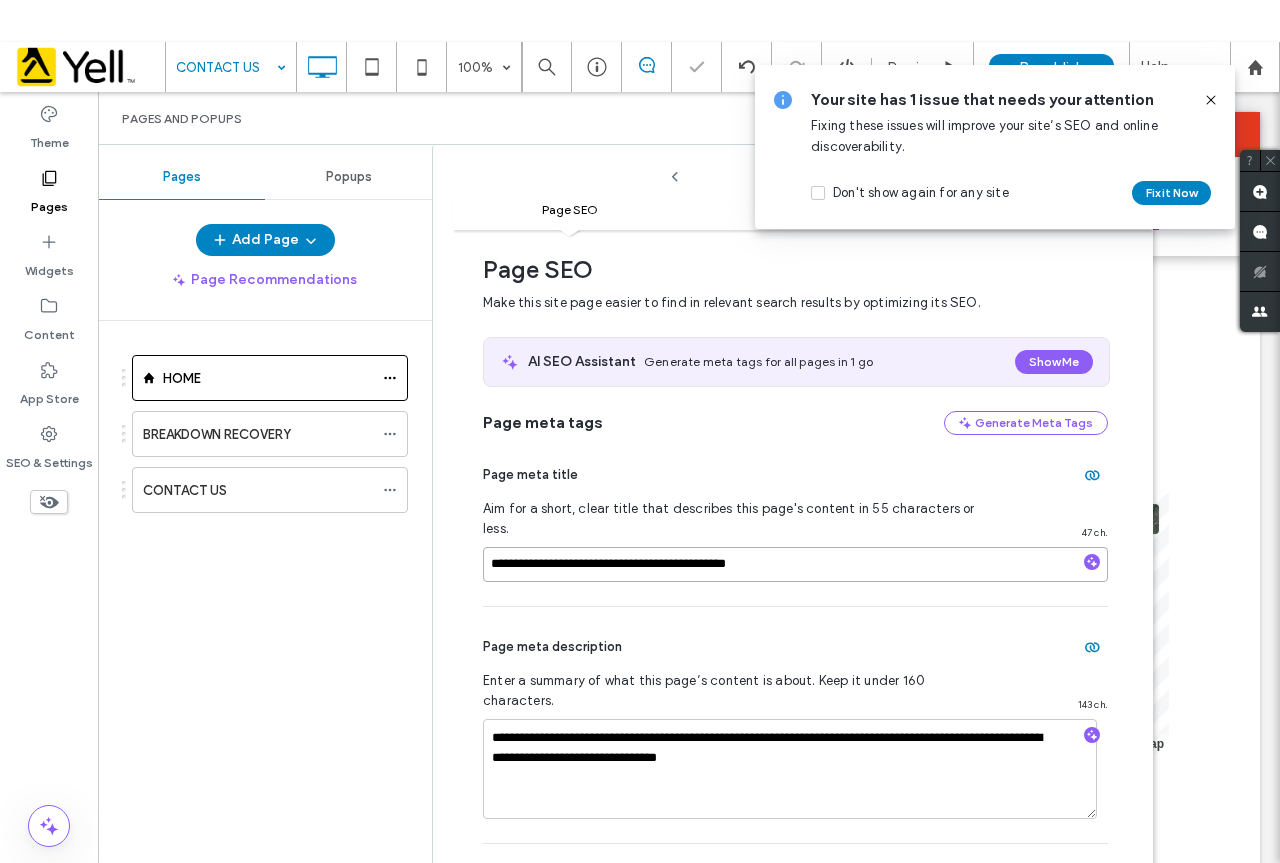 click on "**********" at bounding box center [795, 564] 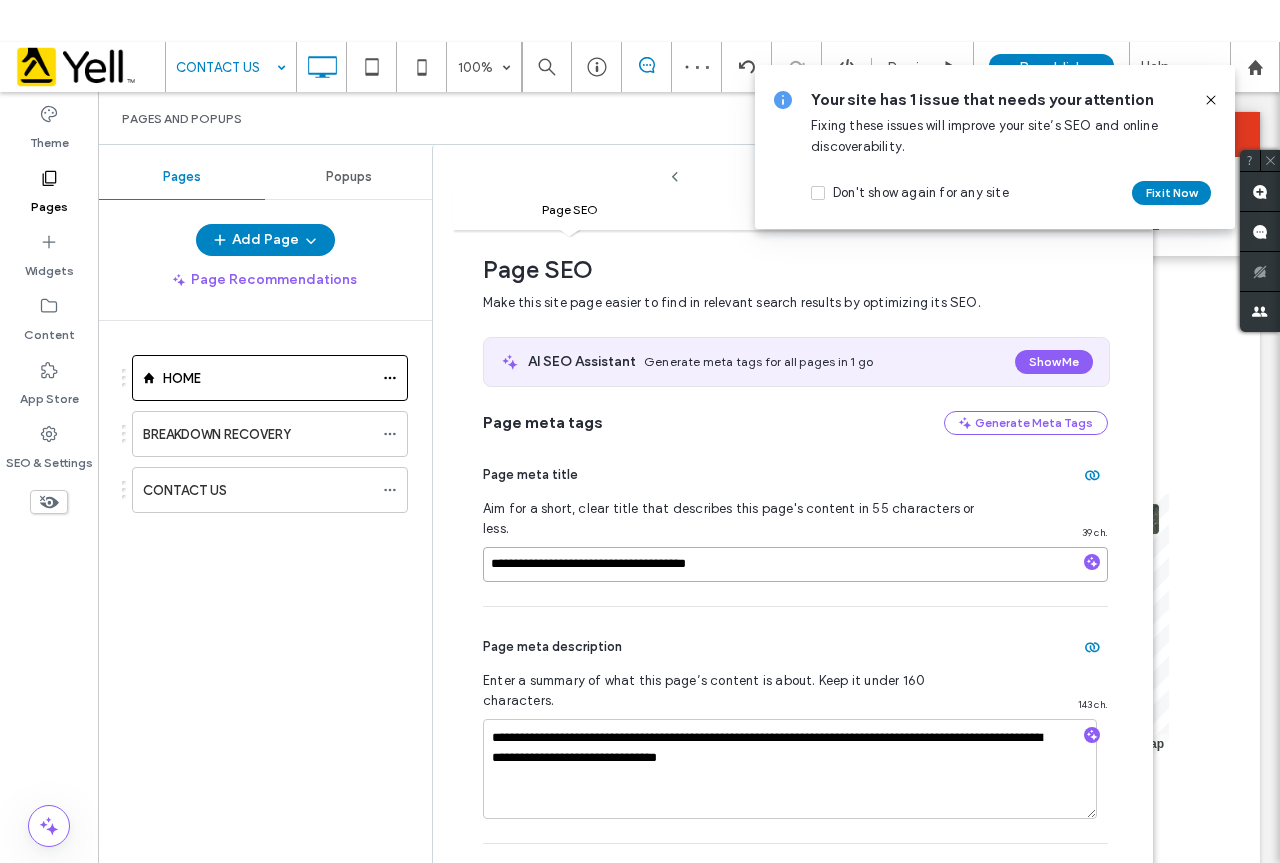 paste on "******" 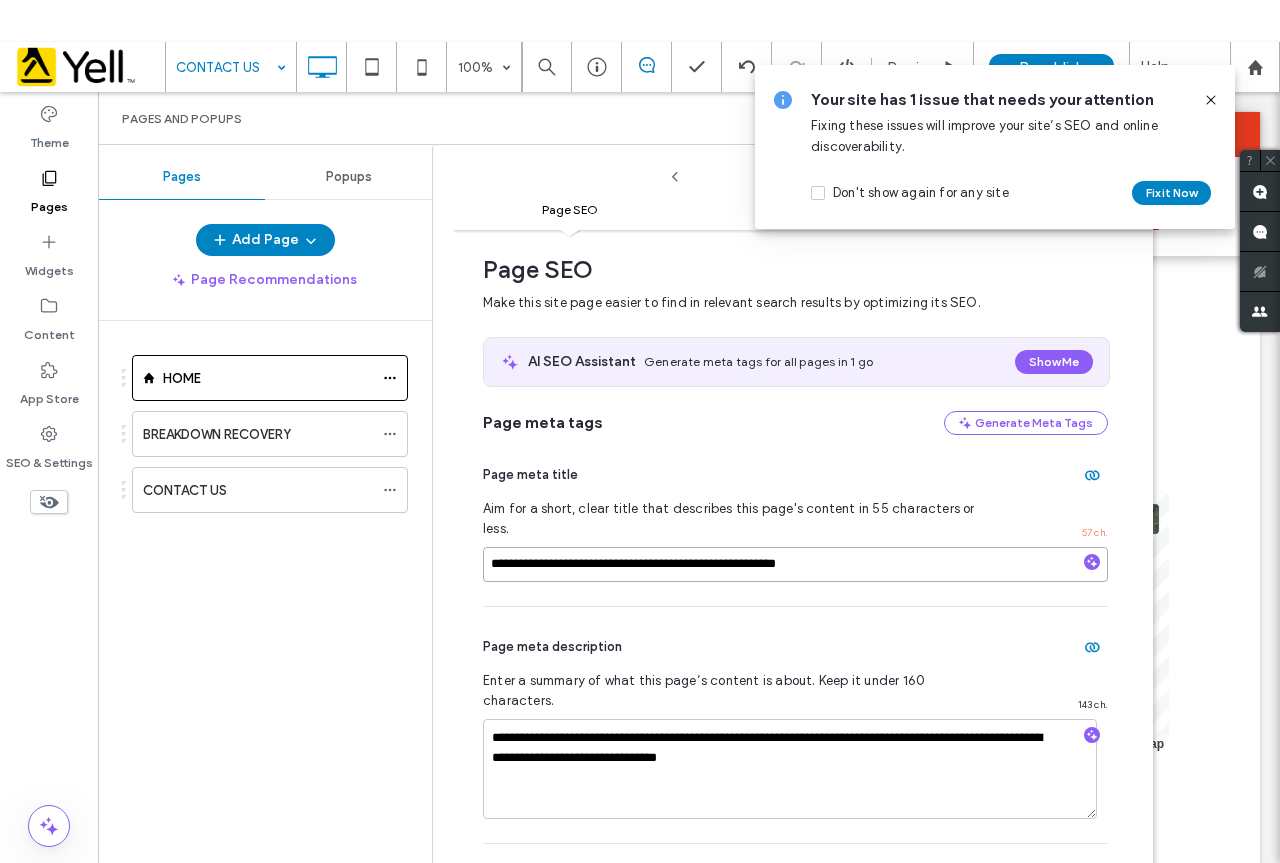 type on "**********" 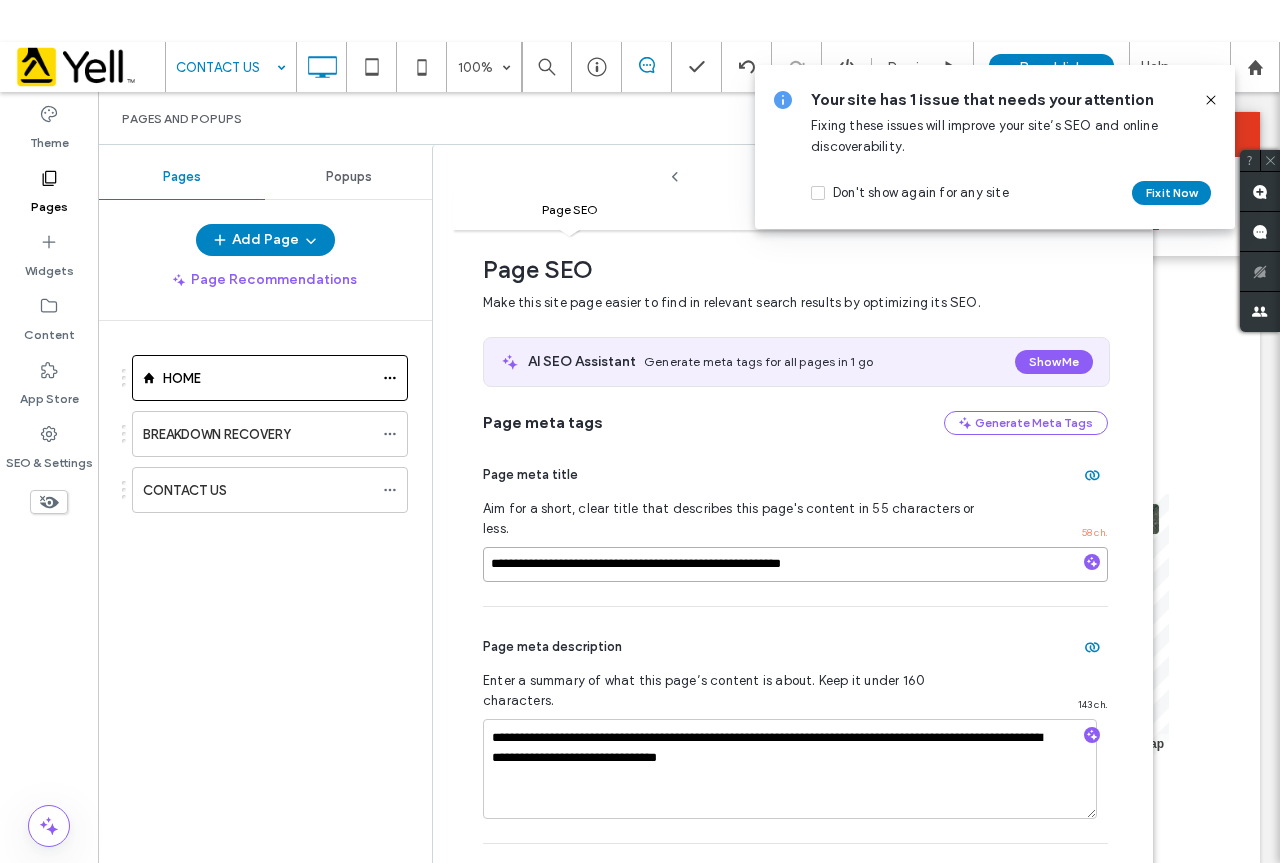 drag, startPoint x: 614, startPoint y: 543, endPoint x: 733, endPoint y: 546, distance: 119.03781 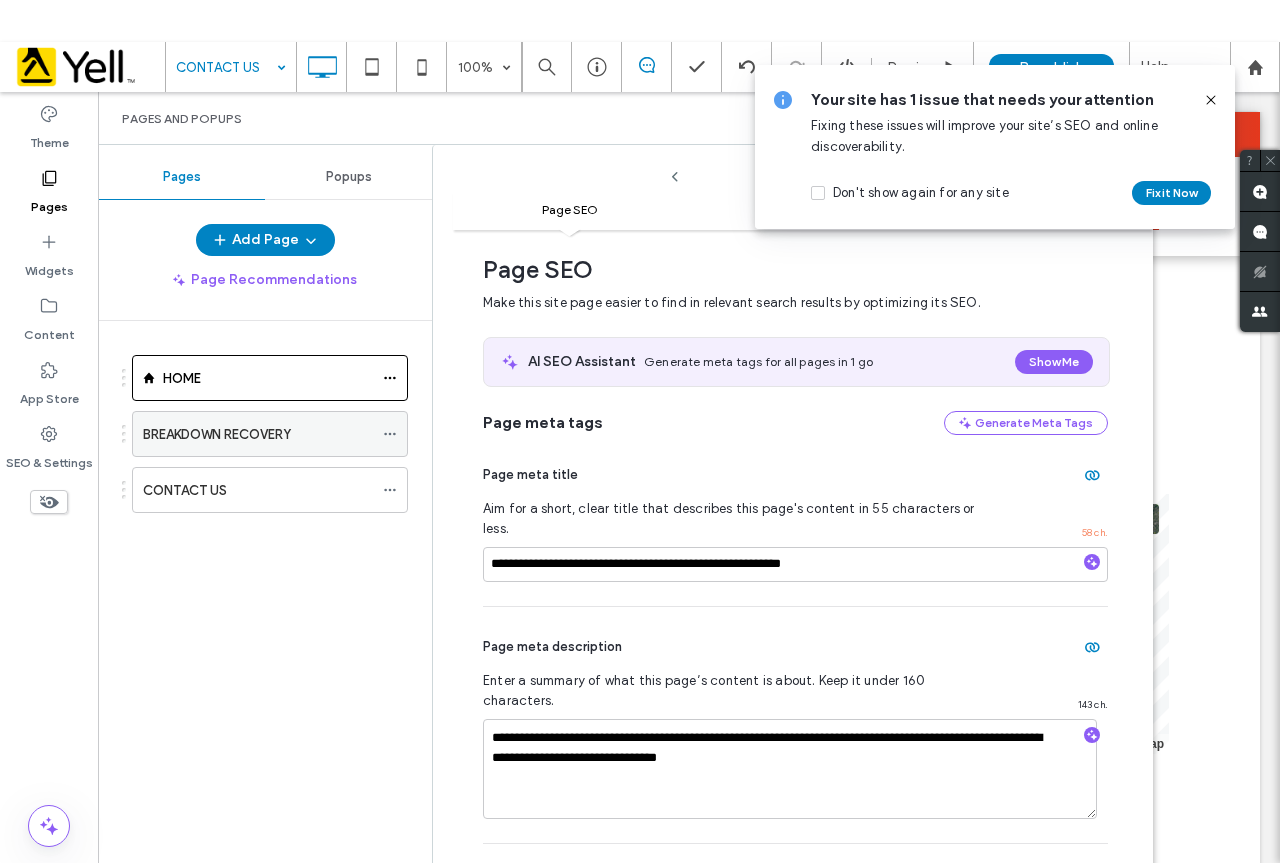 click 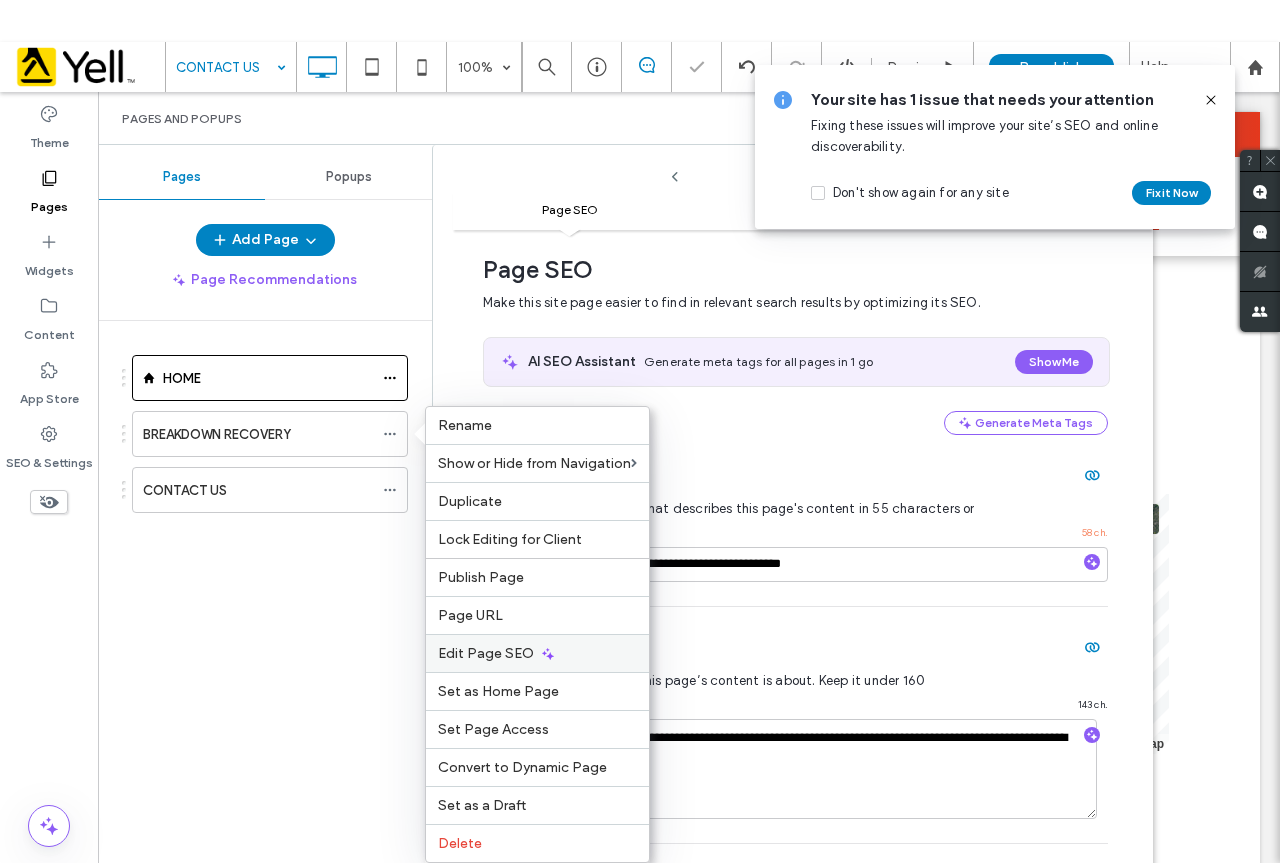 click on "Edit Page SEO" at bounding box center (486, 653) 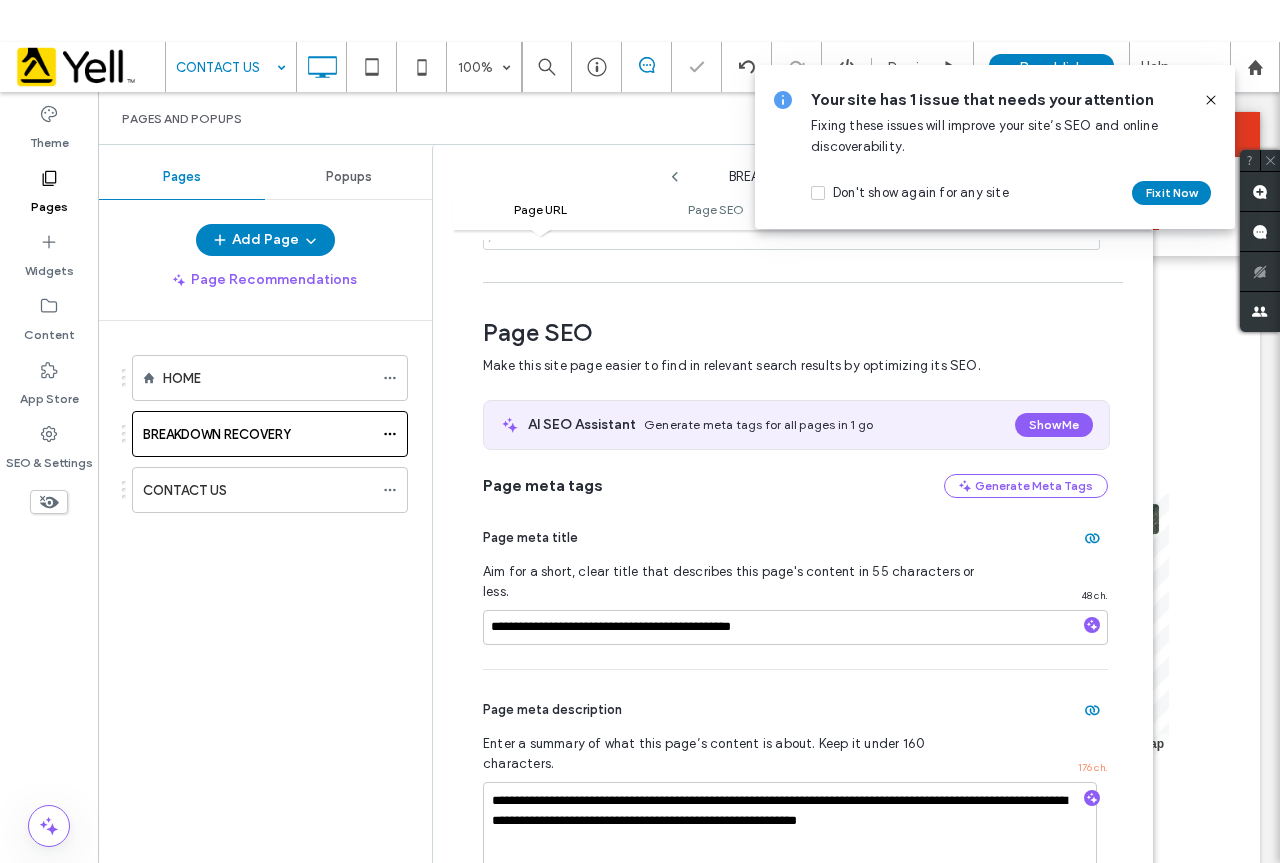 scroll, scrollTop: 274, scrollLeft: 0, axis: vertical 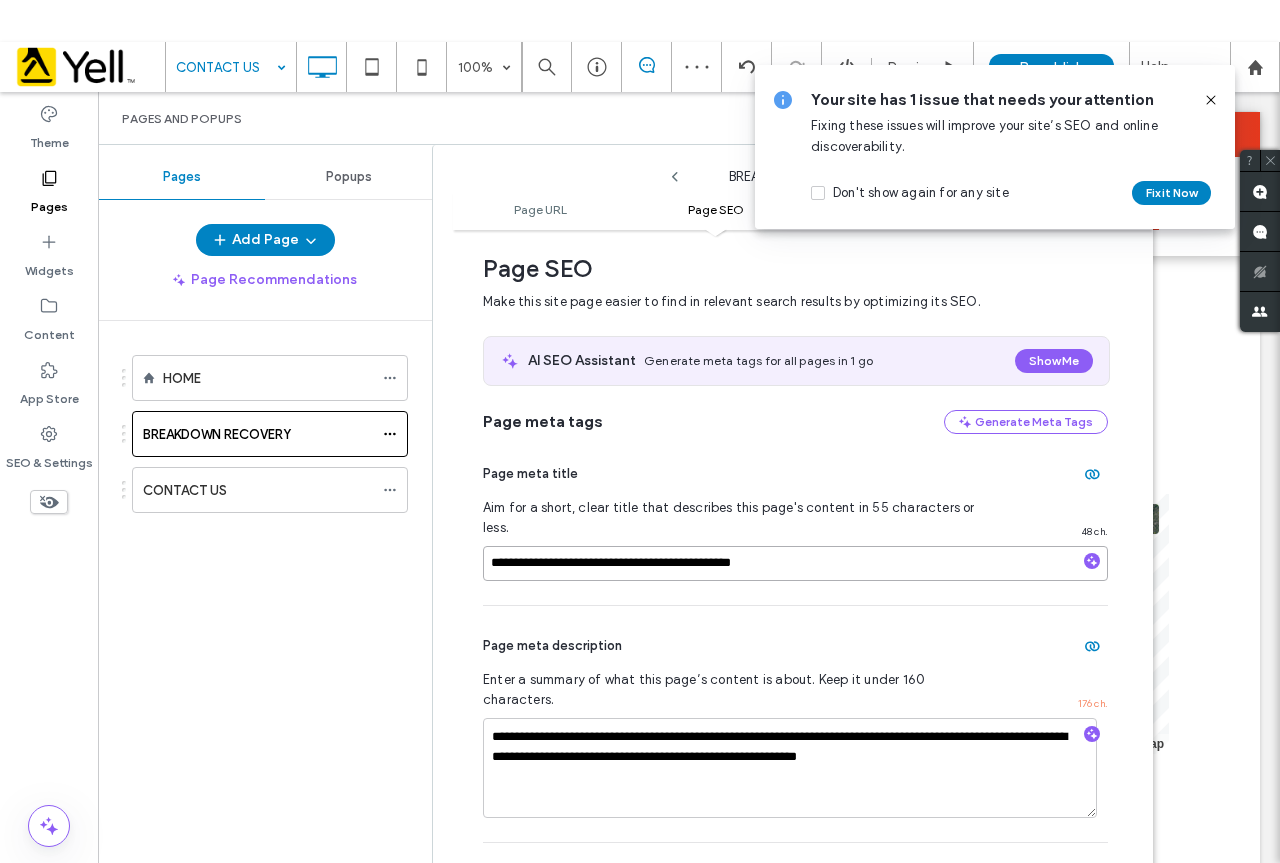 click on "**********" at bounding box center (795, 563) 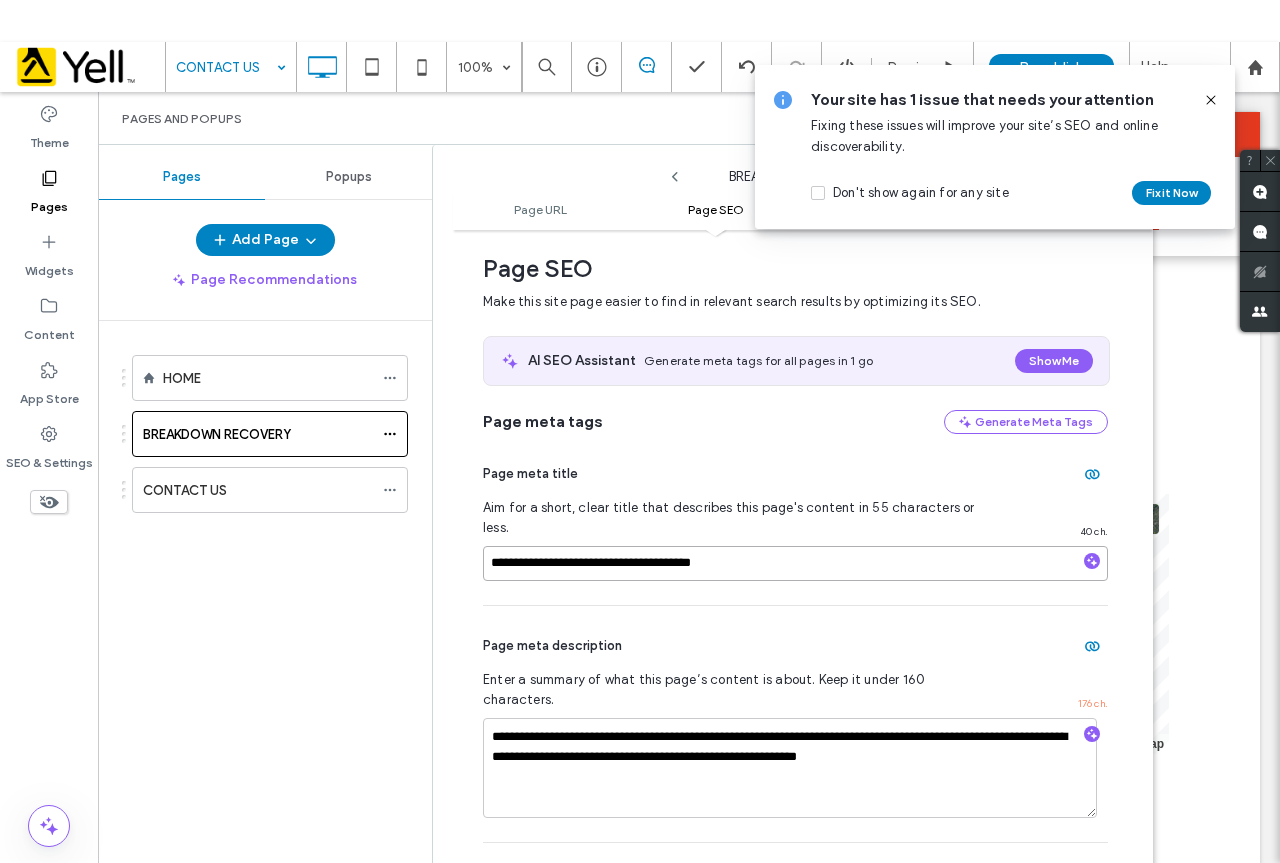 paste on "**********" 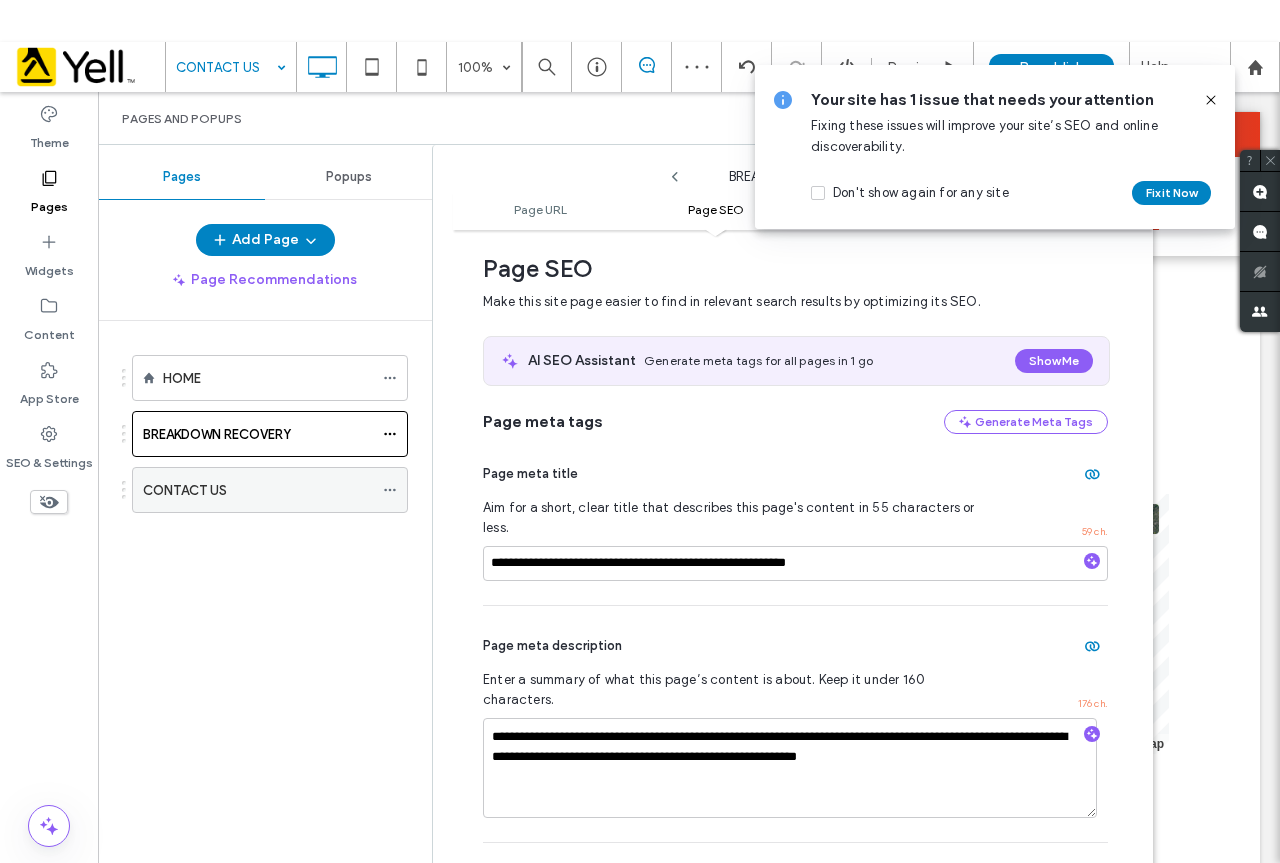 click at bounding box center (395, 490) 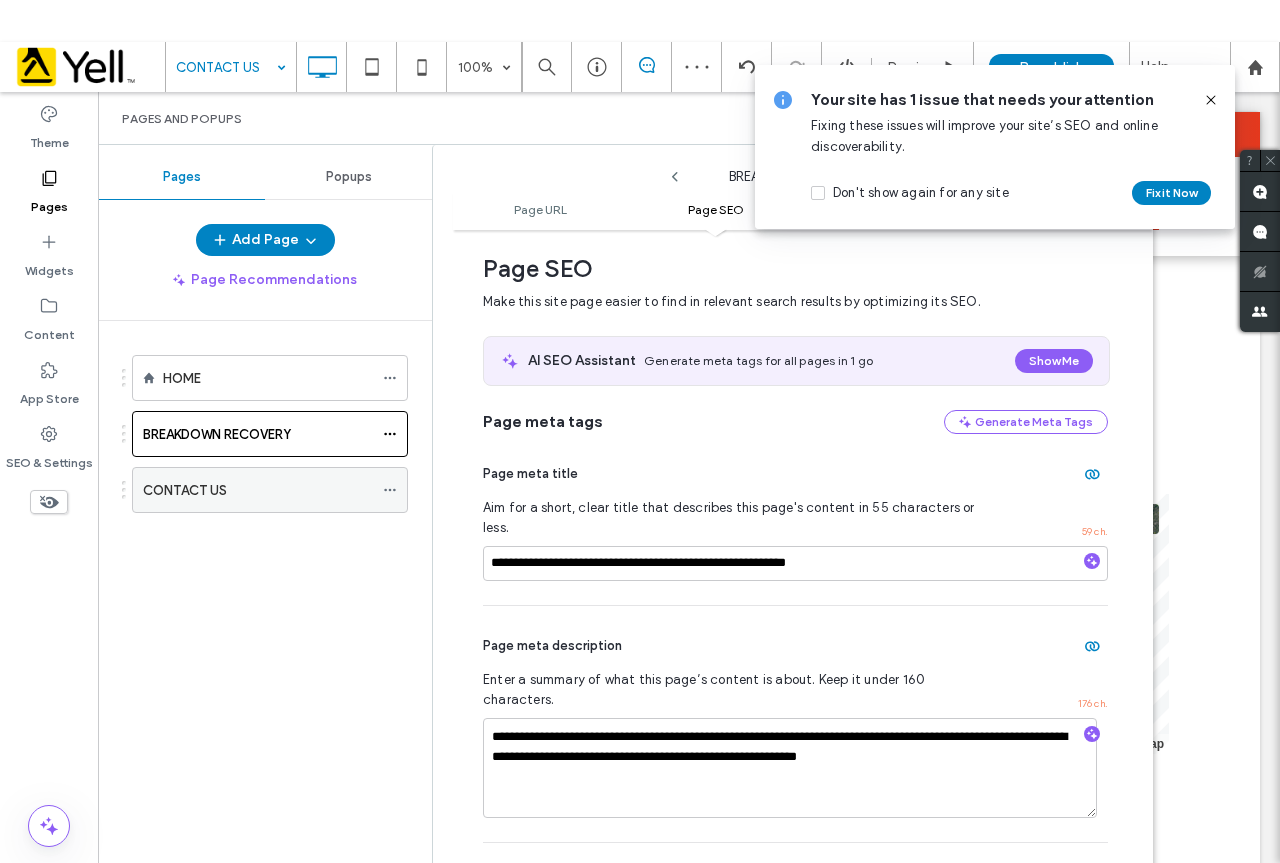 click 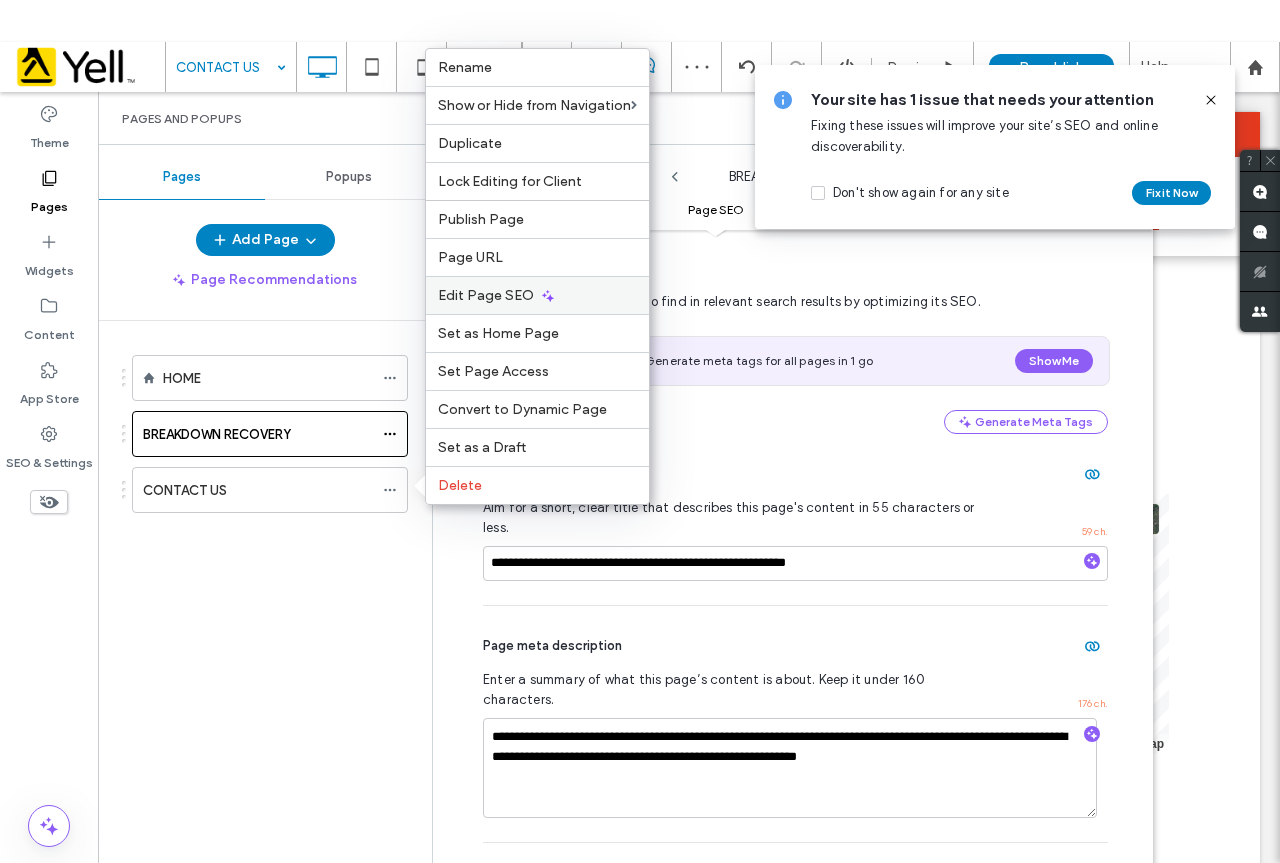 click on "Edit Page SEO" at bounding box center (486, 295) 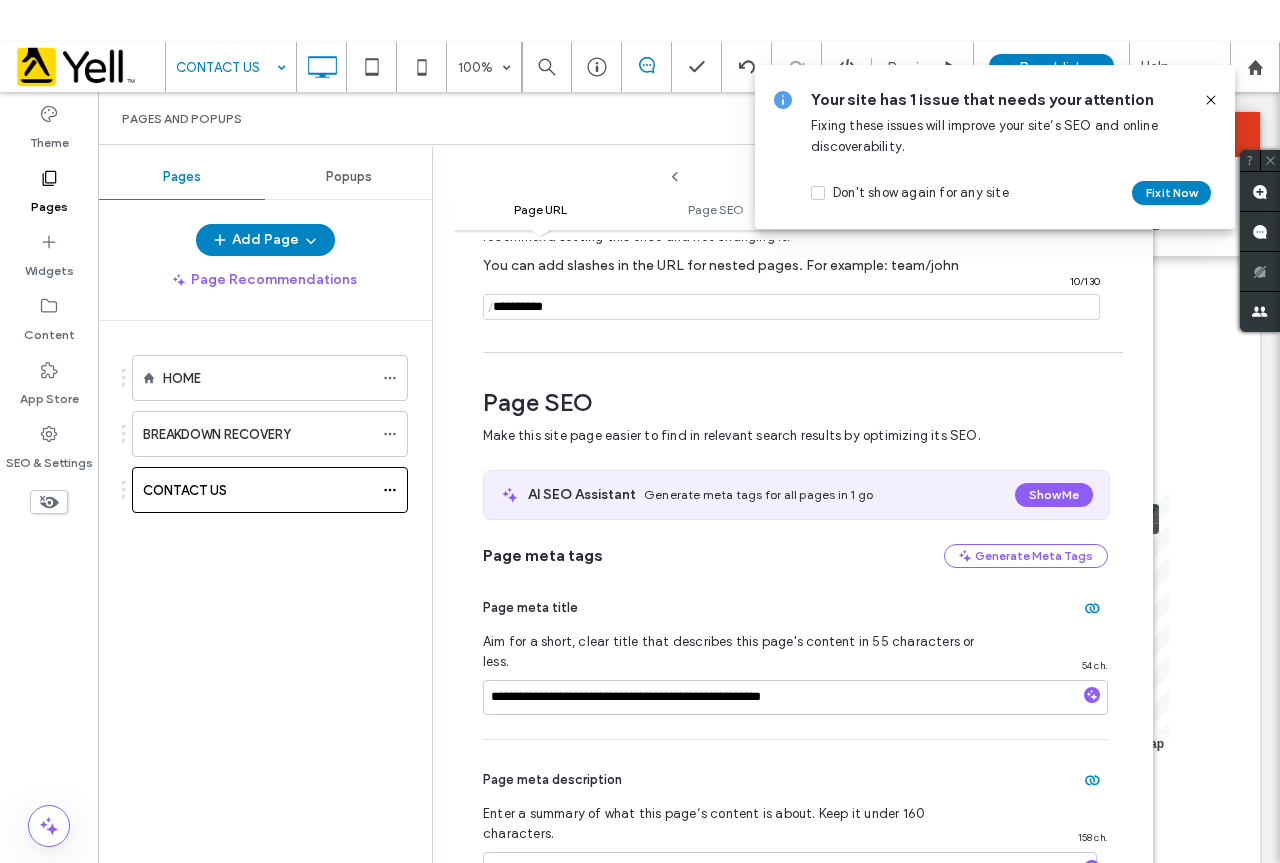 scroll, scrollTop: 274, scrollLeft: 0, axis: vertical 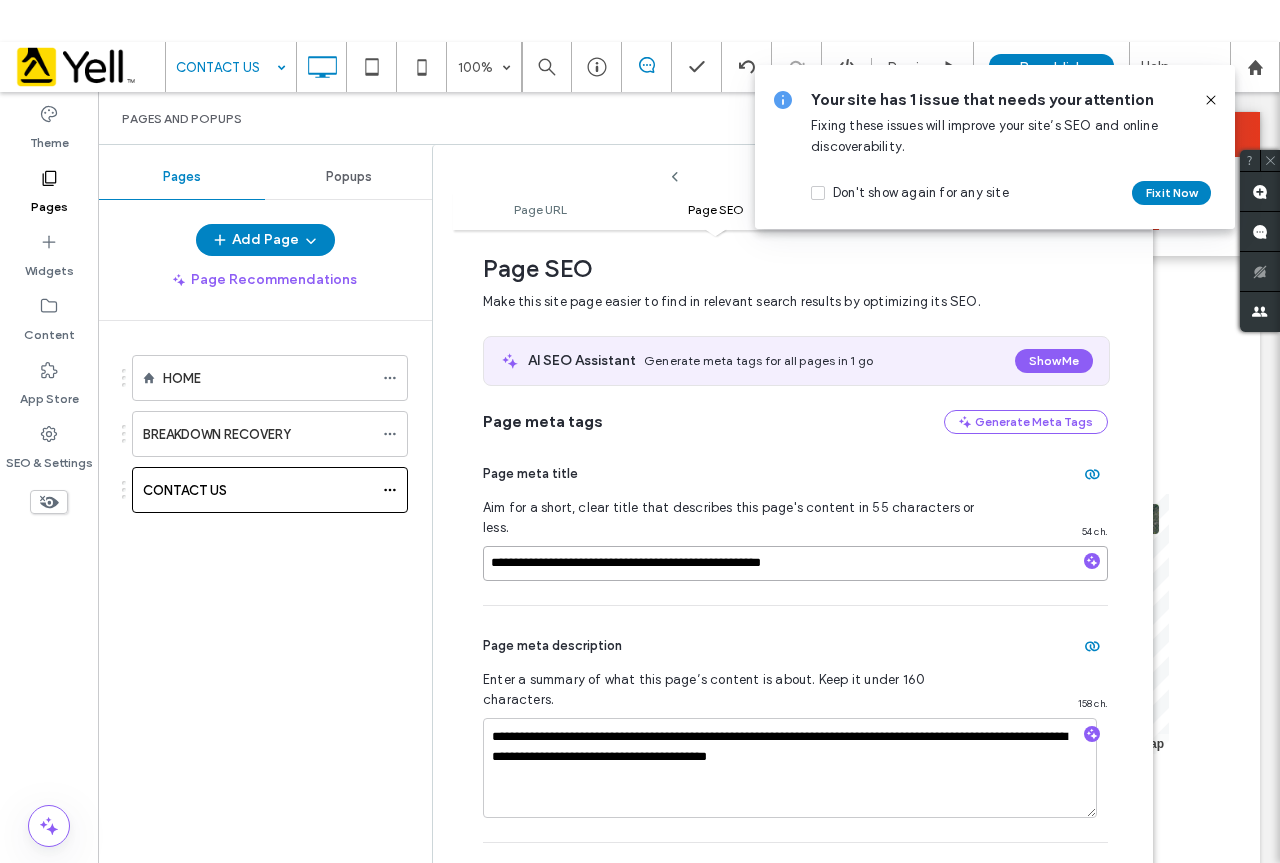 click on "**********" at bounding box center (795, 563) 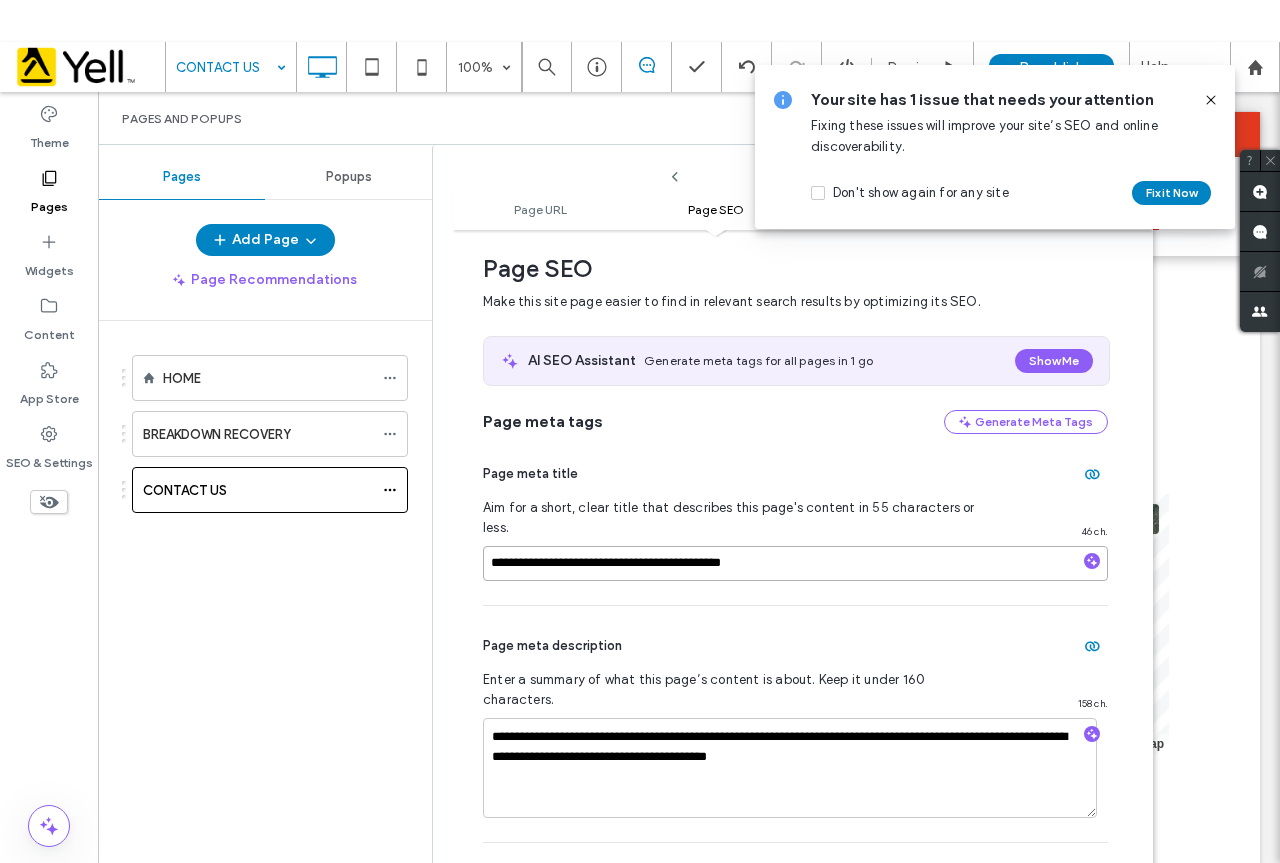 paste on "**********" 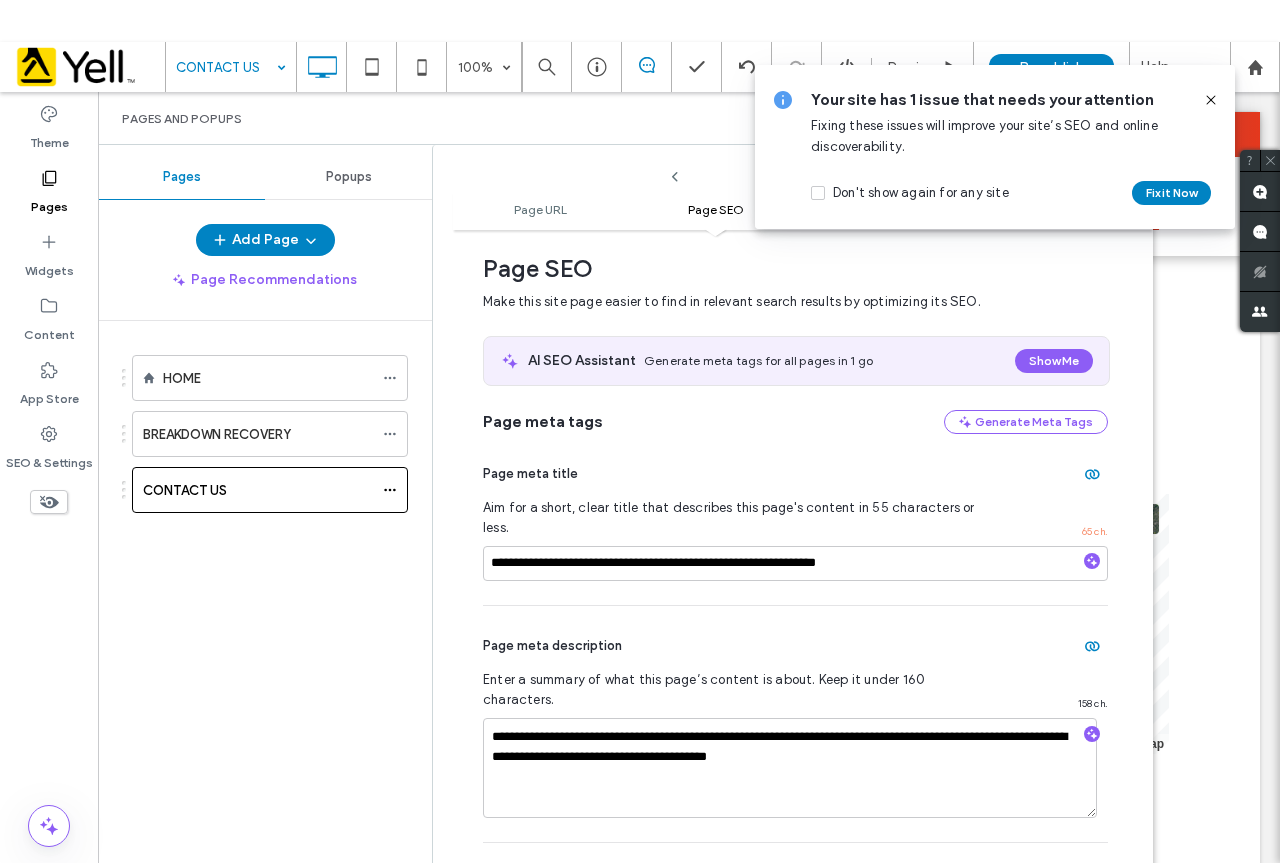 click 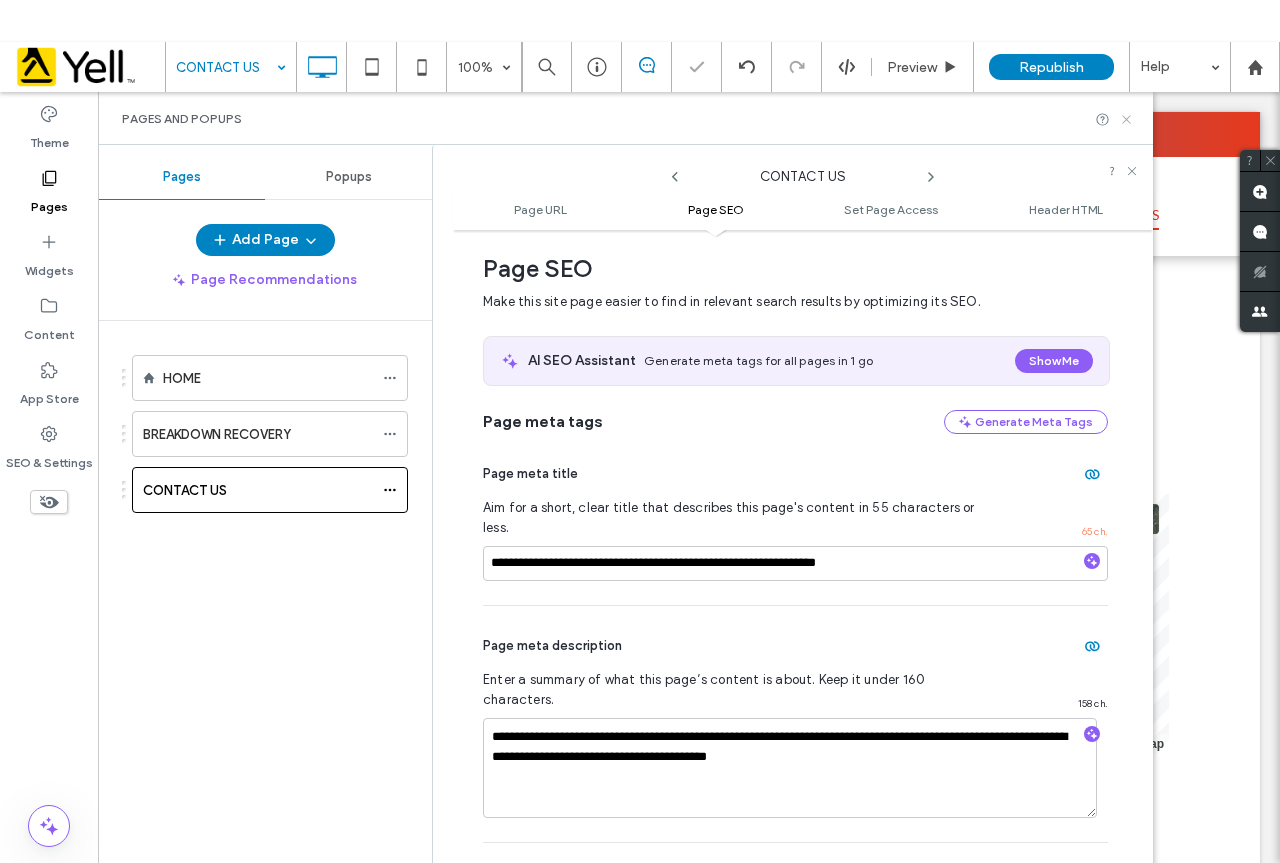 click 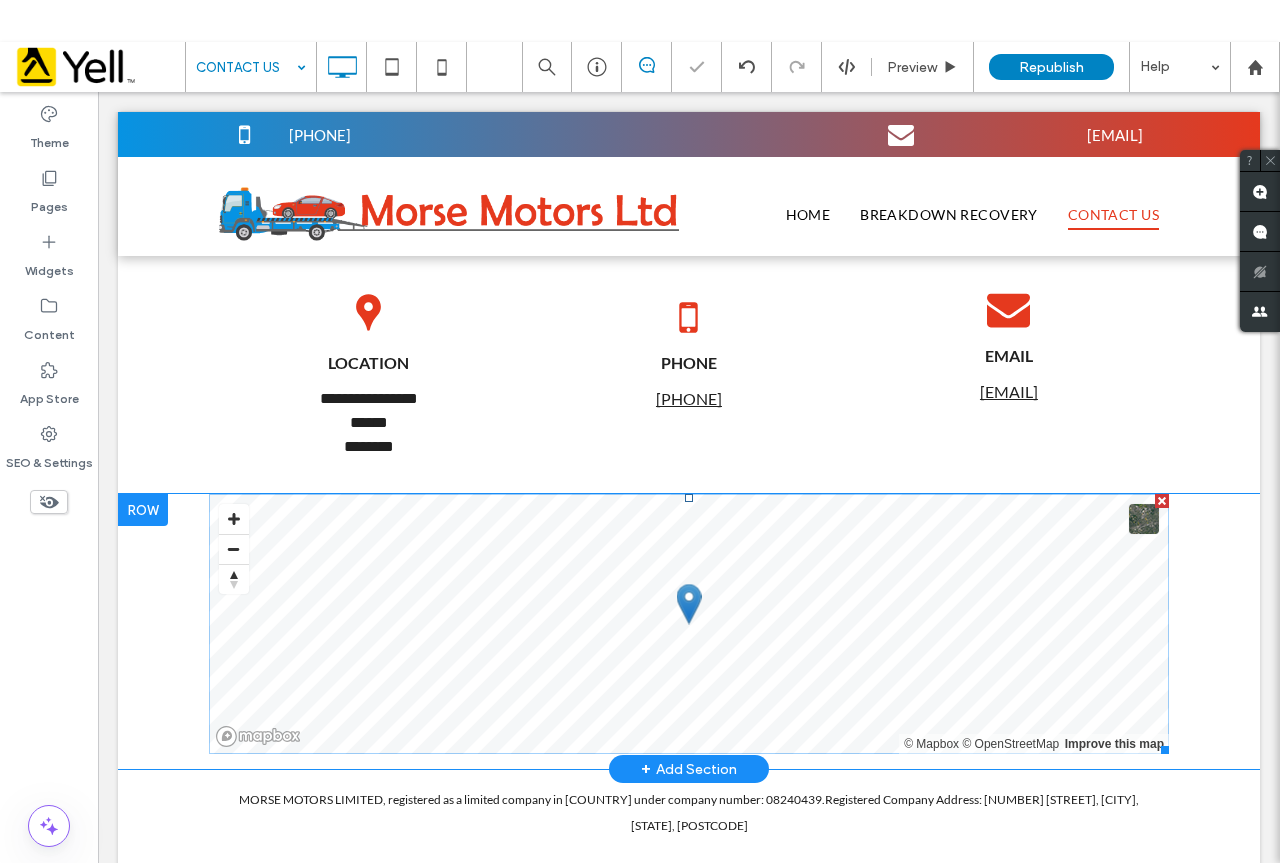 click at bounding box center [689, 624] 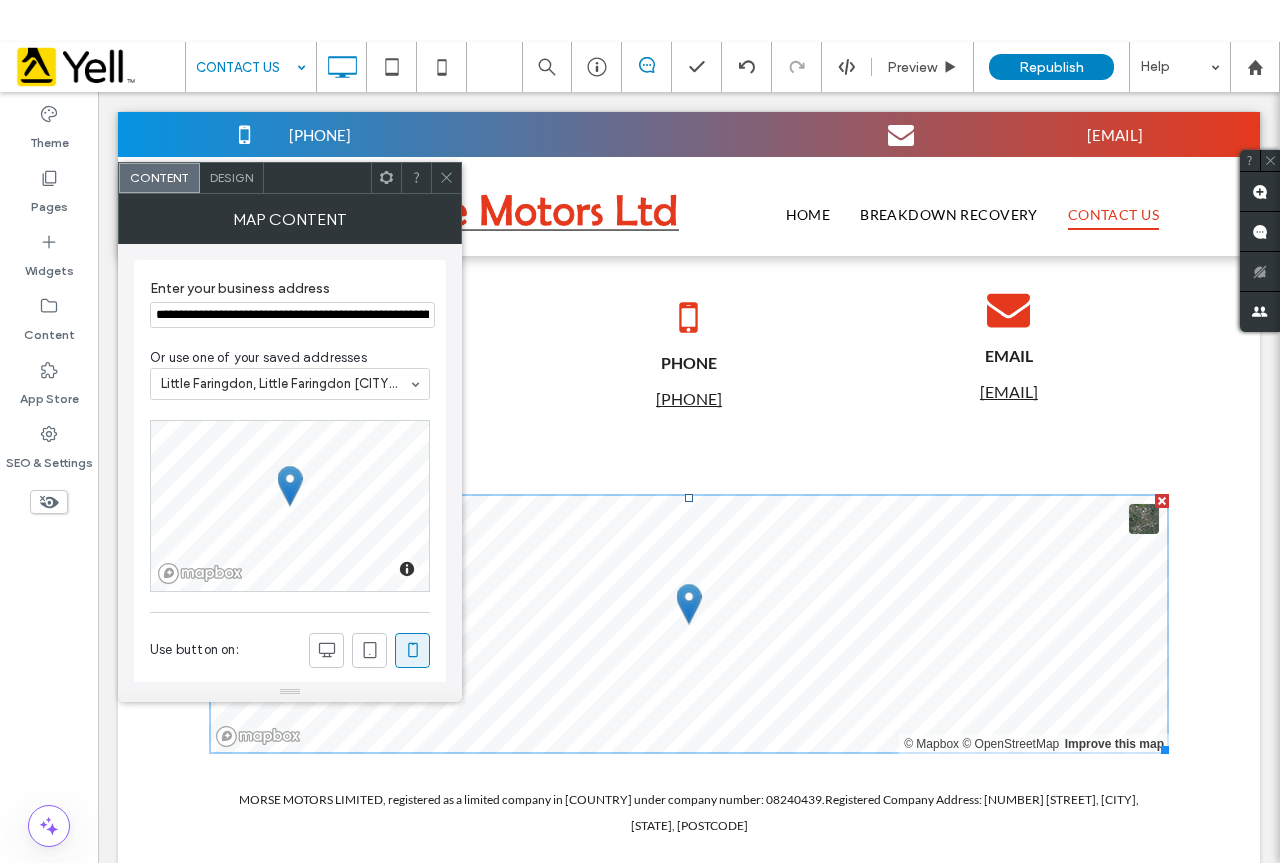 drag, startPoint x: 200, startPoint y: 312, endPoint x: 357, endPoint y: 315, distance: 157.02866 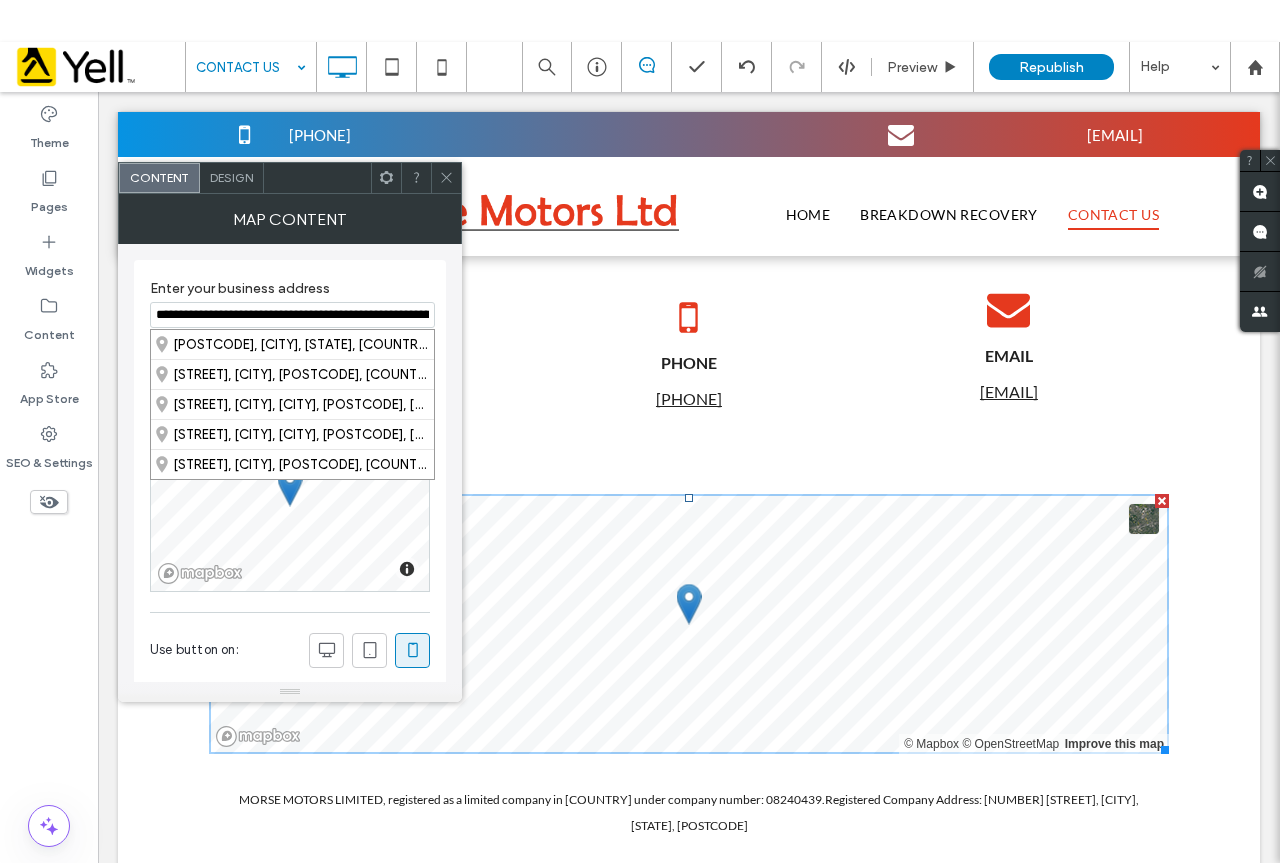 scroll, scrollTop: 0, scrollLeft: 135, axis: horizontal 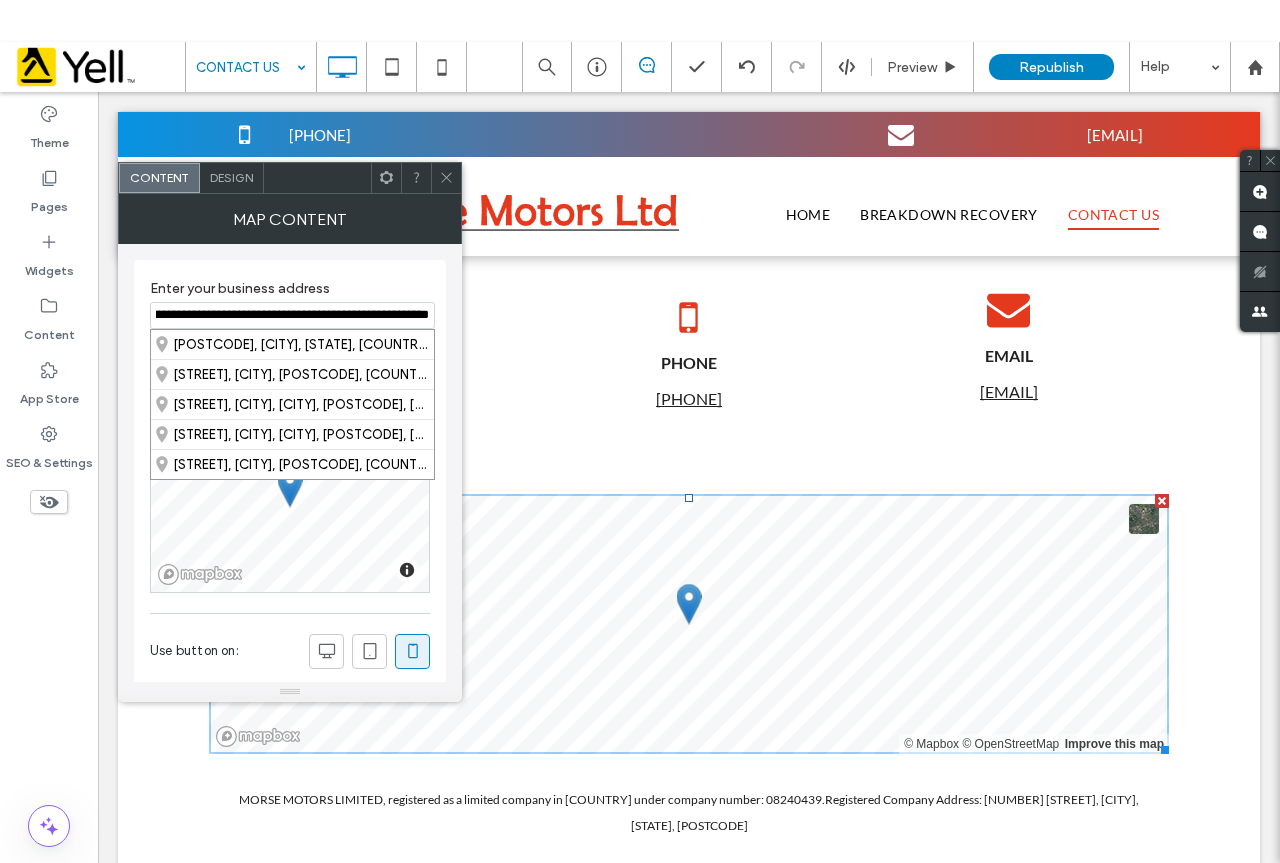 drag, startPoint x: 252, startPoint y: 409, endPoint x: 888, endPoint y: 323, distance: 641.78815 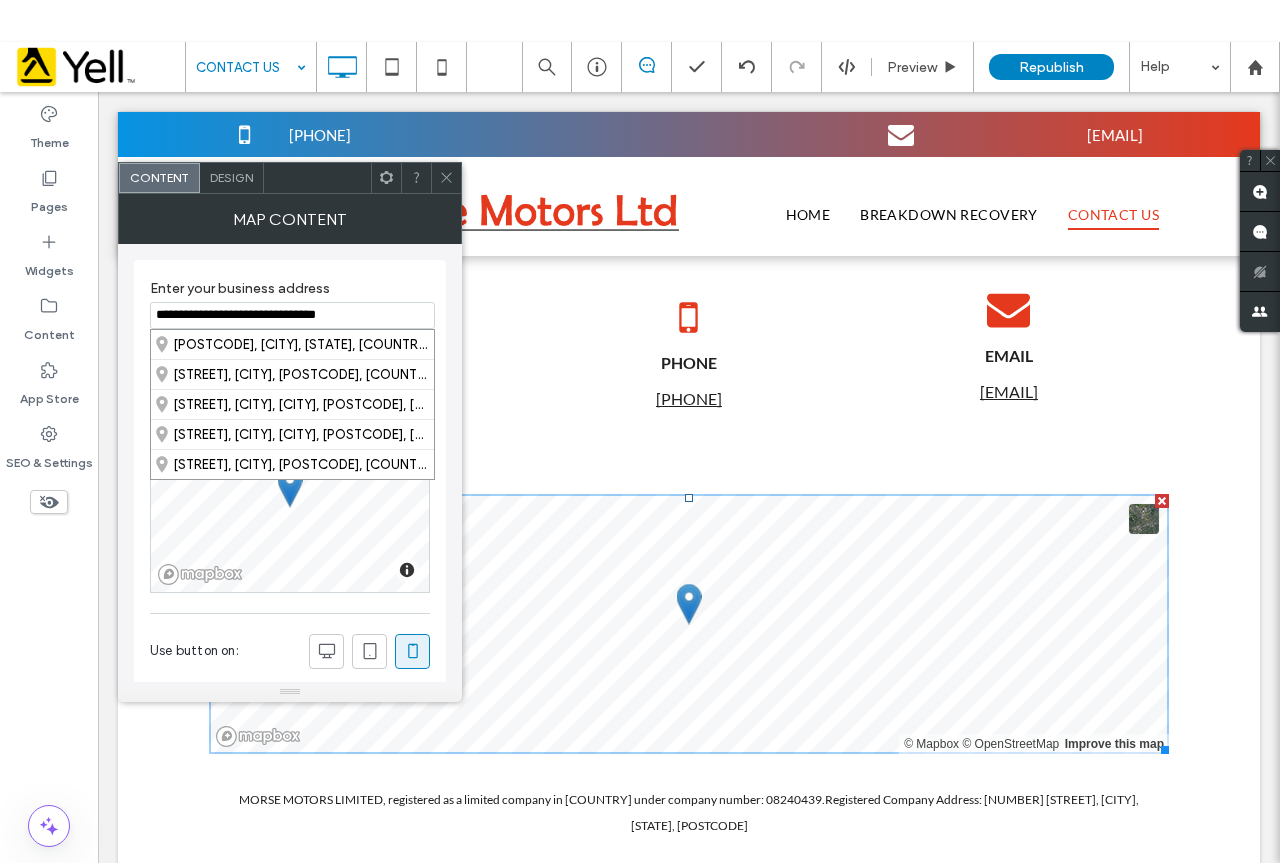 scroll, scrollTop: 0, scrollLeft: 0, axis: both 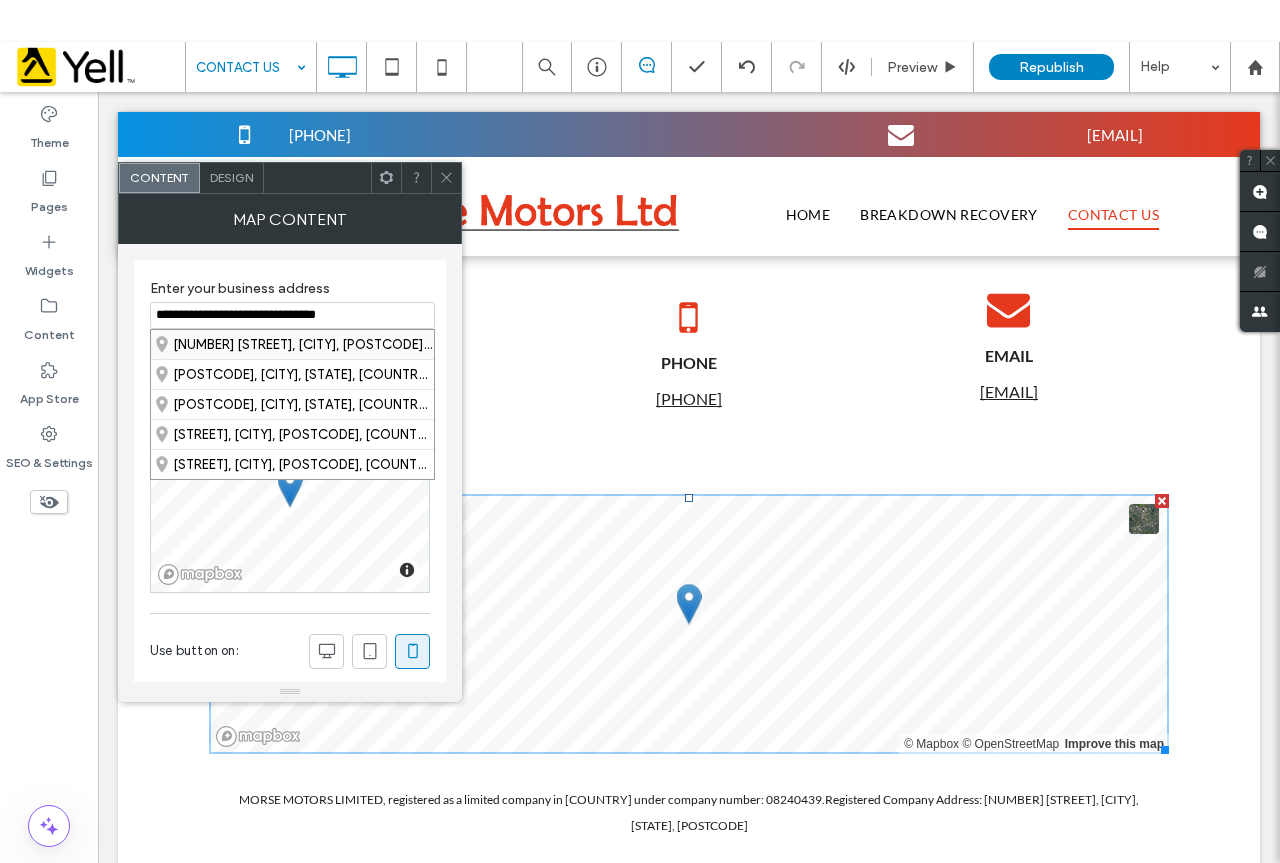 click on "[NUMBER] [STREET], [CITY], [POSTCODE], [COUNTRY]" at bounding box center (292, 344) 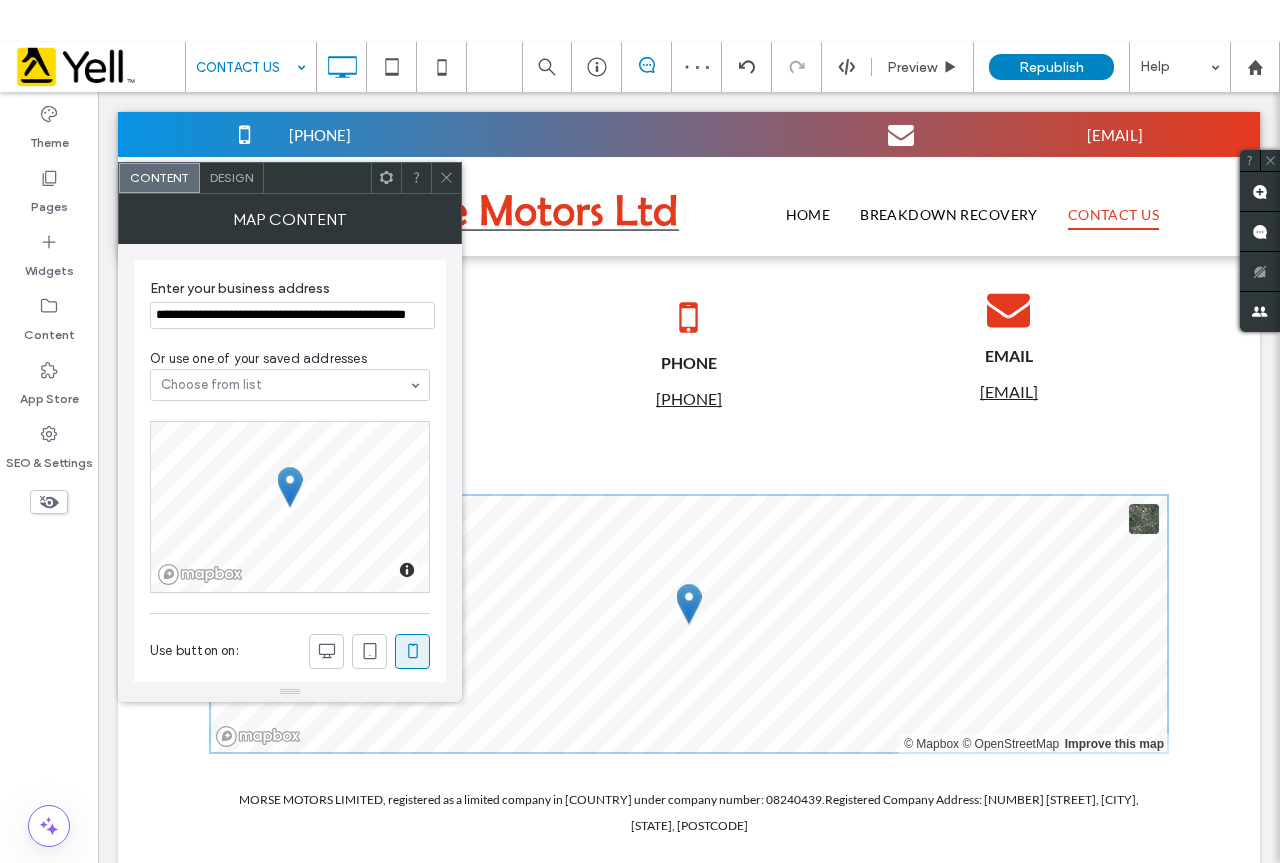 click on "Design" at bounding box center (231, 177) 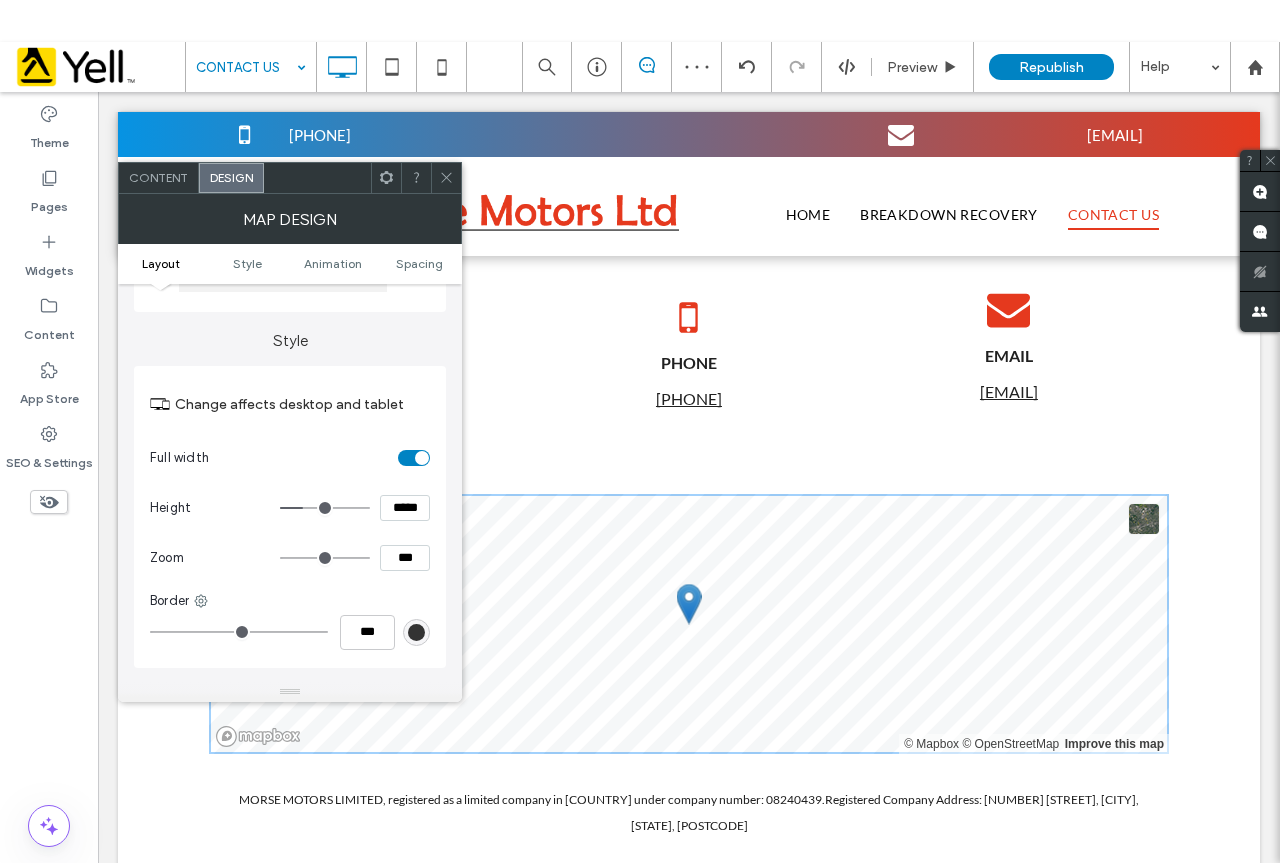 scroll, scrollTop: 100, scrollLeft: 0, axis: vertical 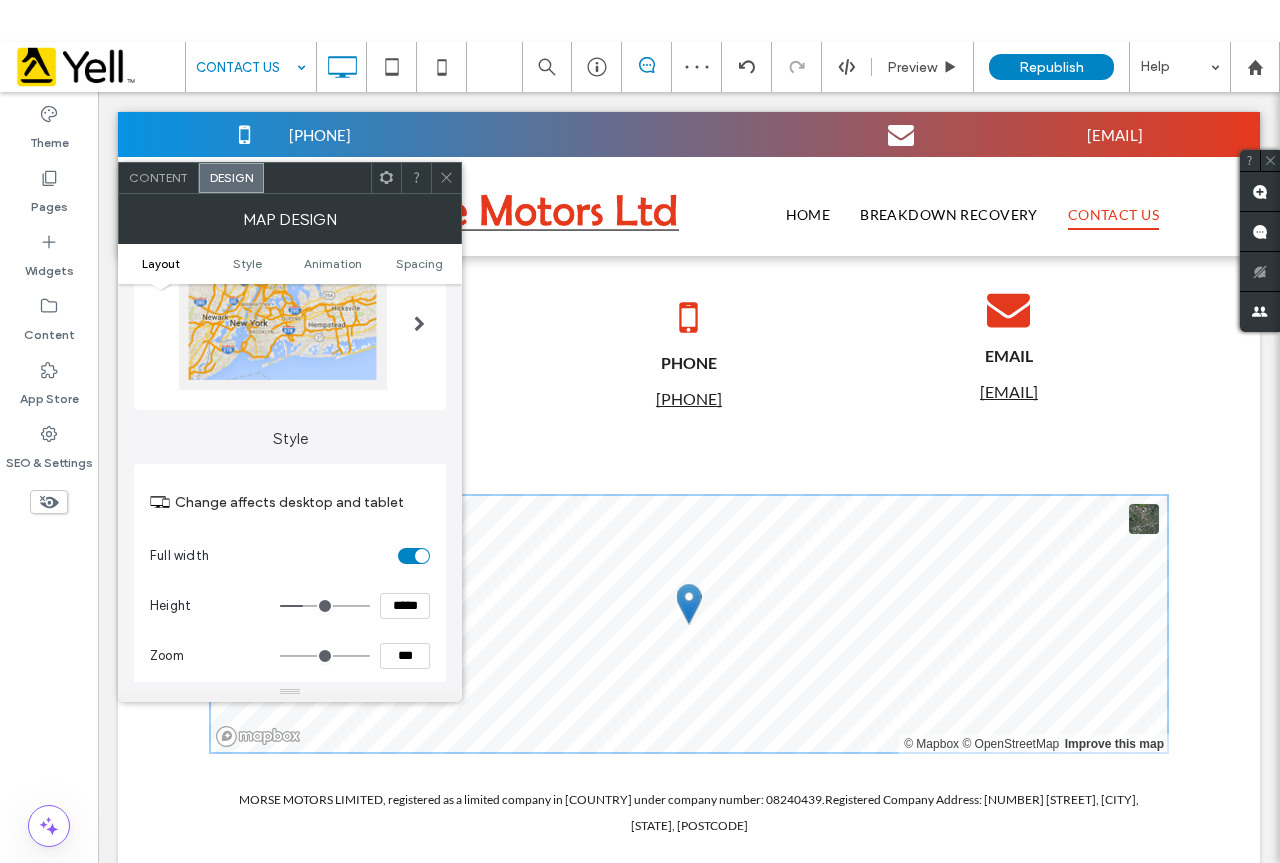 click on "Content" at bounding box center [158, 177] 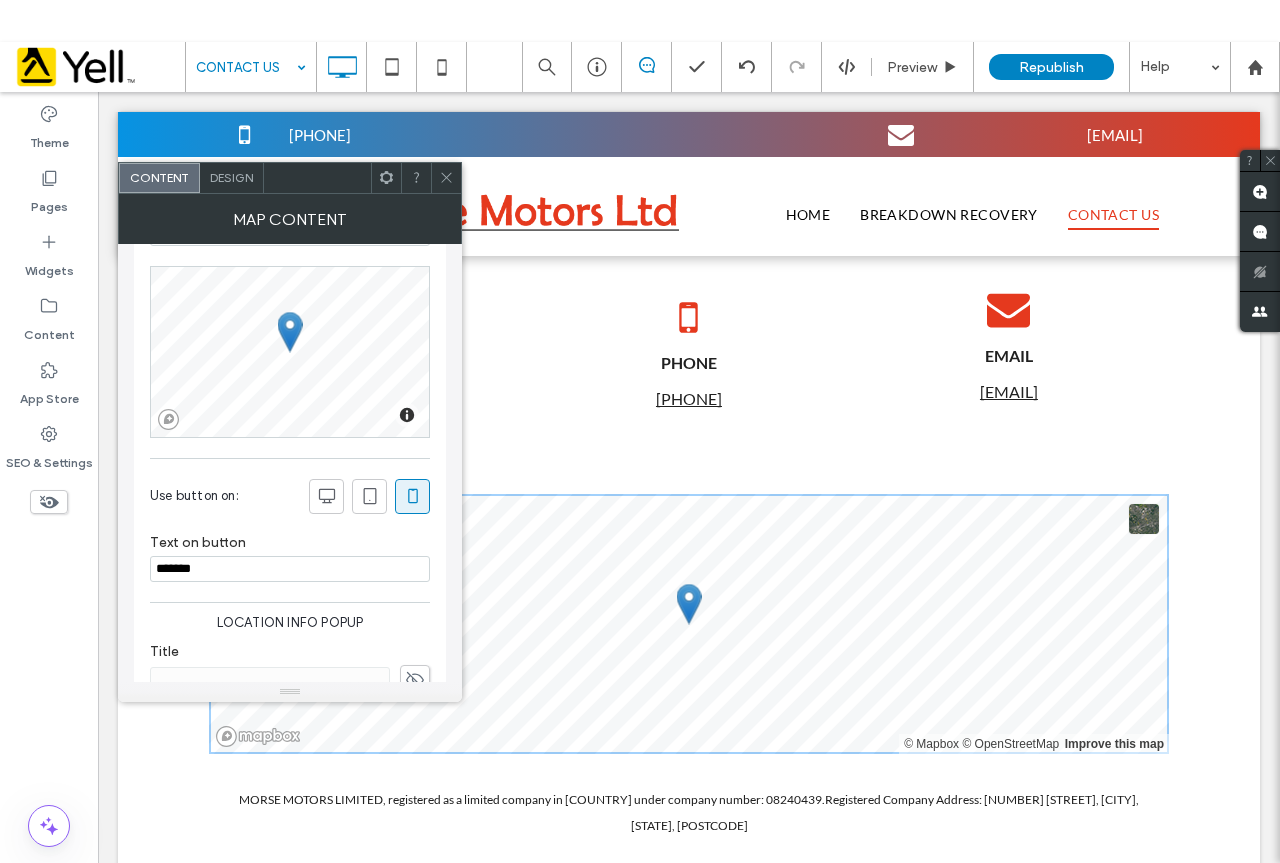 scroll, scrollTop: 0, scrollLeft: 0, axis: both 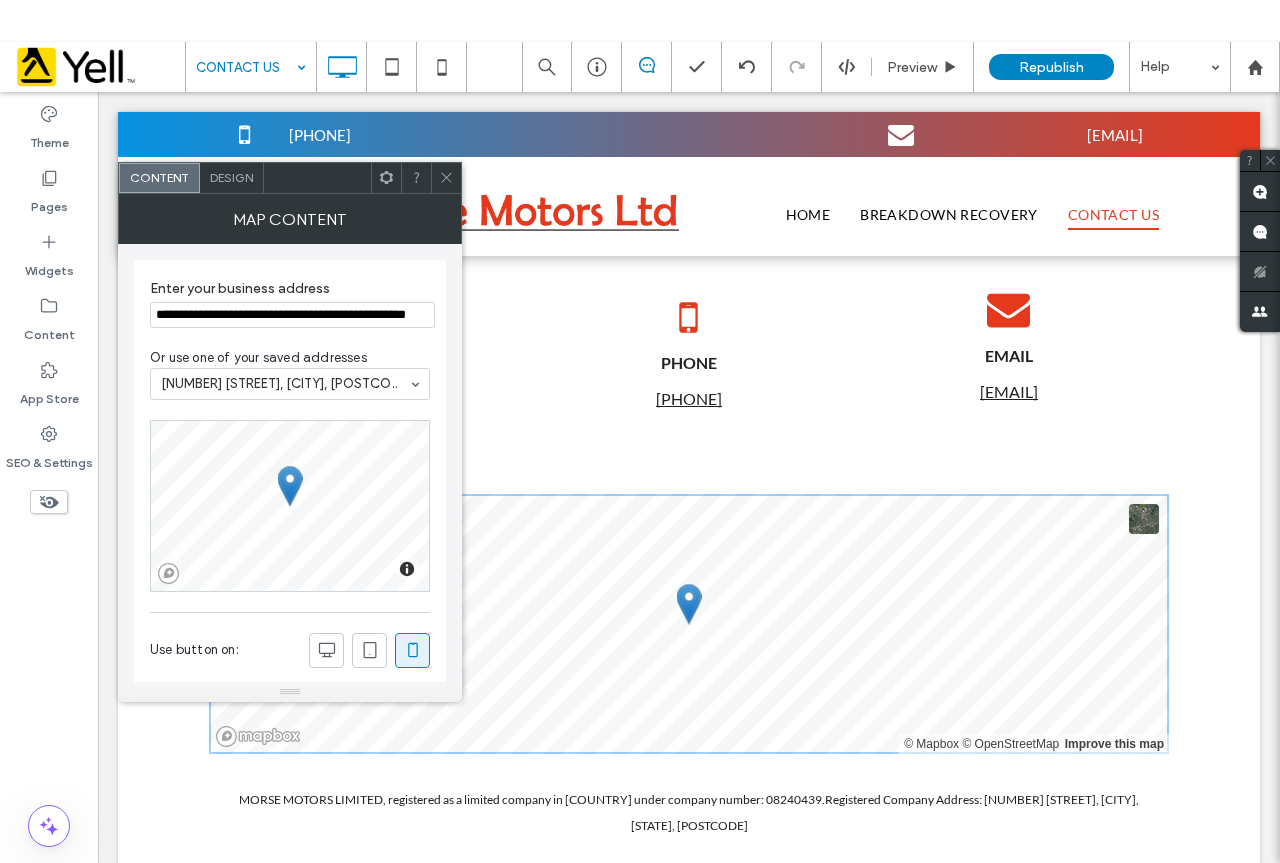 click on "Design" at bounding box center [231, 177] 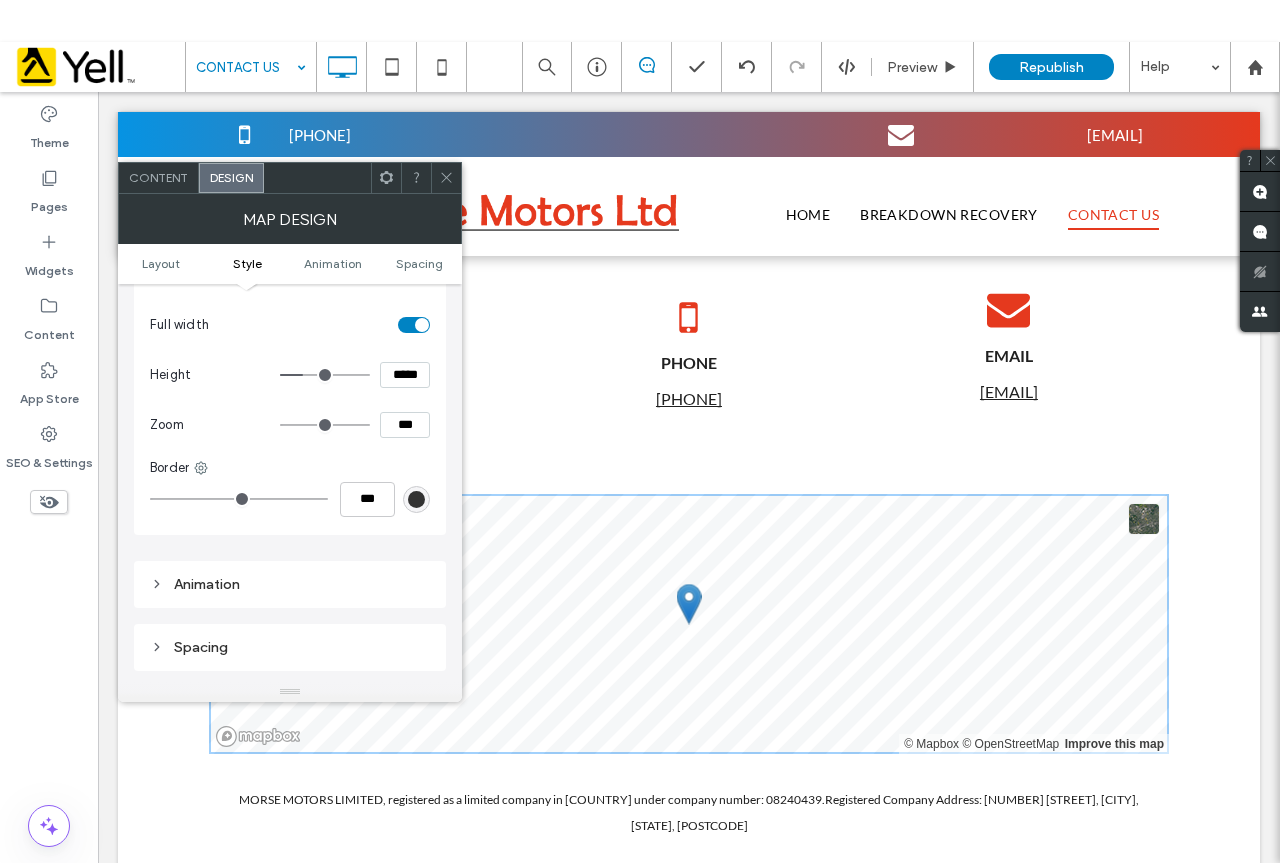 scroll, scrollTop: 300, scrollLeft: 0, axis: vertical 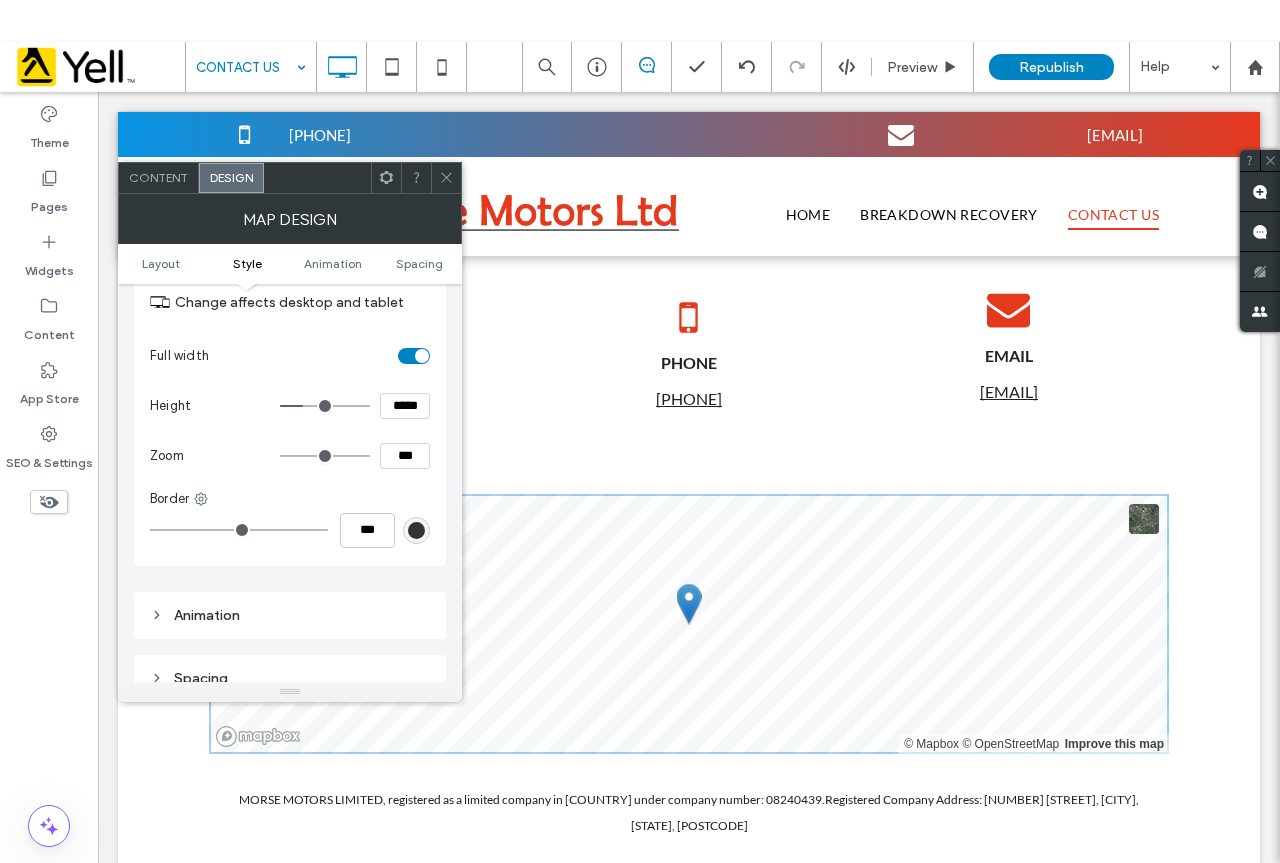 type on "**" 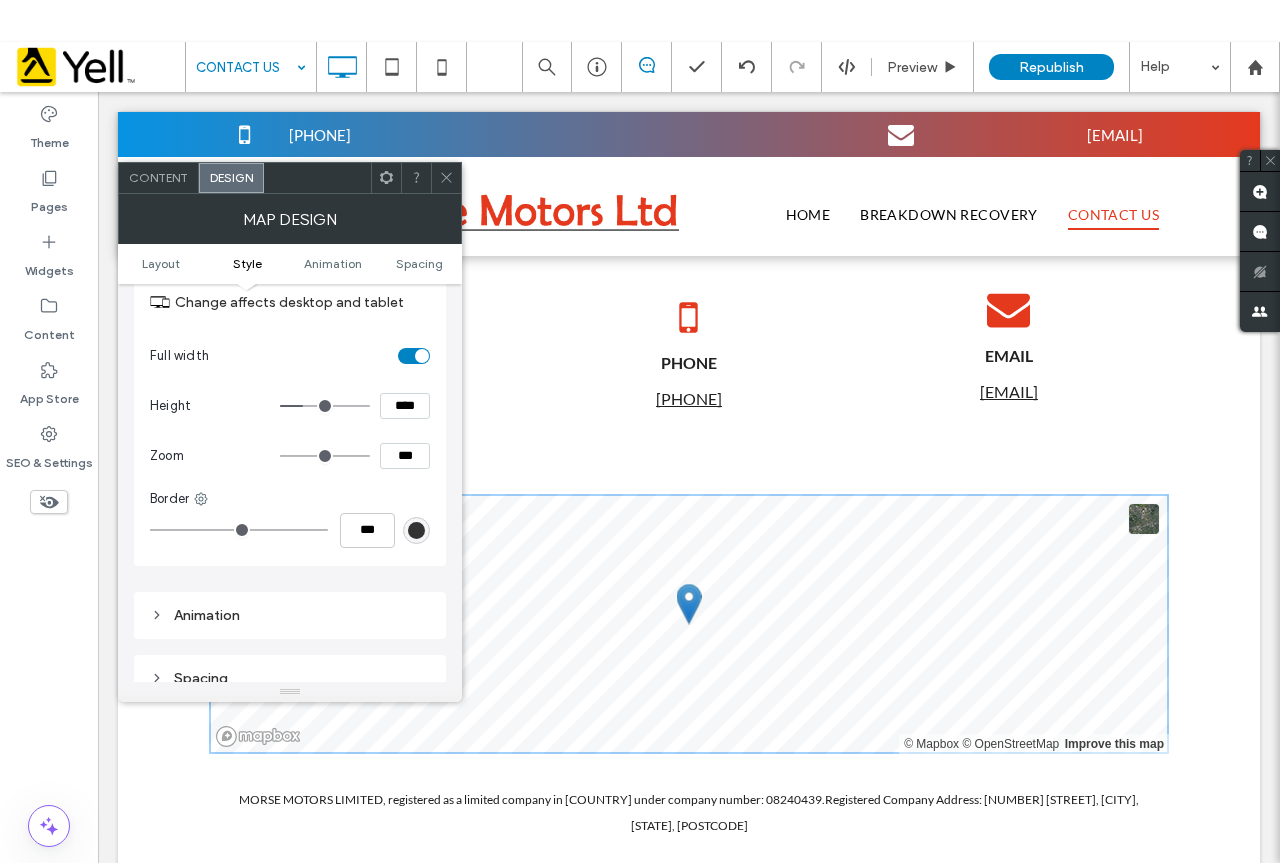 click at bounding box center [325, 406] 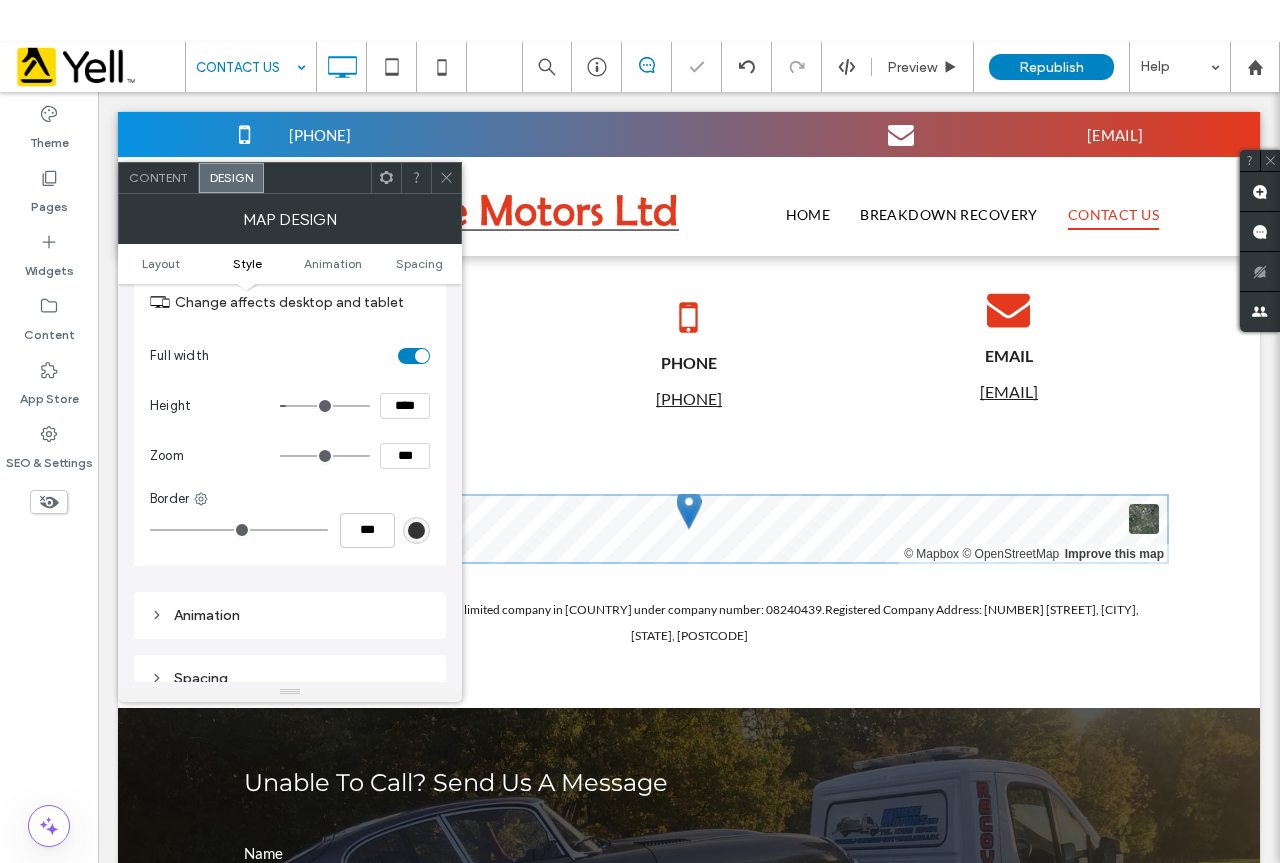 type on "***" 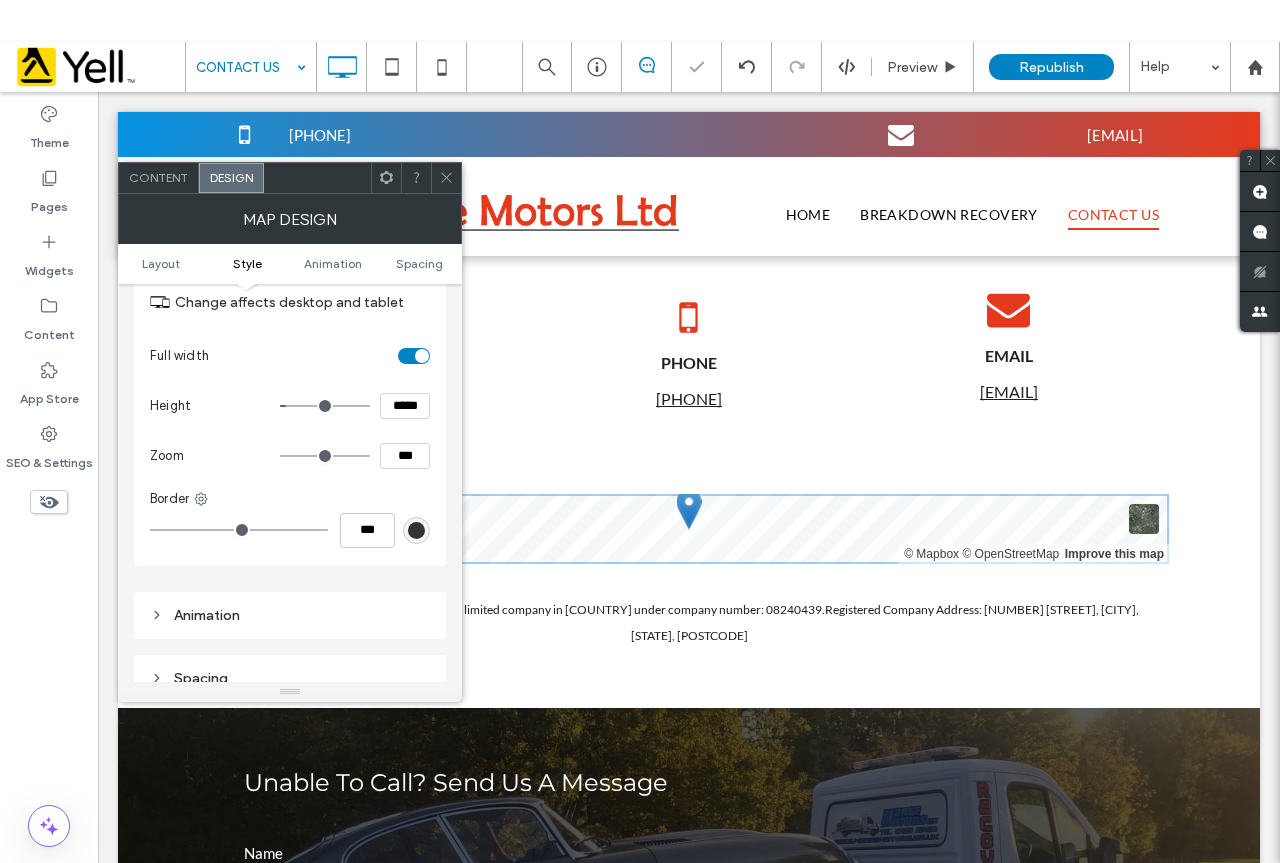type on "***" 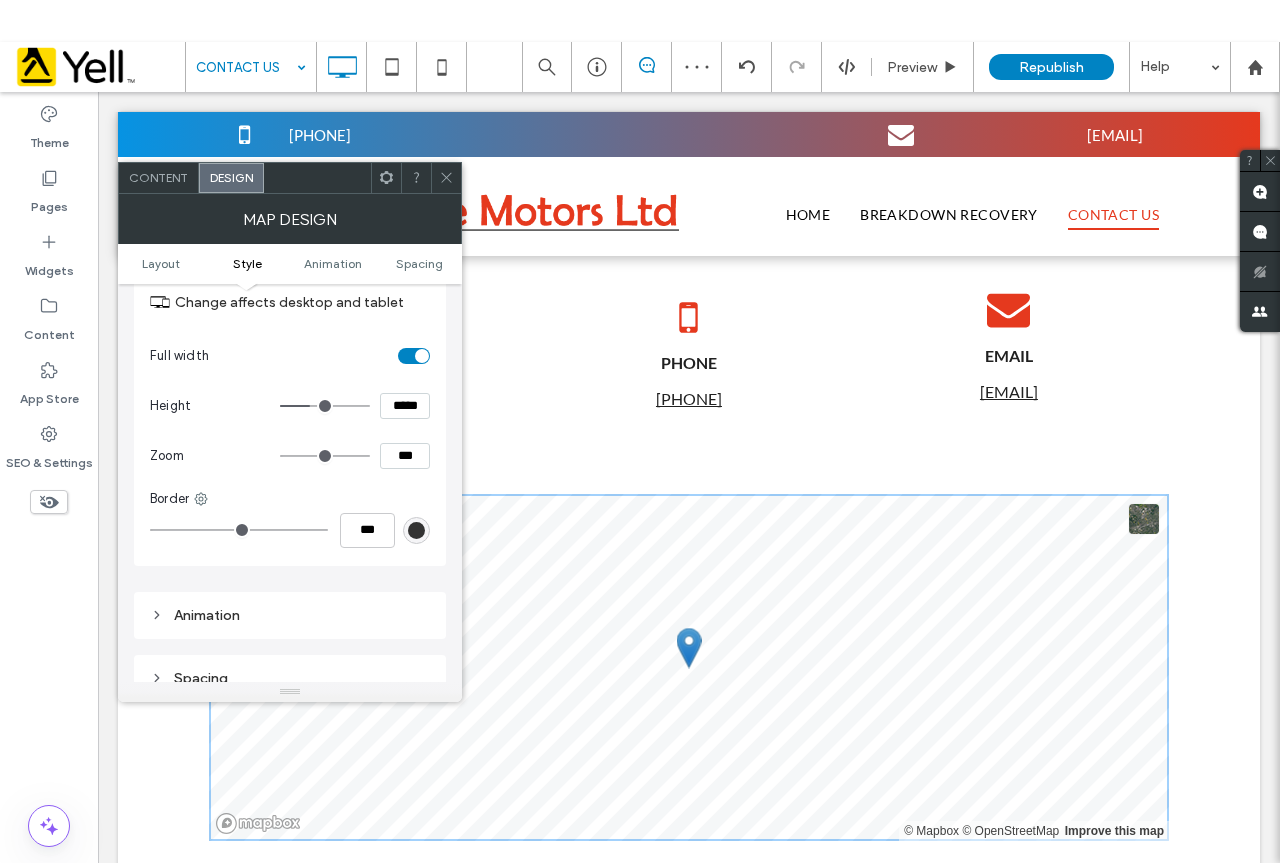 type on "*" 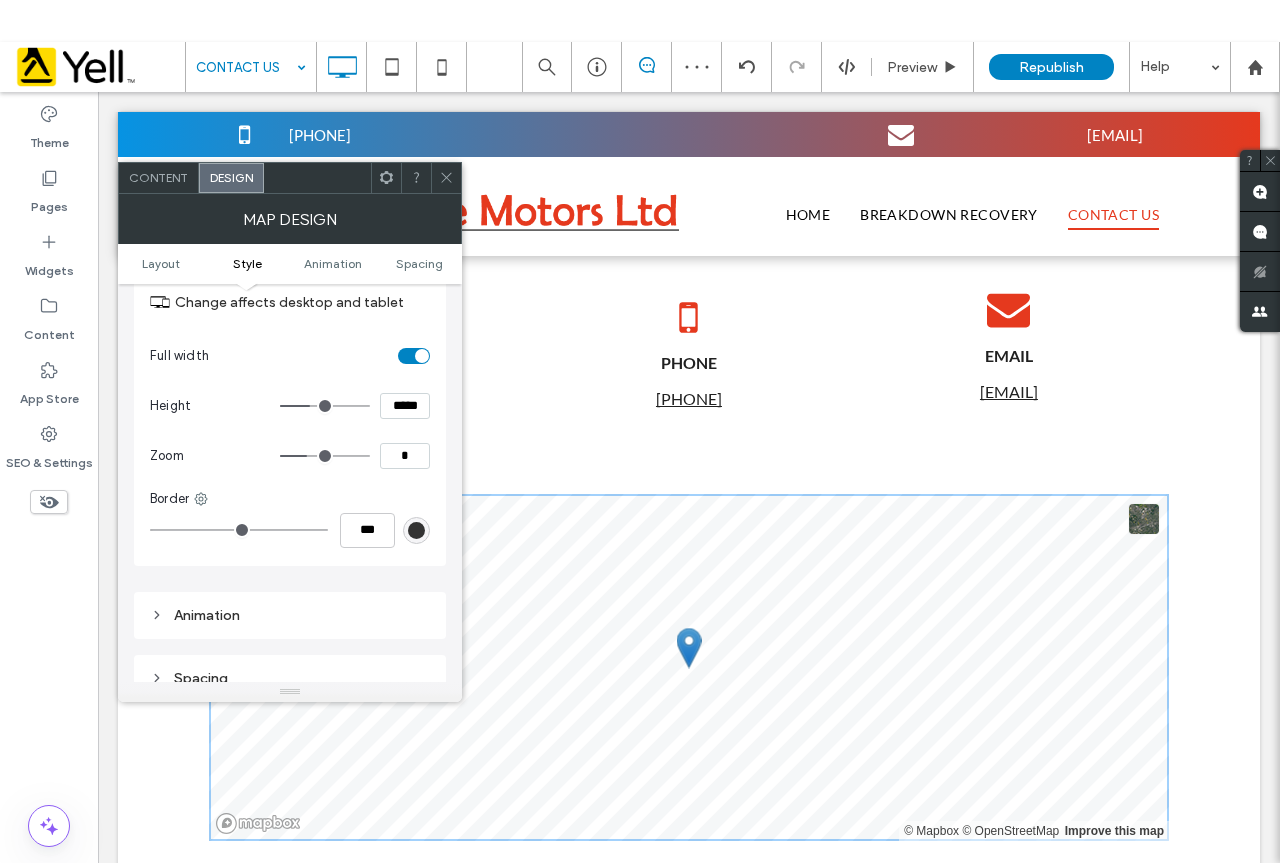 click at bounding box center (325, 456) 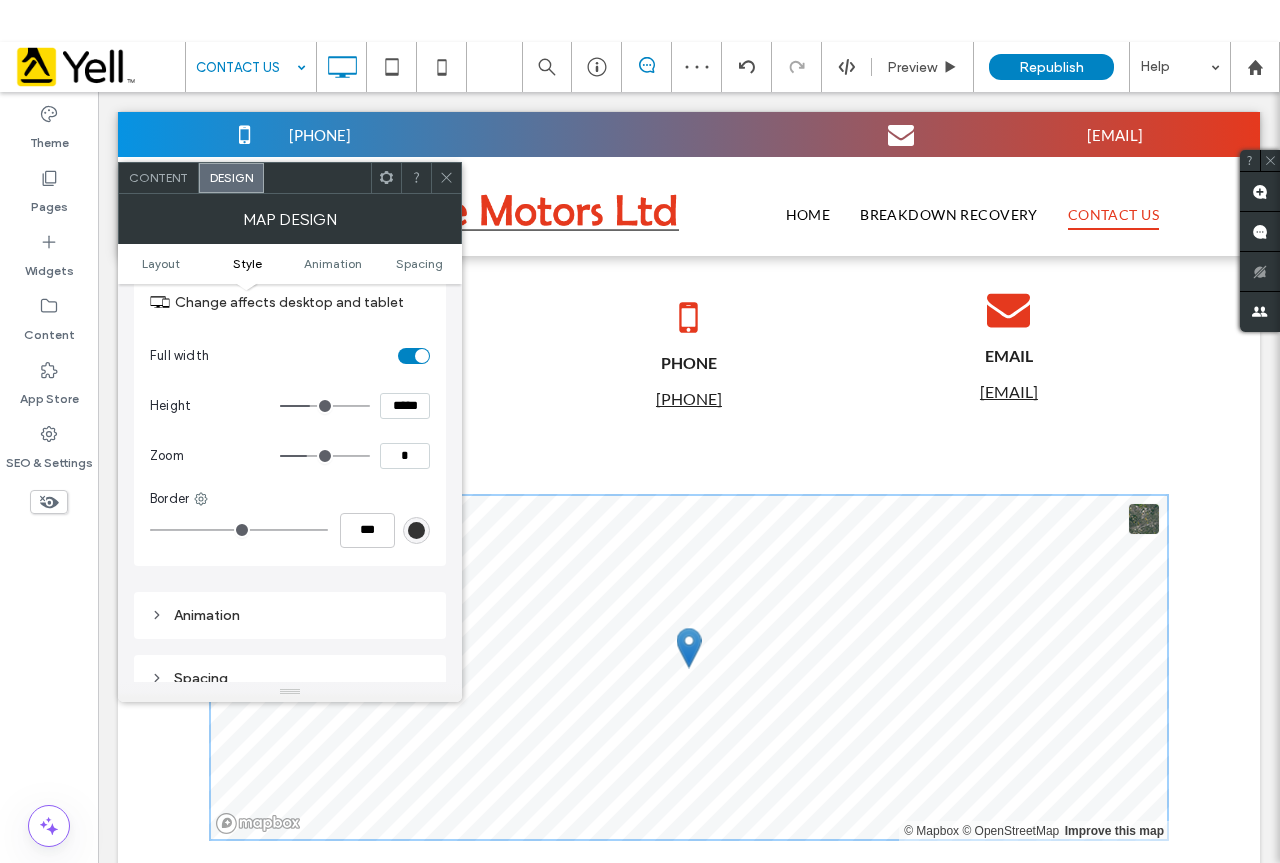 type on "**" 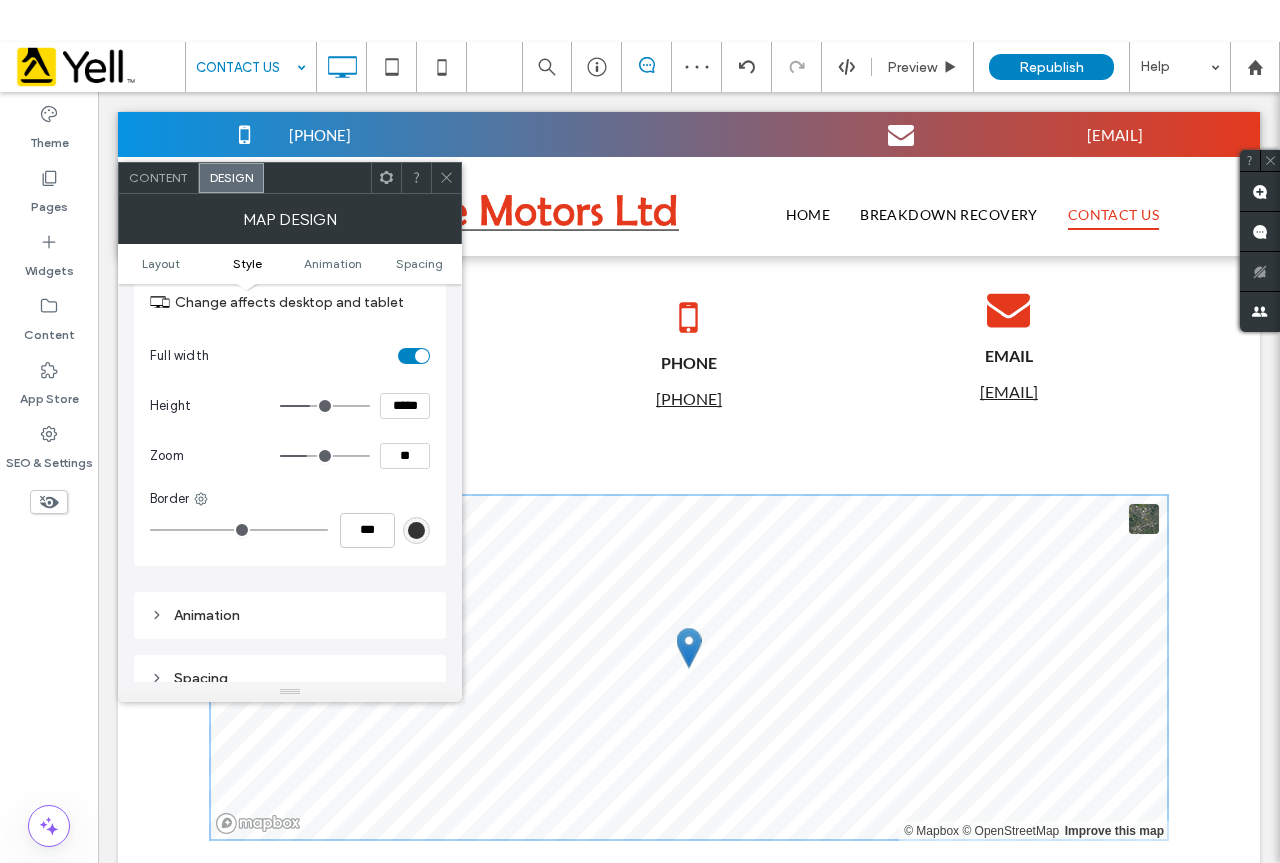 type on "**" 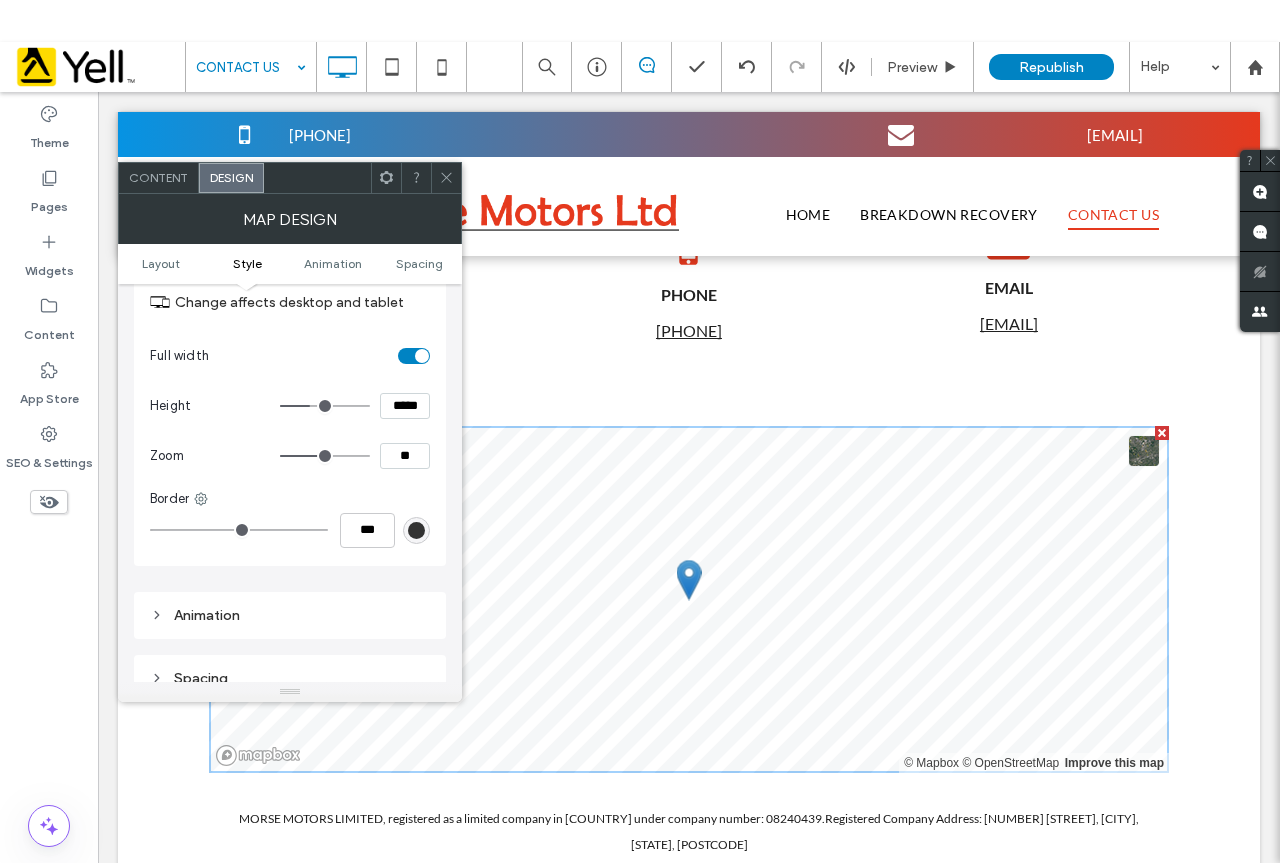 scroll, scrollTop: 800, scrollLeft: 0, axis: vertical 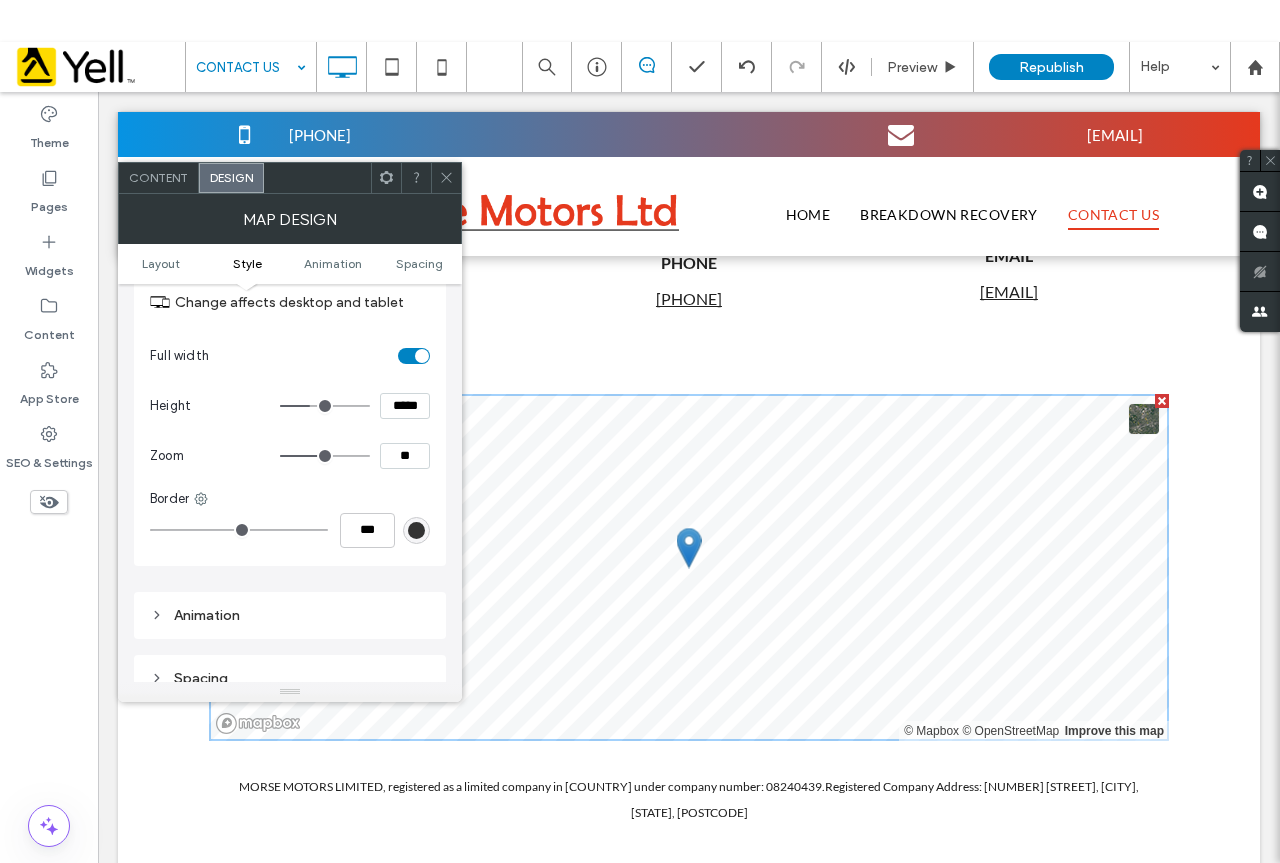 click on "Map Design" at bounding box center [290, 219] 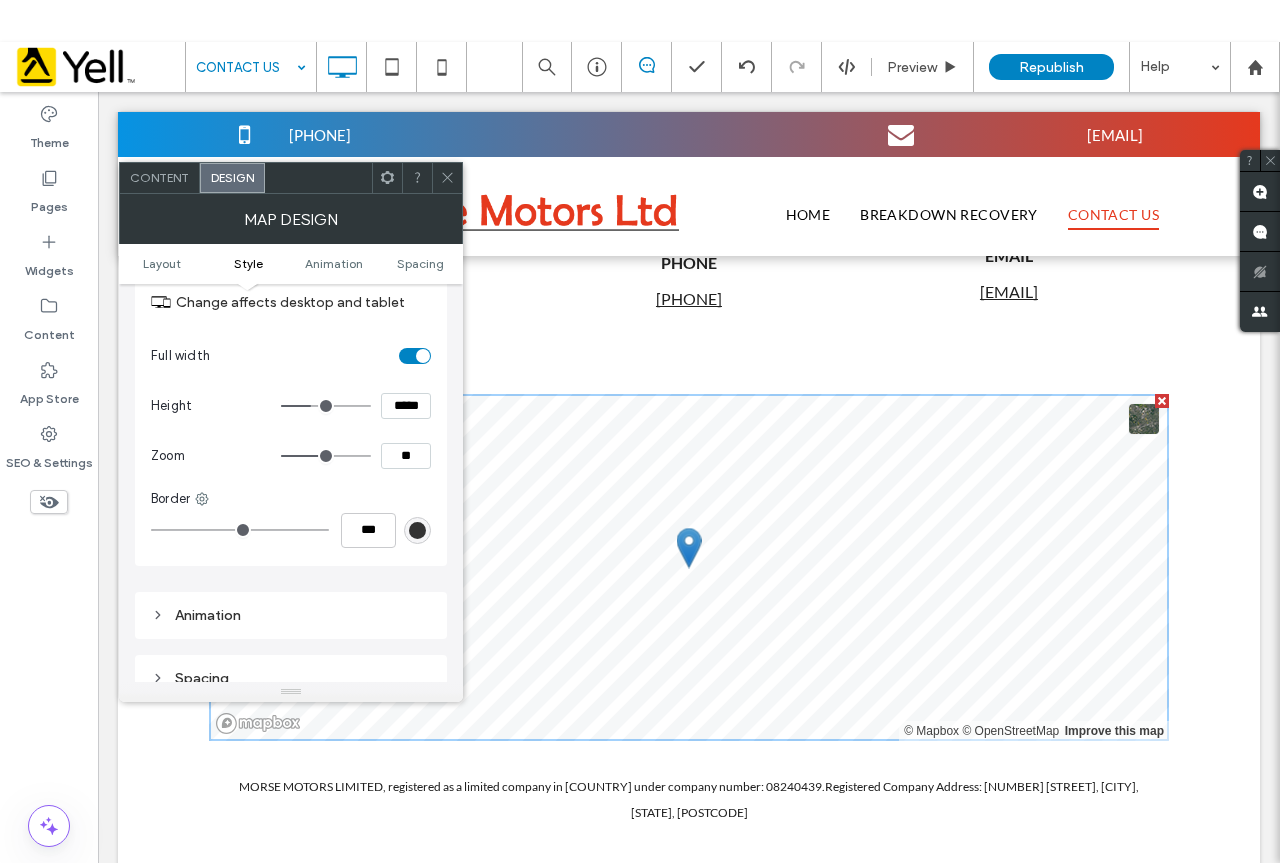 scroll, scrollTop: 1000, scrollLeft: 0, axis: vertical 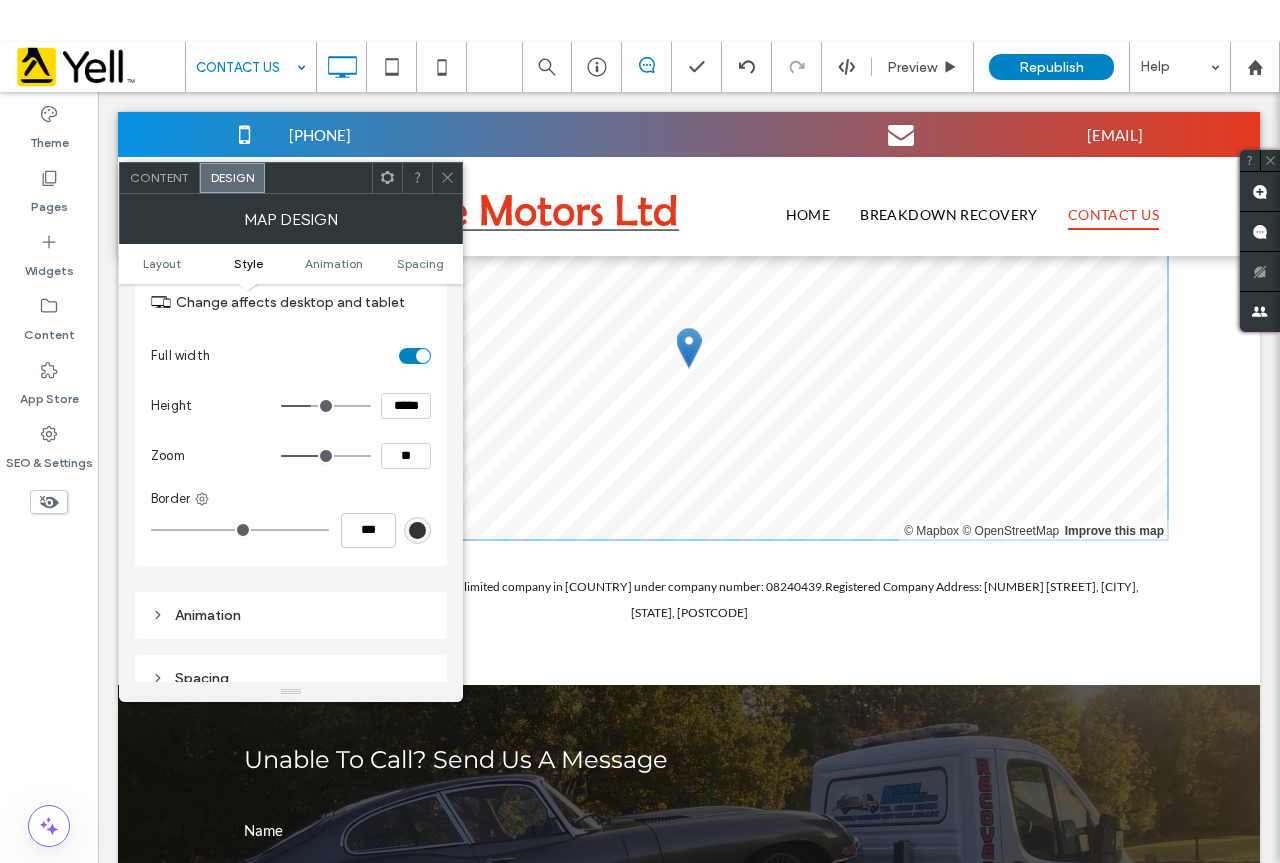 click 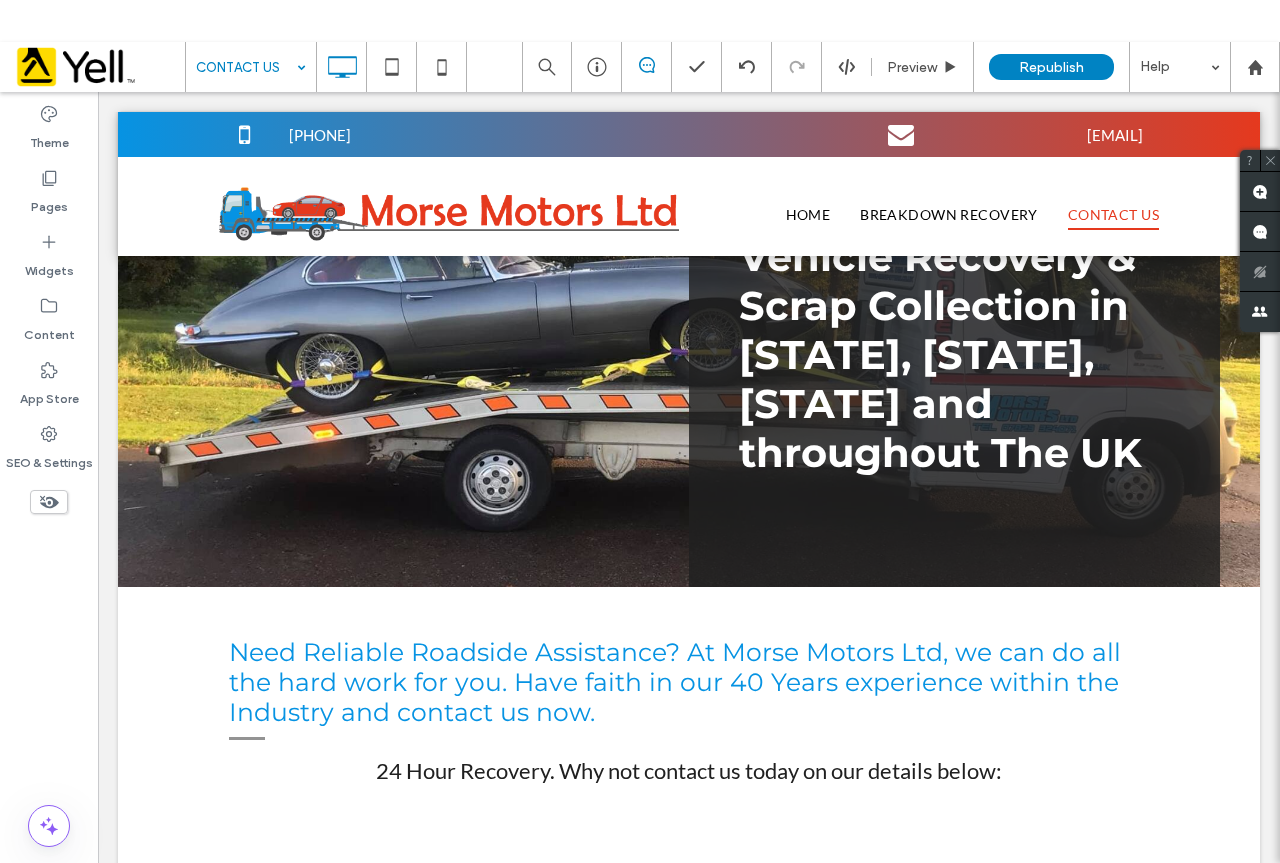 scroll, scrollTop: 0, scrollLeft: 0, axis: both 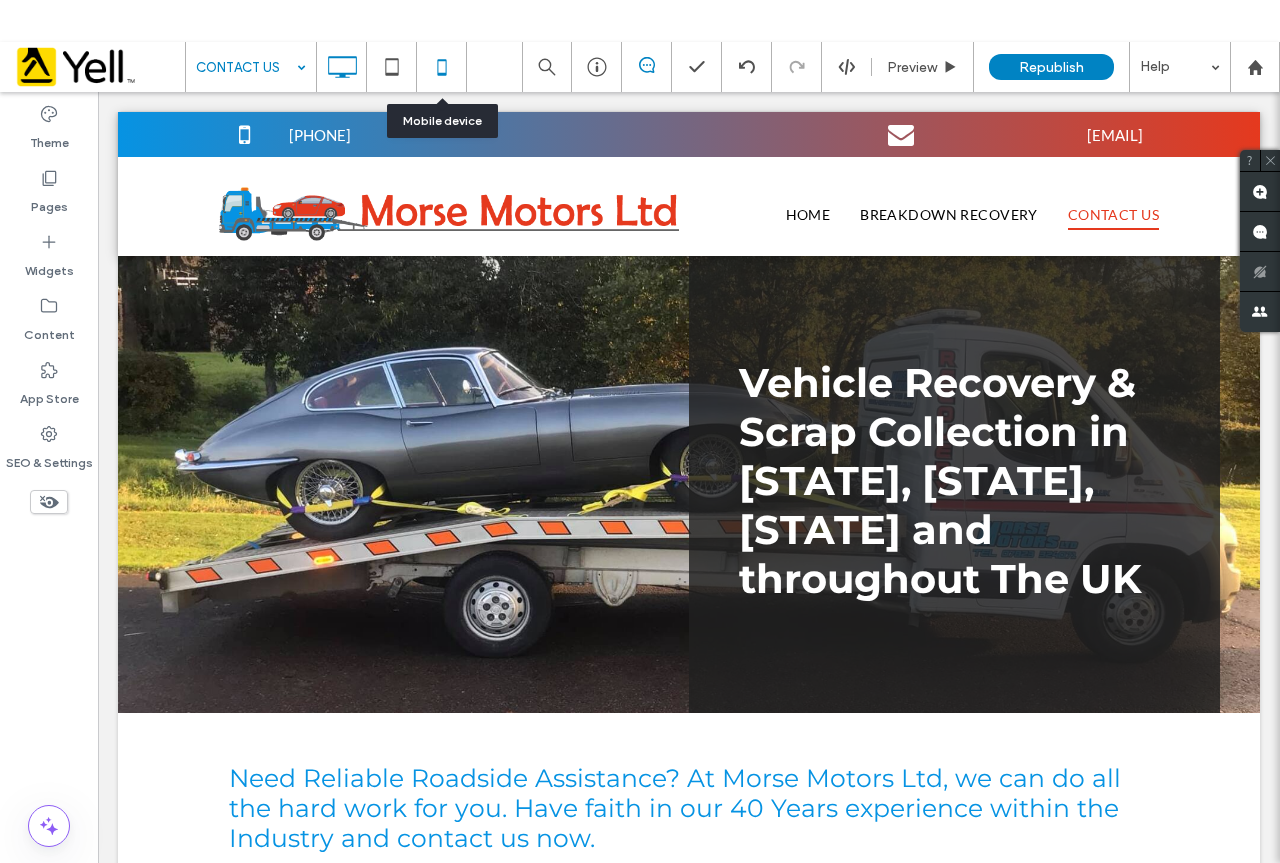 click 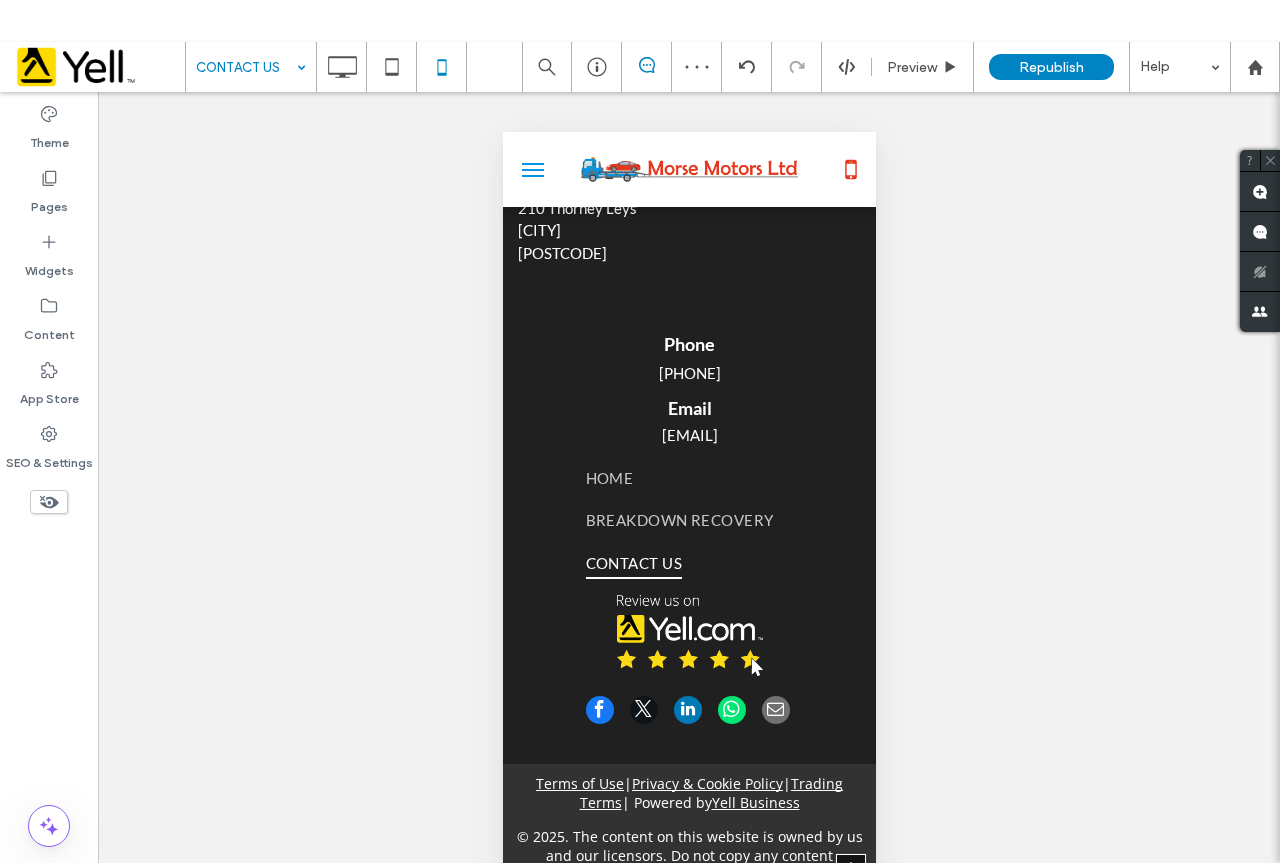 scroll, scrollTop: 2431, scrollLeft: 0, axis: vertical 